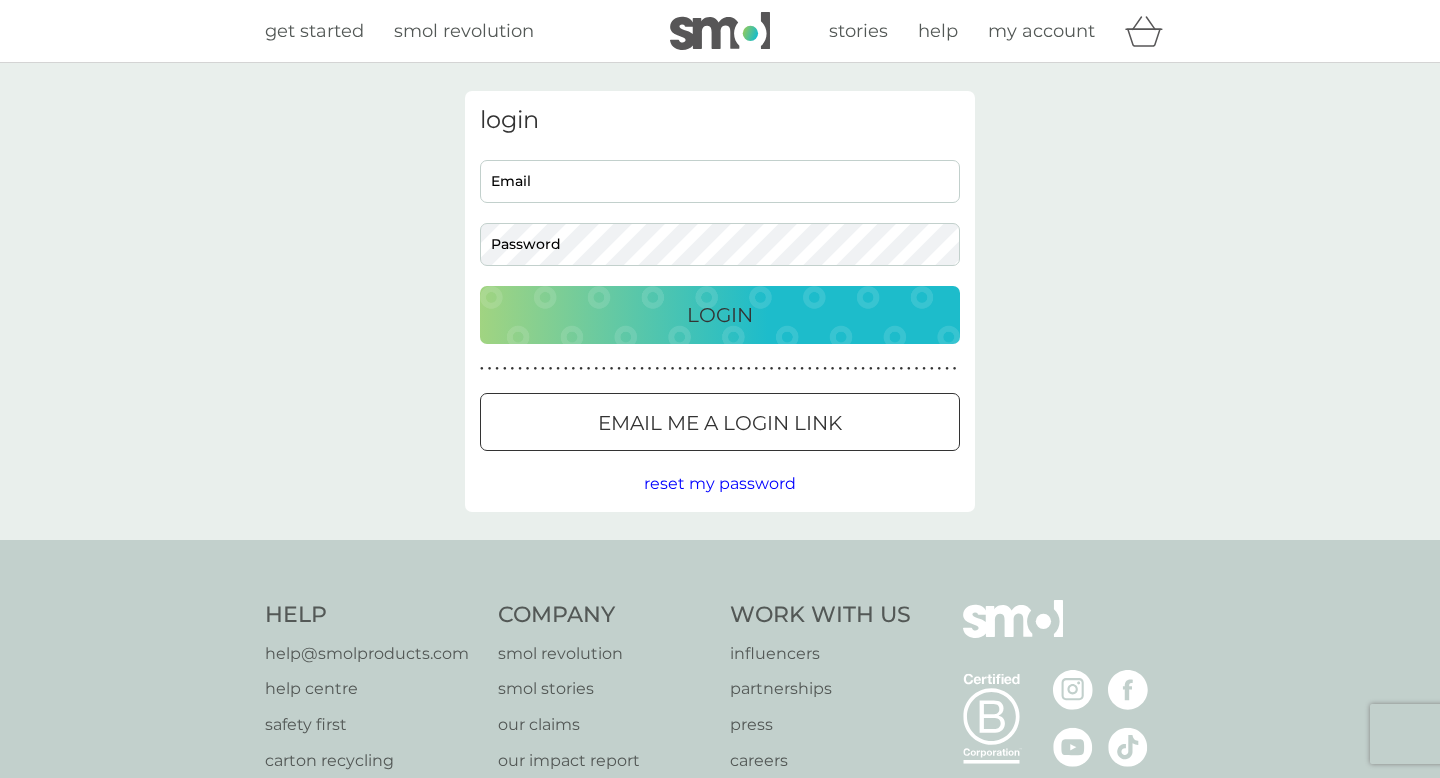 scroll, scrollTop: 0, scrollLeft: 0, axis: both 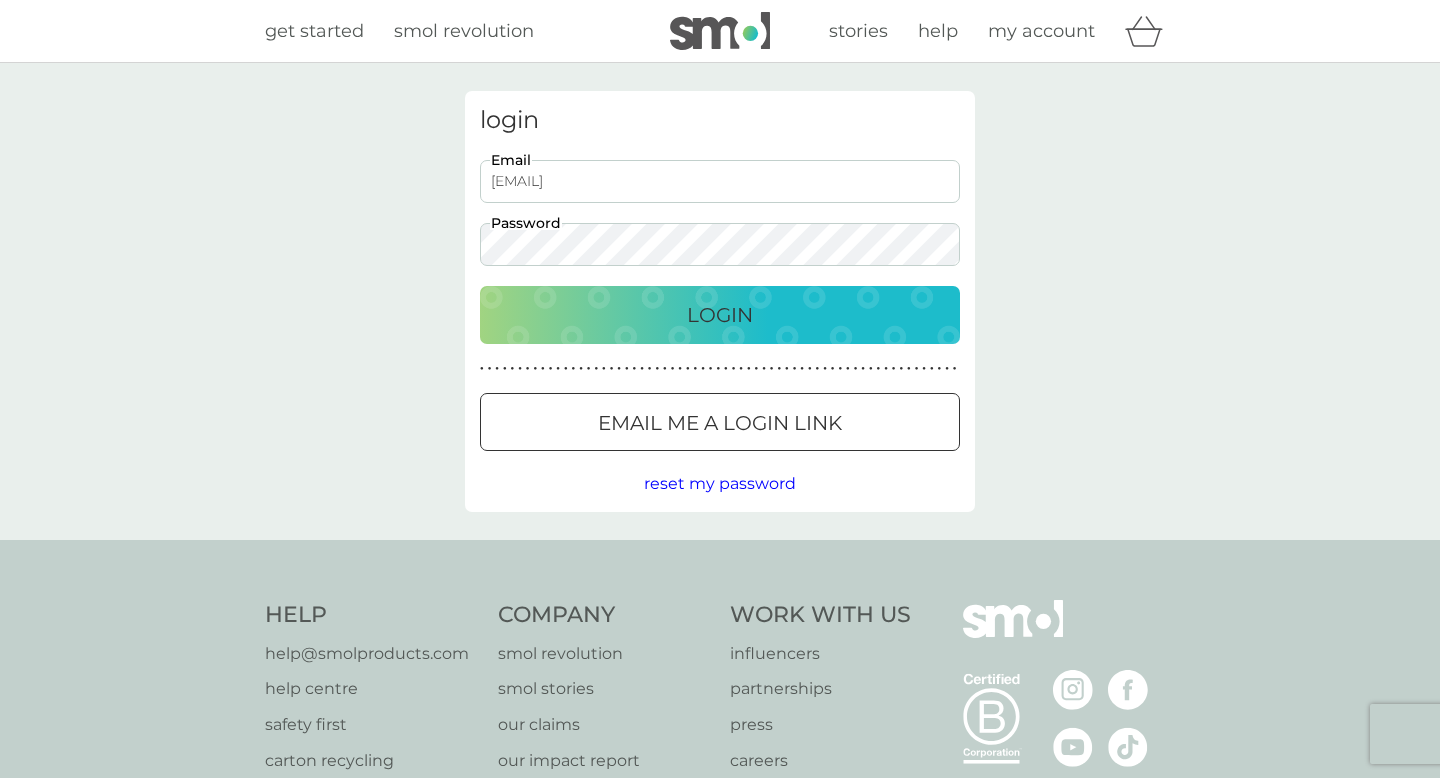 click on "Login" at bounding box center (720, 315) 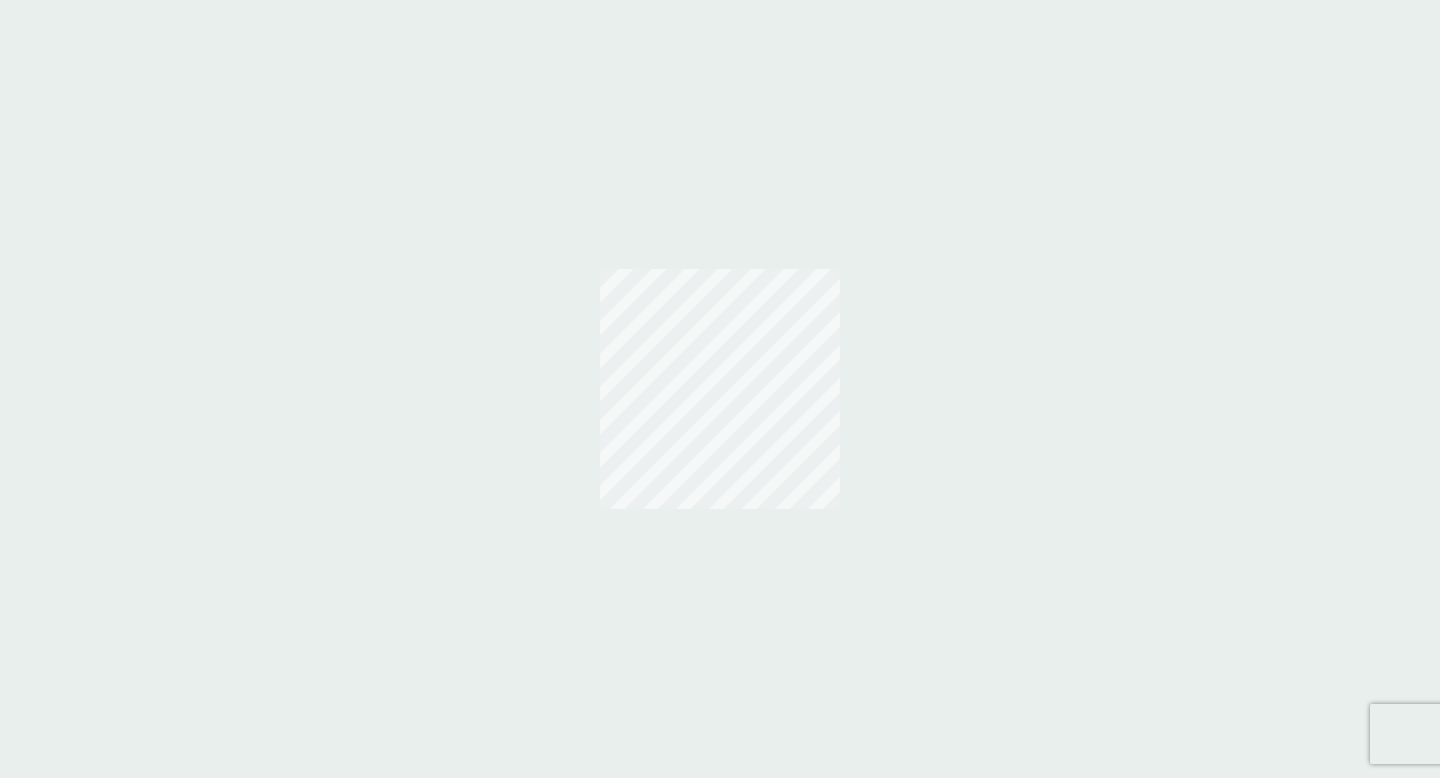 scroll, scrollTop: 0, scrollLeft: 0, axis: both 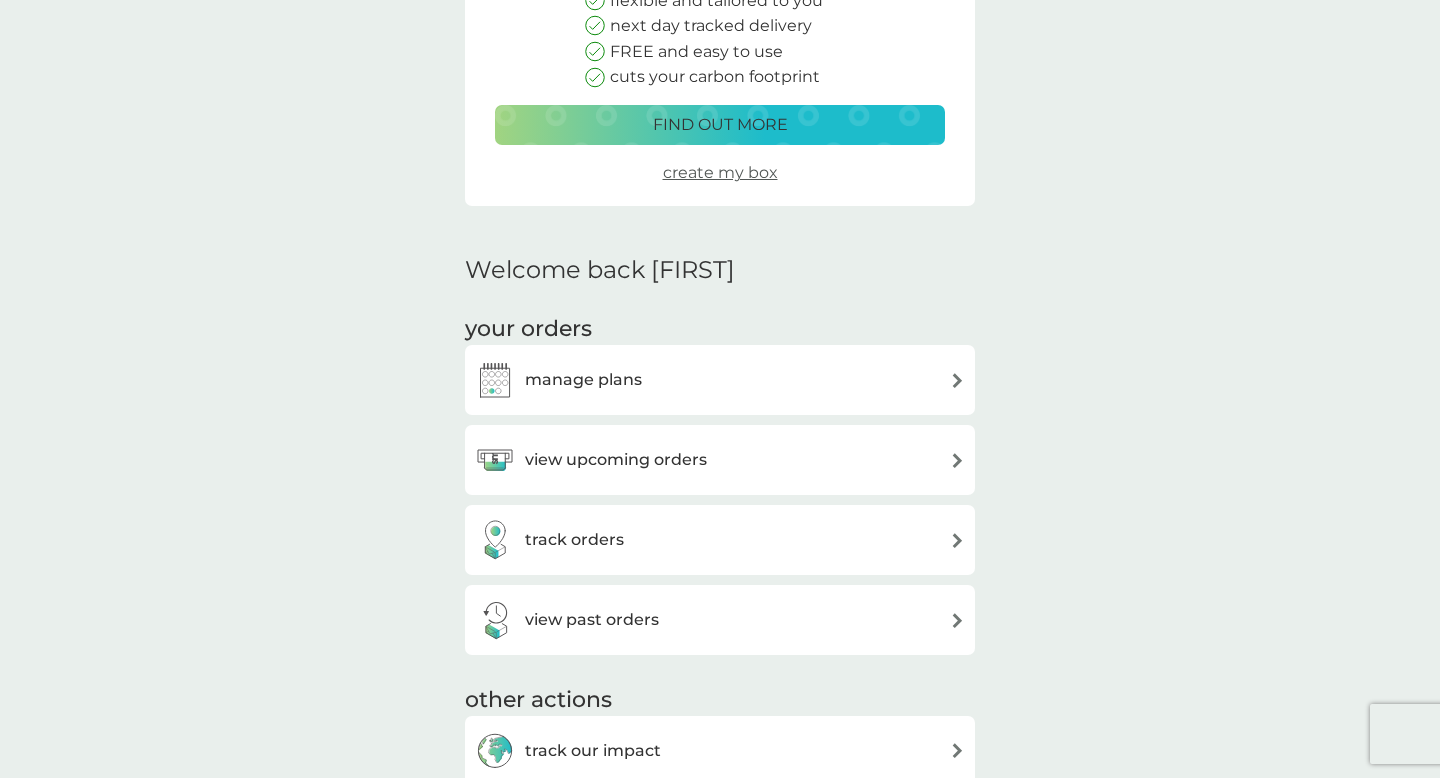 click on "manage plans" at bounding box center (583, 380) 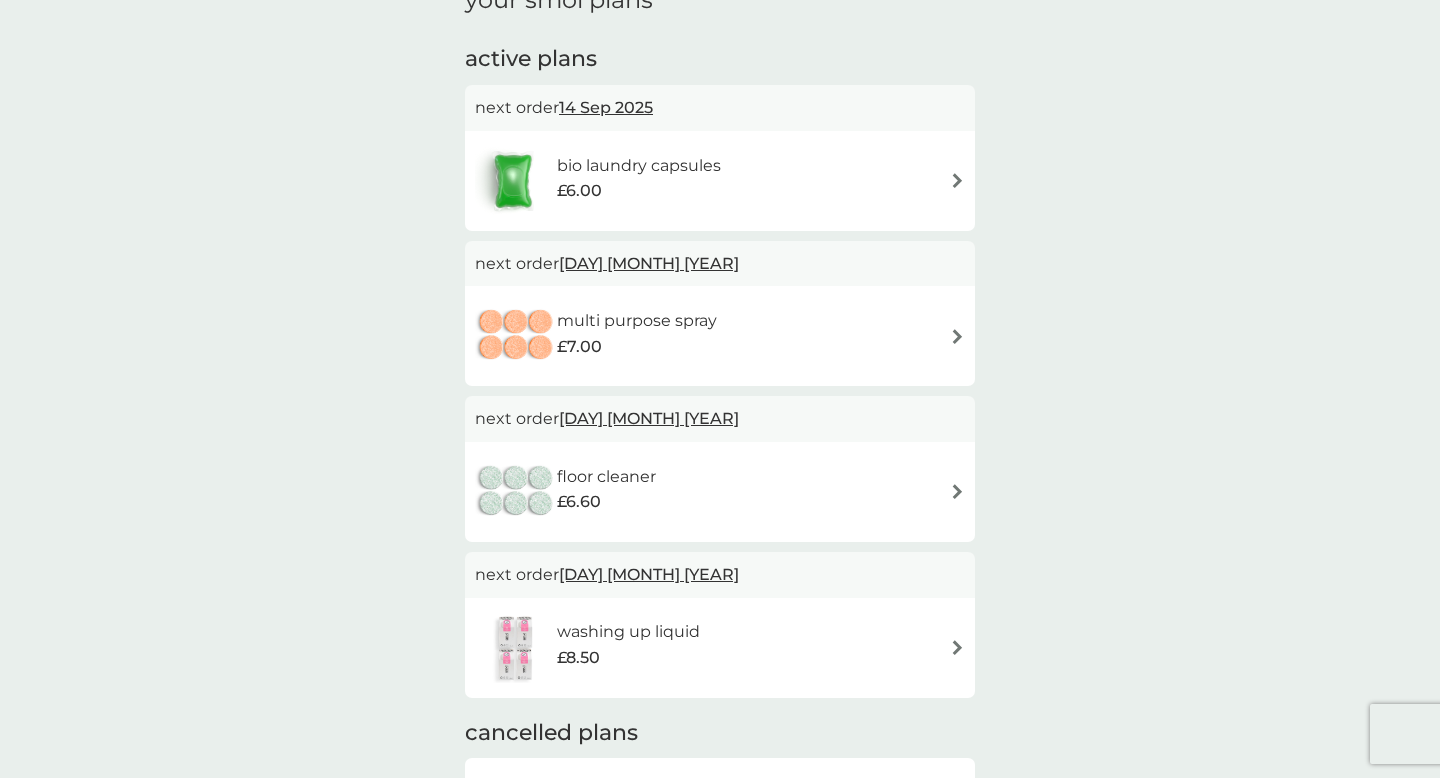 scroll, scrollTop: 335, scrollLeft: 0, axis: vertical 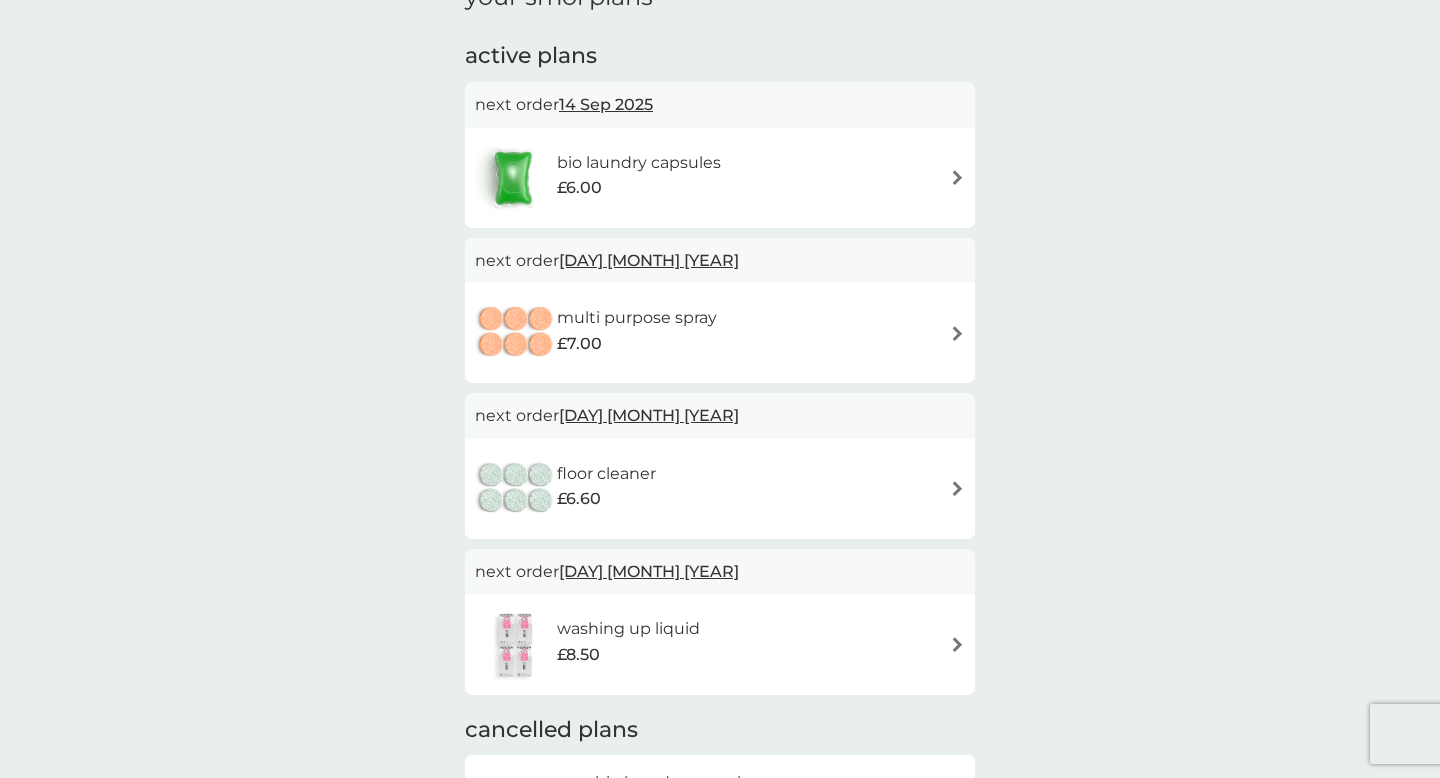 click on "next order  [DAY] [MONTH] [YEAR]" at bounding box center (720, 416) 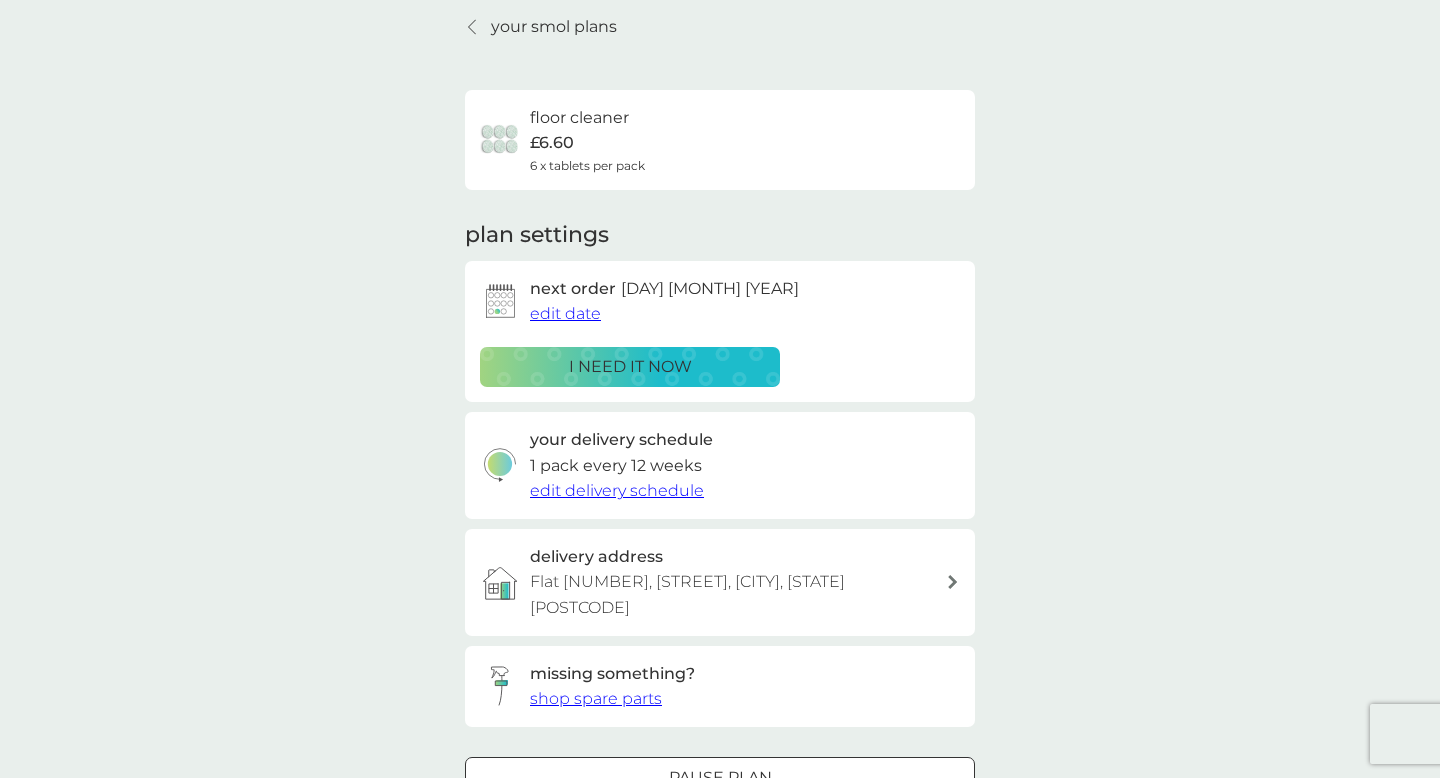 scroll, scrollTop: 86, scrollLeft: 0, axis: vertical 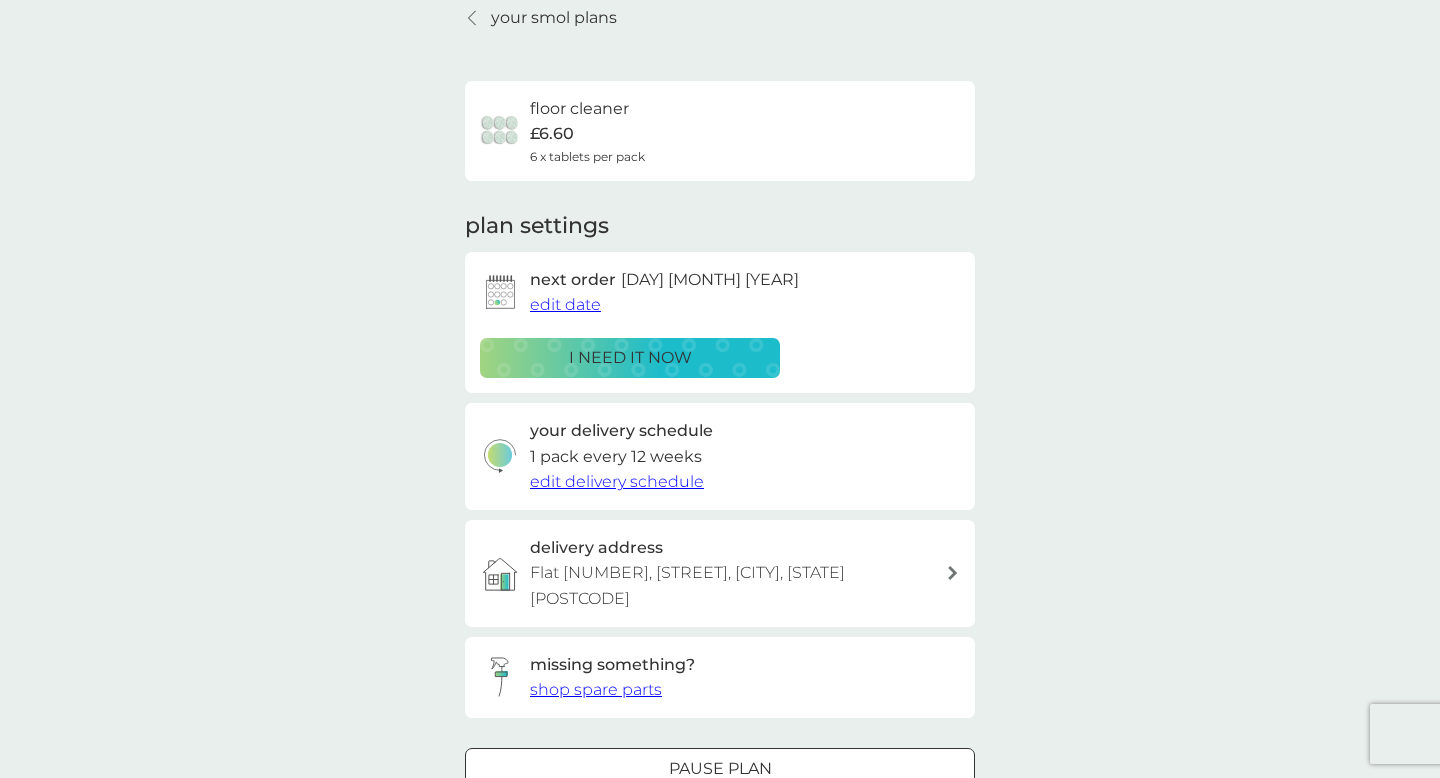 click on "floor cleaner" at bounding box center [579, 109] 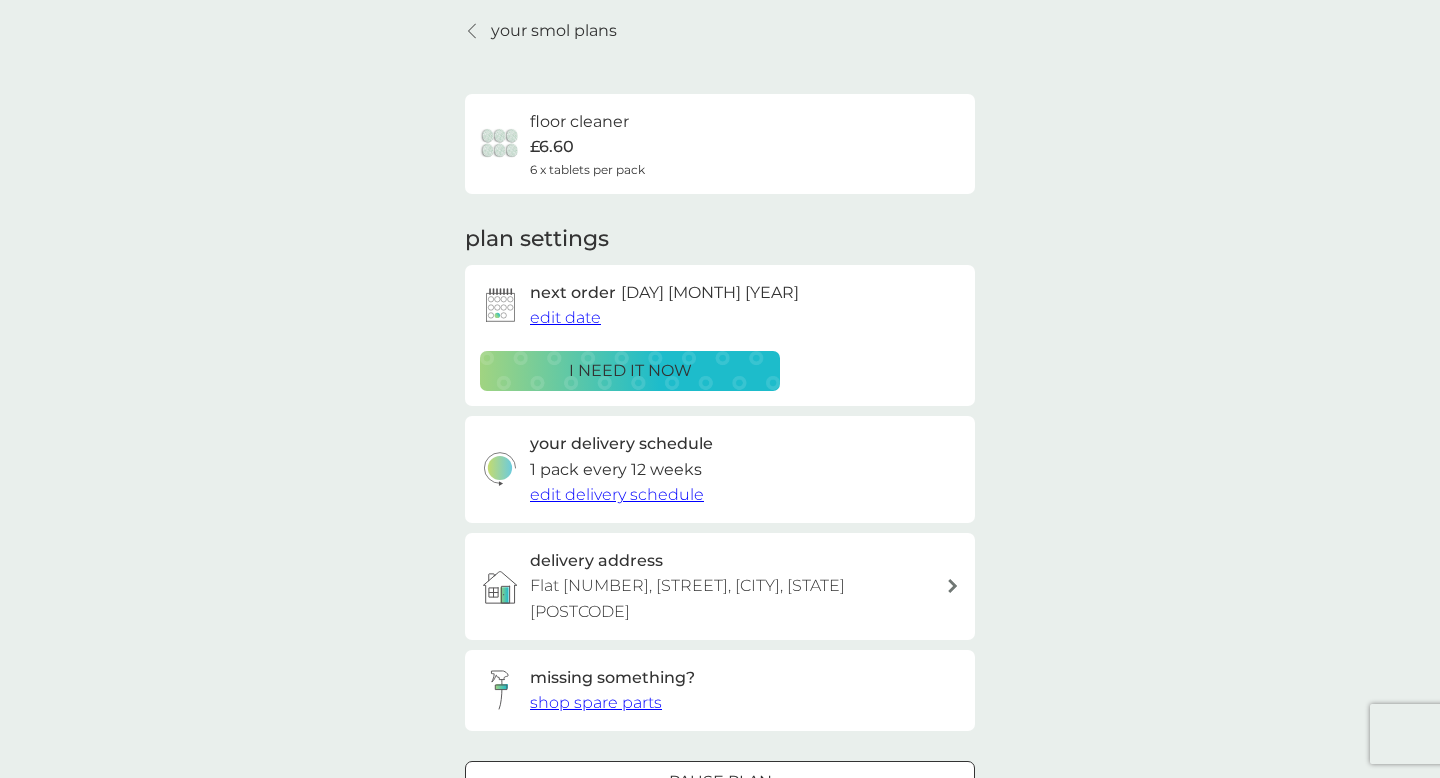 click on "your smol plans" at bounding box center (554, 31) 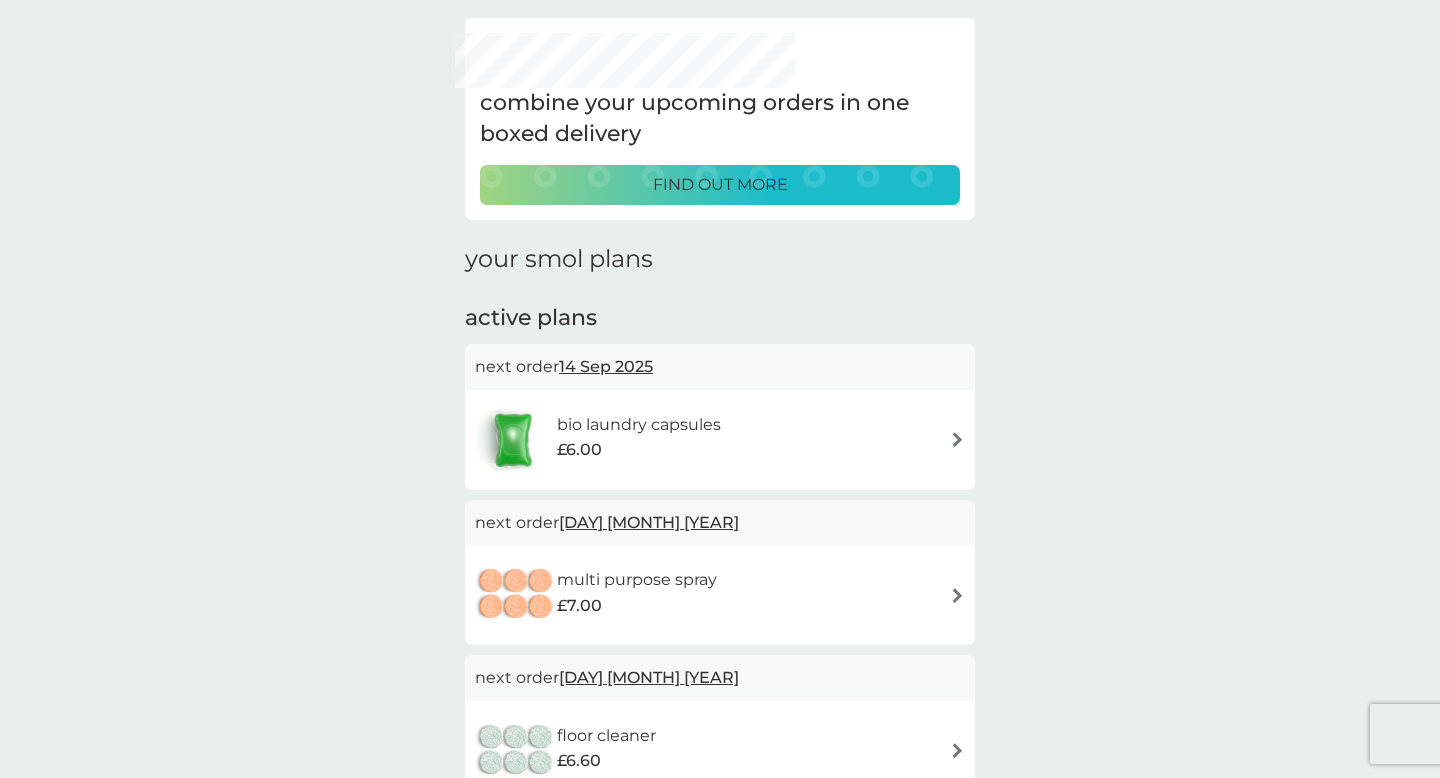 scroll, scrollTop: 0, scrollLeft: 0, axis: both 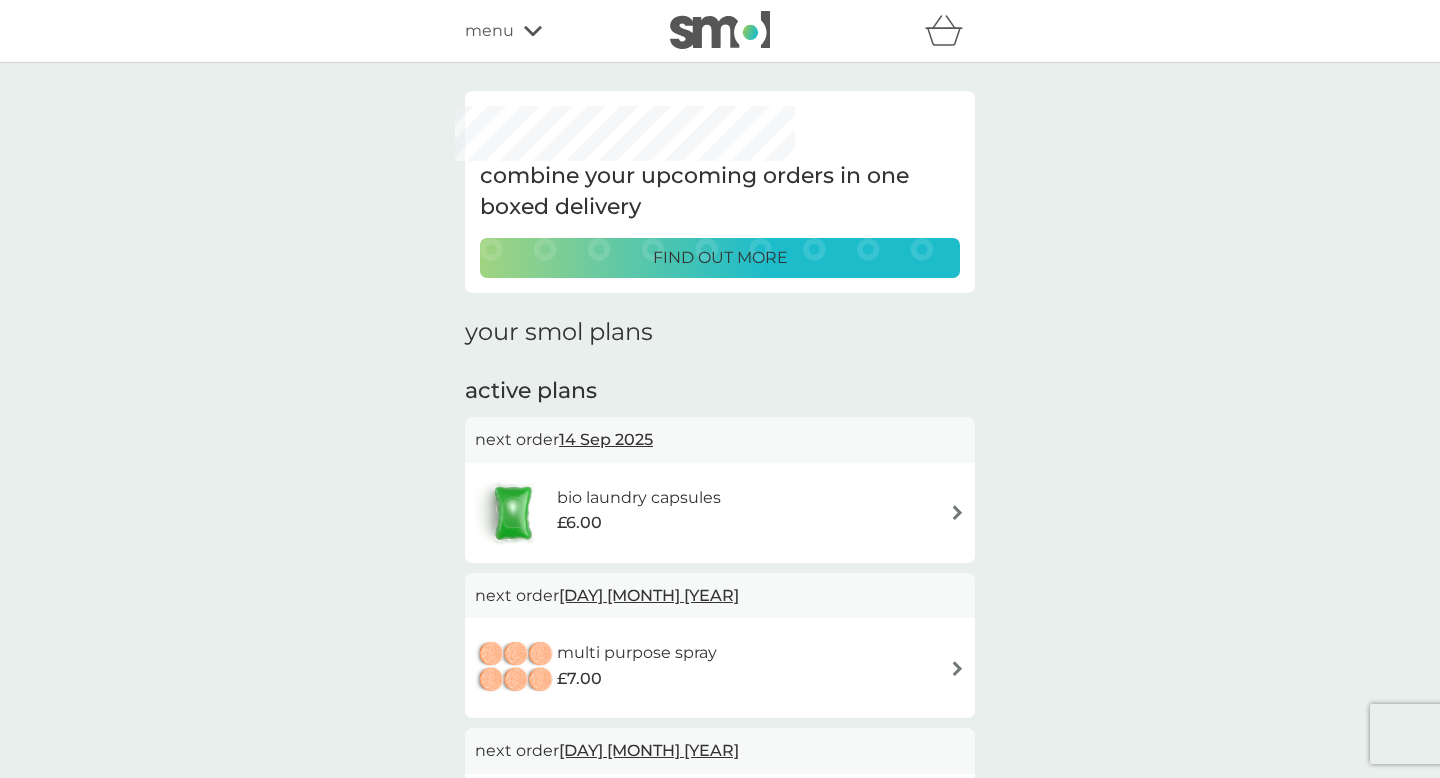 click on "menu" at bounding box center [489, 31] 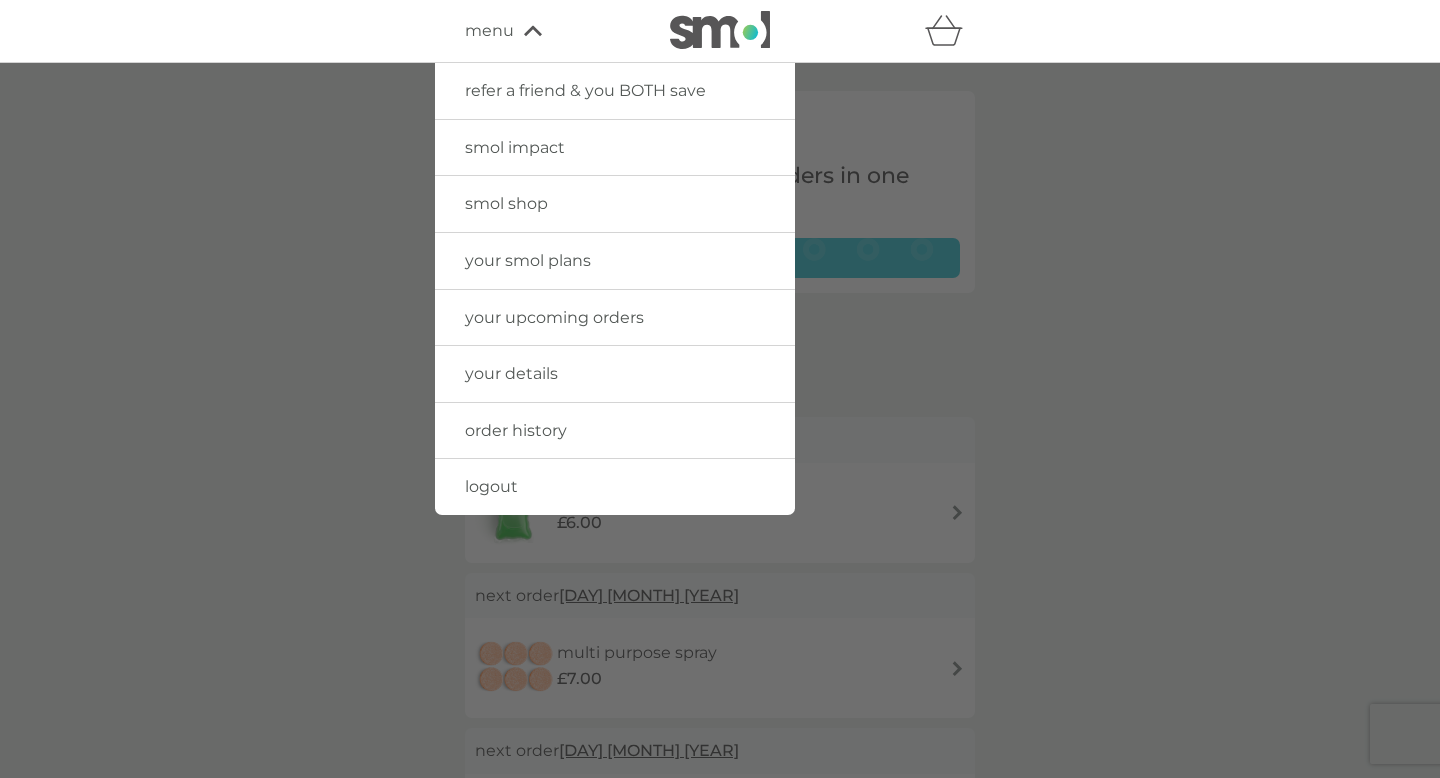 click on "smol shop" at bounding box center (506, 203) 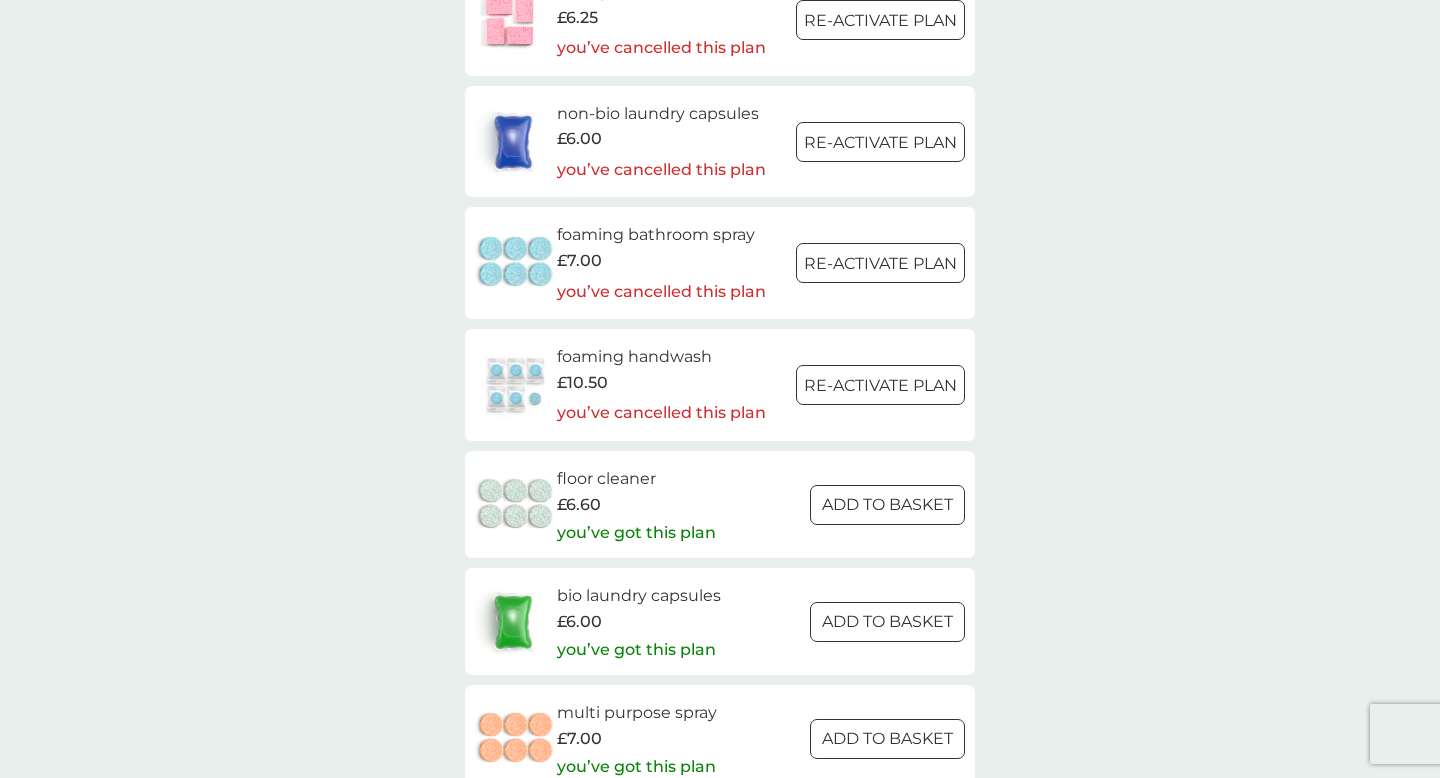 scroll, scrollTop: 2578, scrollLeft: 0, axis: vertical 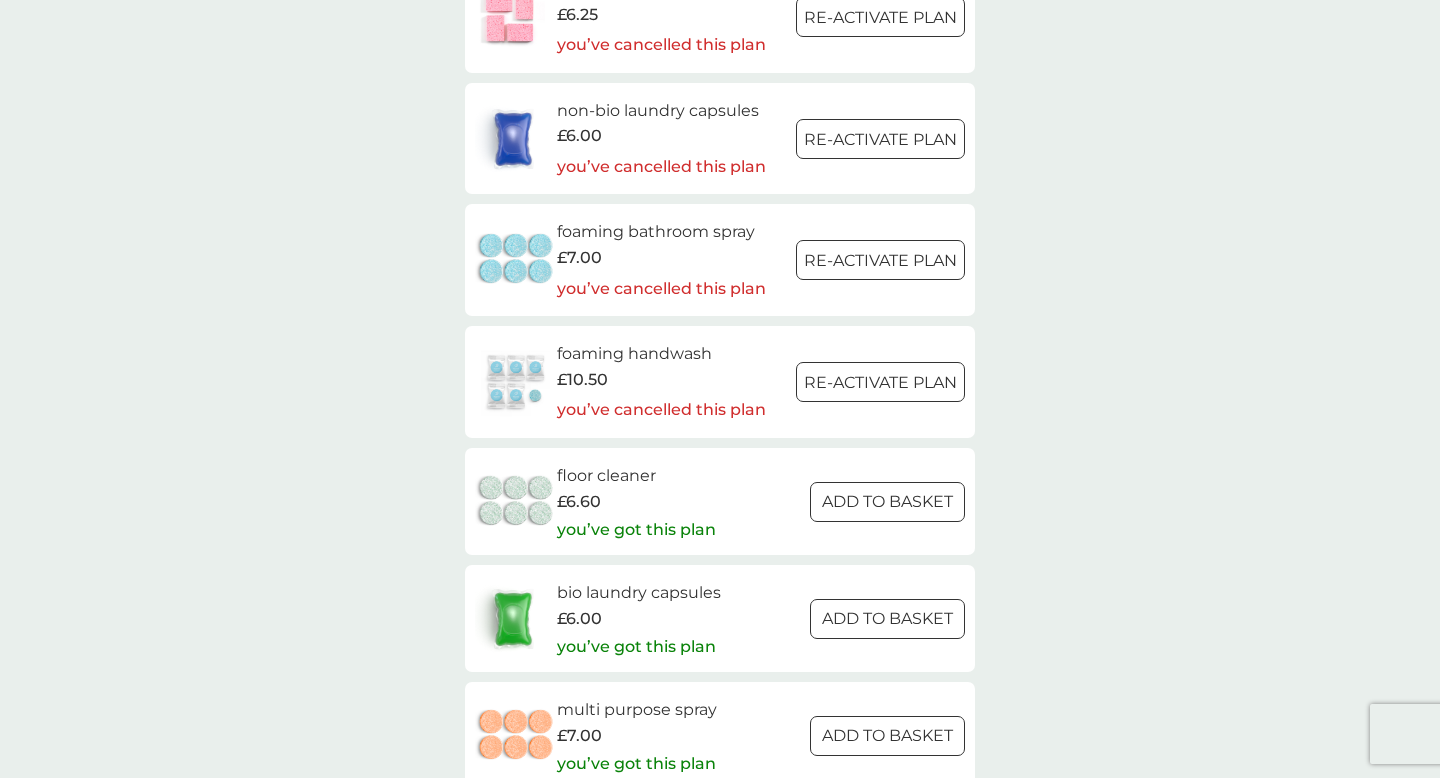 click on "floor cleaner" at bounding box center (636, 476) 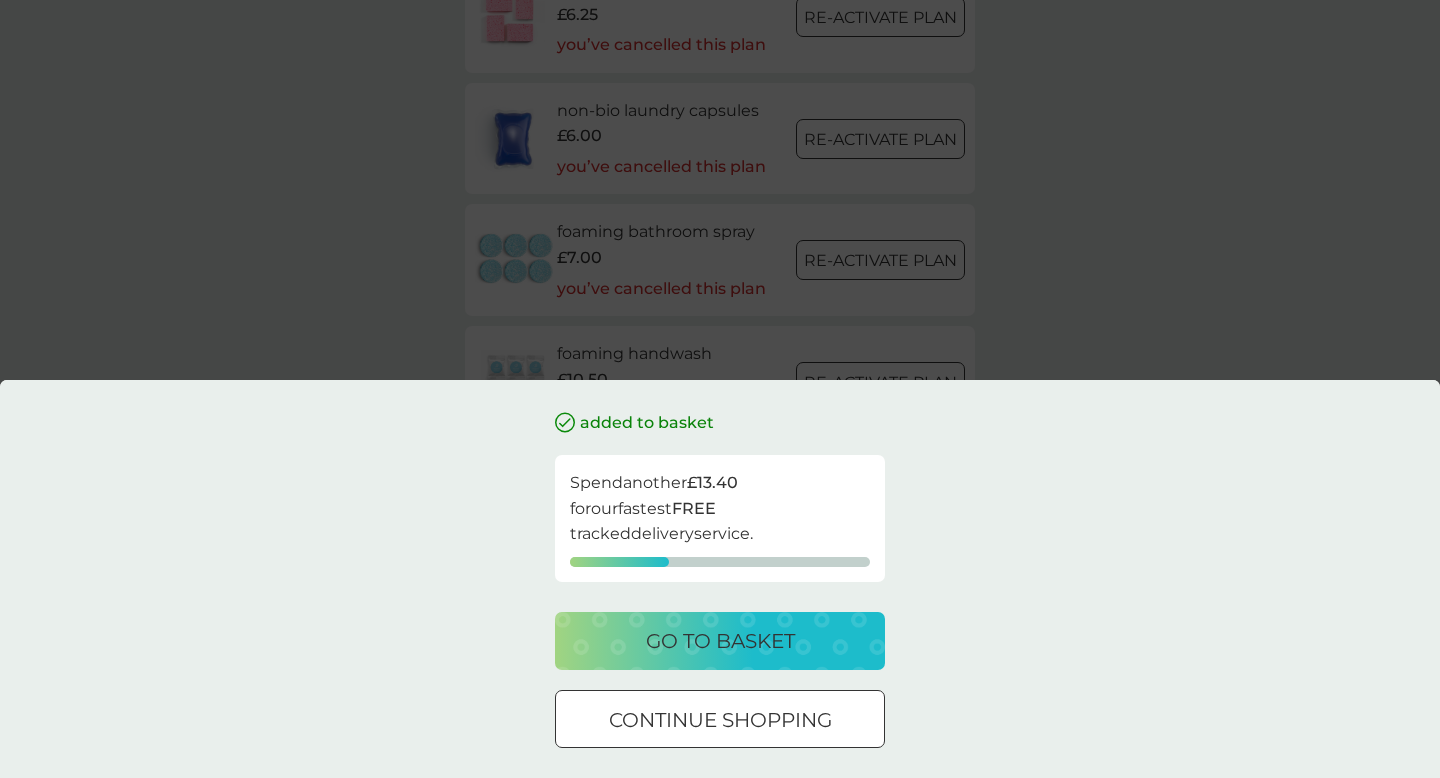click on "added to basket Spend  another  £13.40   for  our  fastest  FREE   tracked  delivery  service.  go to basket continue shopping" at bounding box center [720, 389] 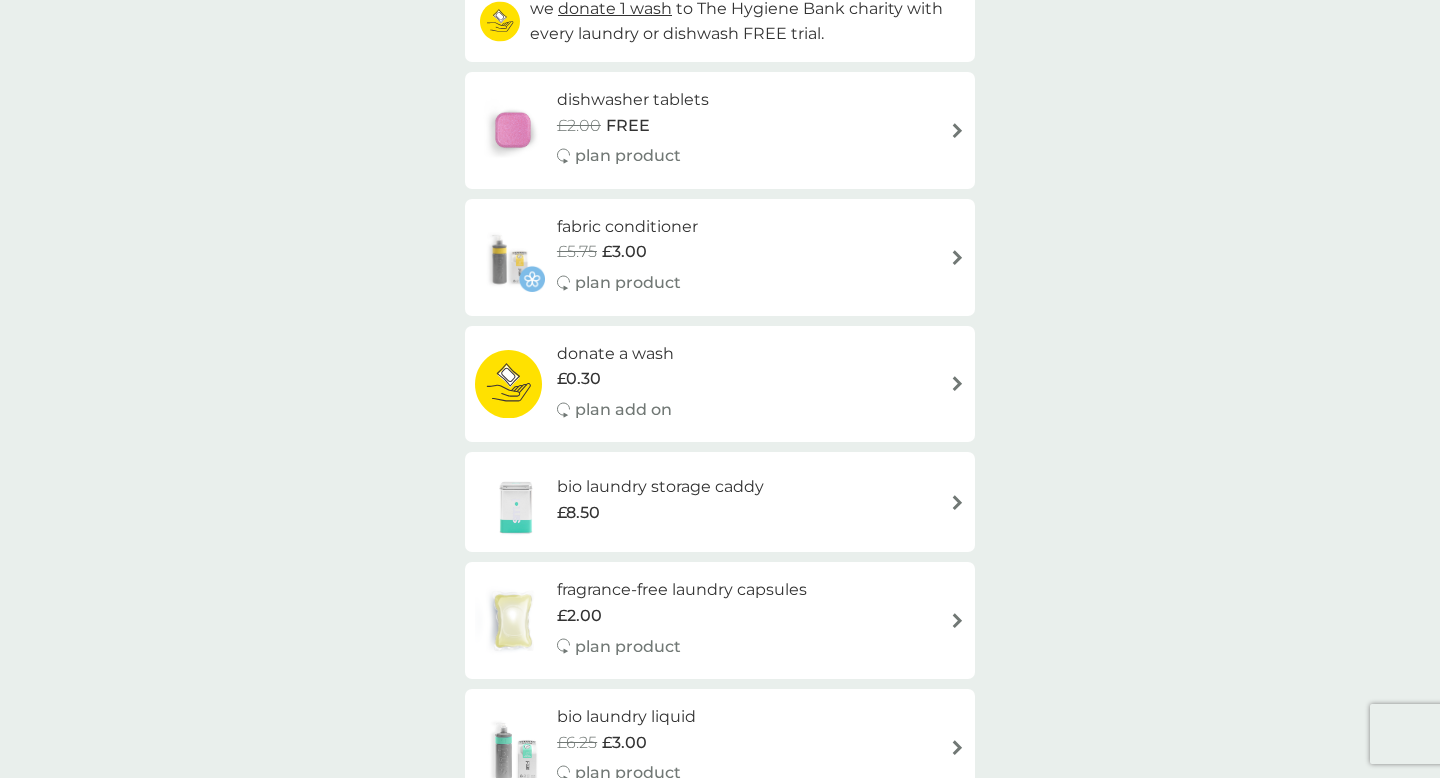 scroll, scrollTop: 0, scrollLeft: 0, axis: both 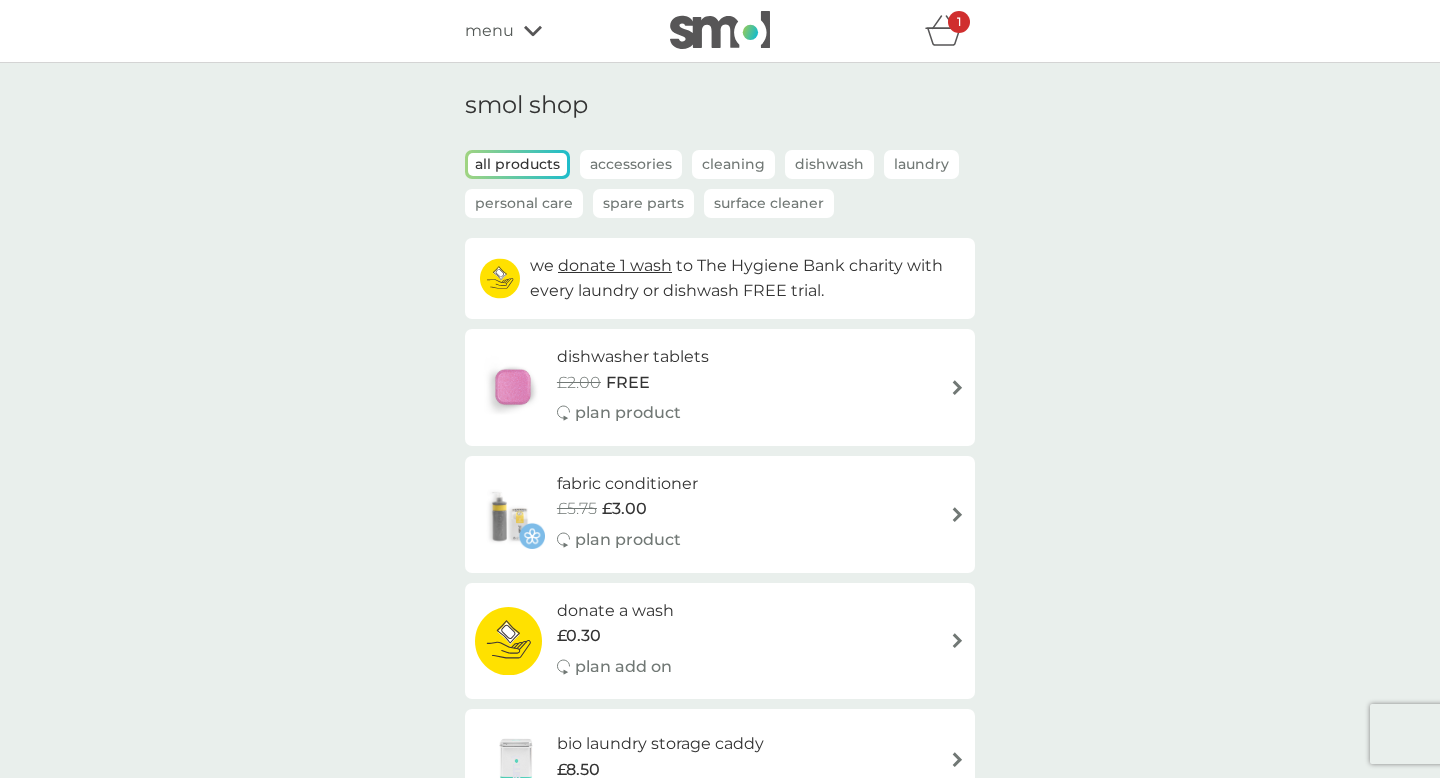 click on "Cleaning" at bounding box center (733, 164) 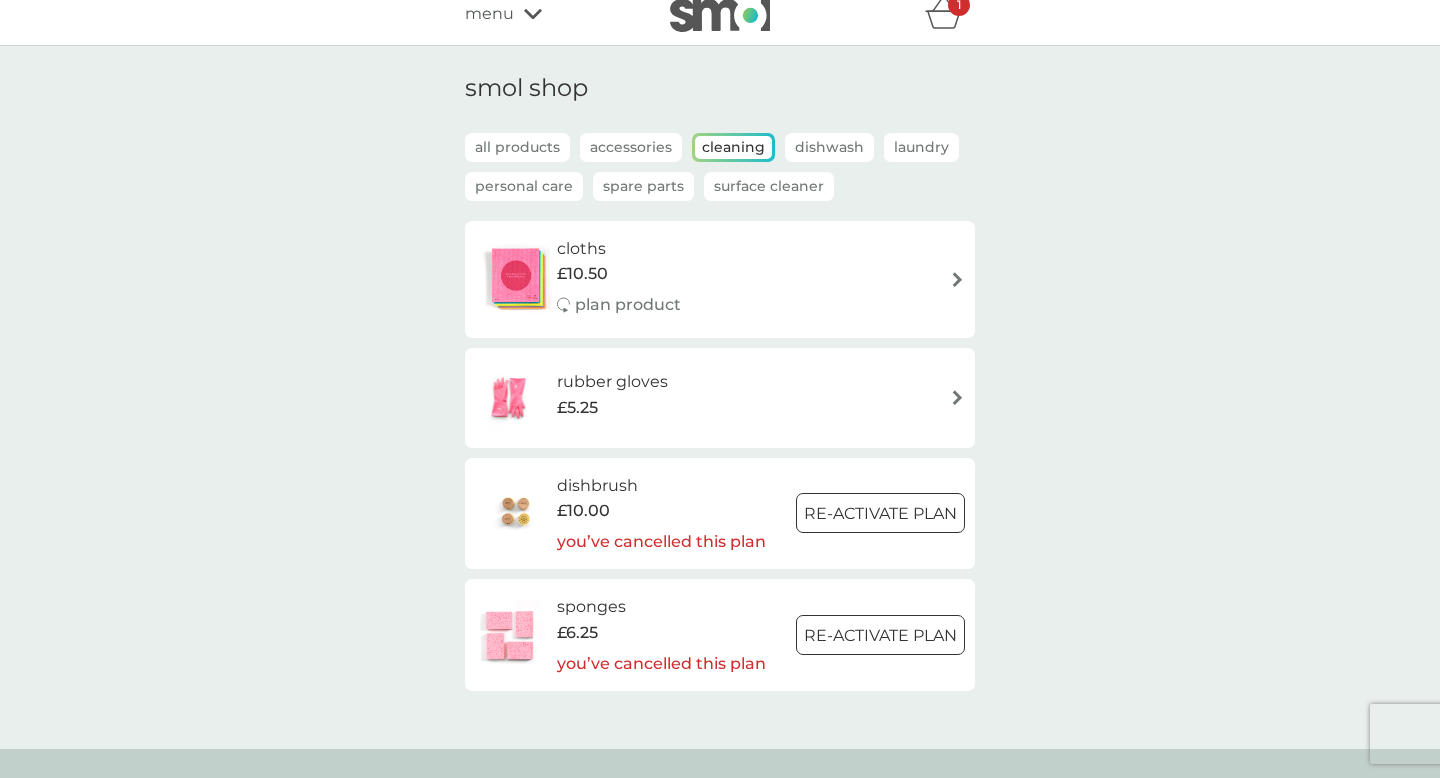 scroll, scrollTop: 26, scrollLeft: 0, axis: vertical 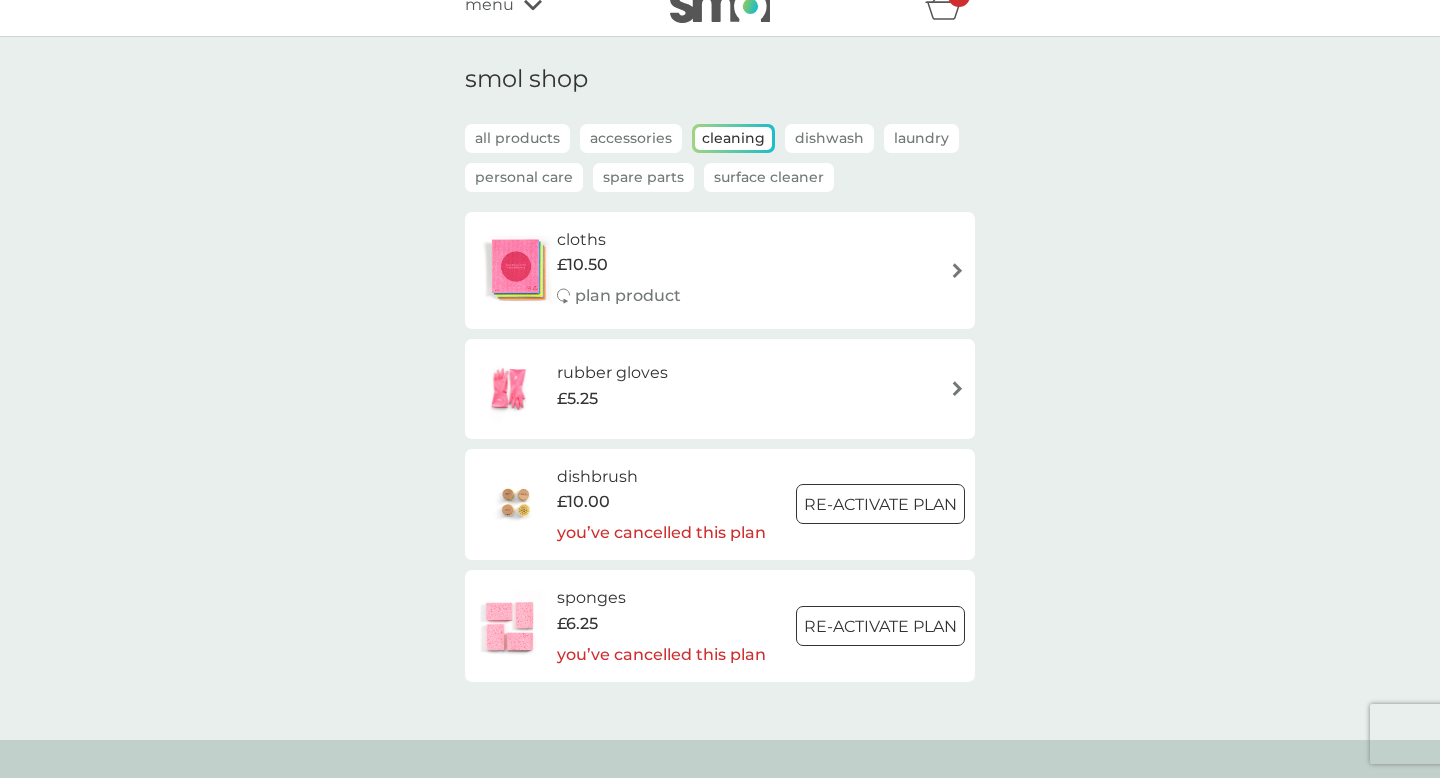 click on "Surface Cleaner" at bounding box center (769, 177) 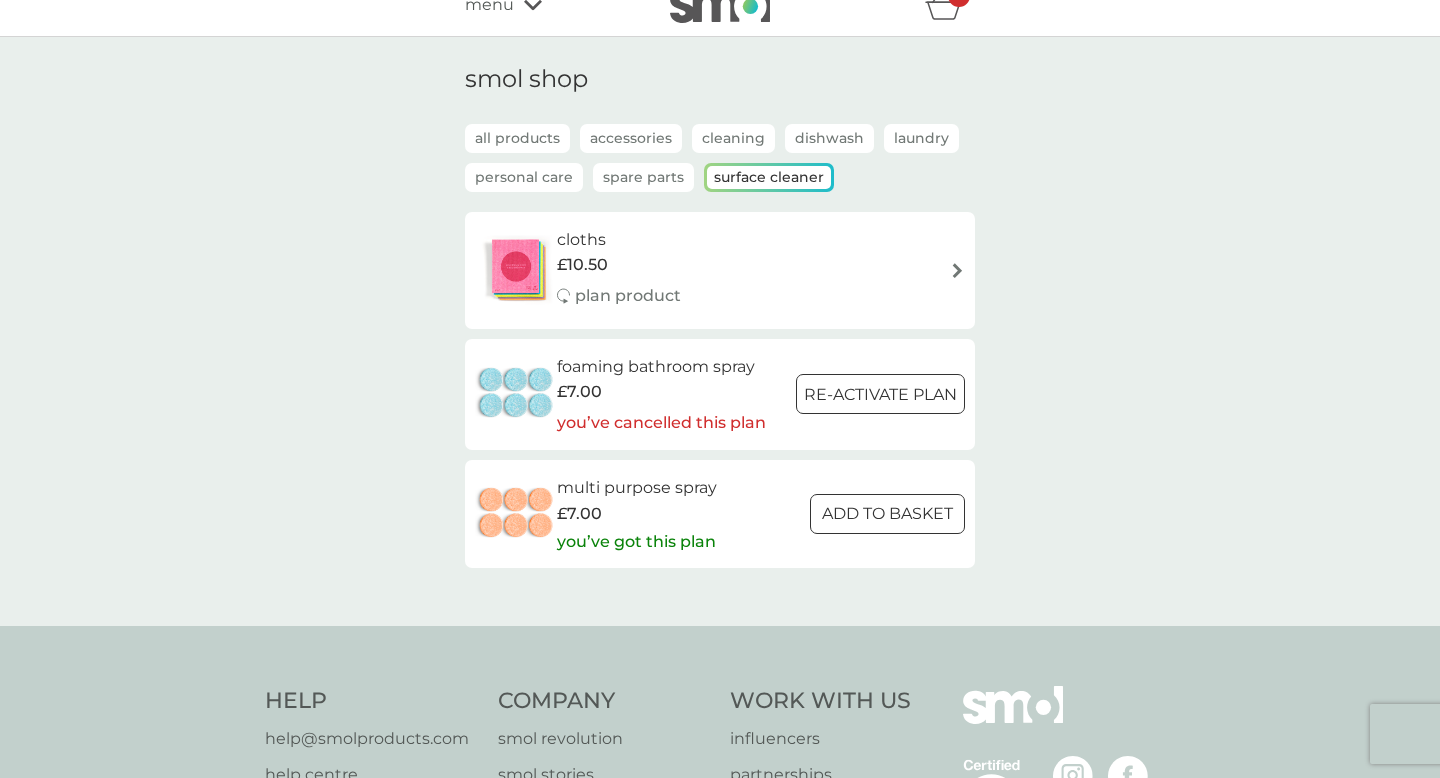 scroll, scrollTop: 0, scrollLeft: 0, axis: both 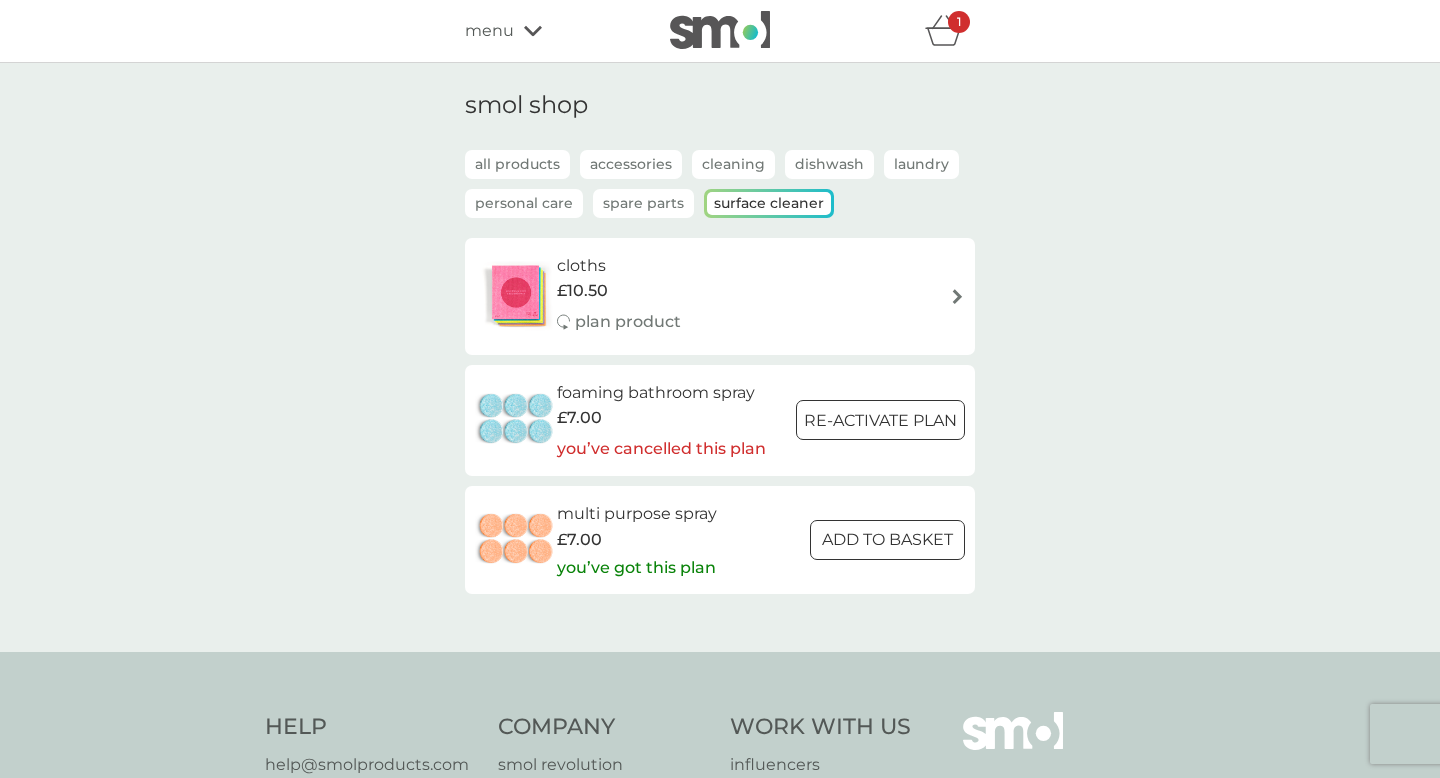 click on "Personal Care" at bounding box center [524, 203] 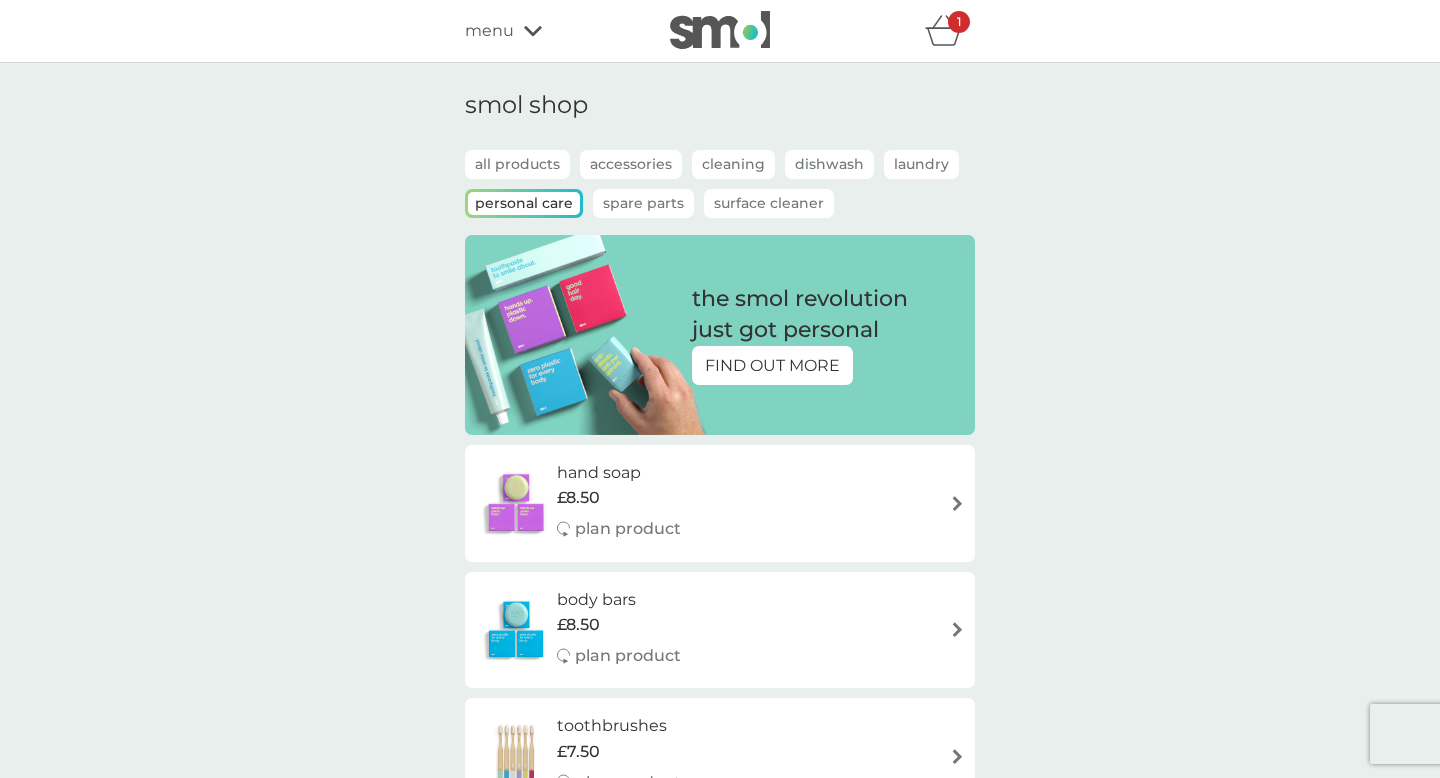 click on "Accessories" at bounding box center [631, 164] 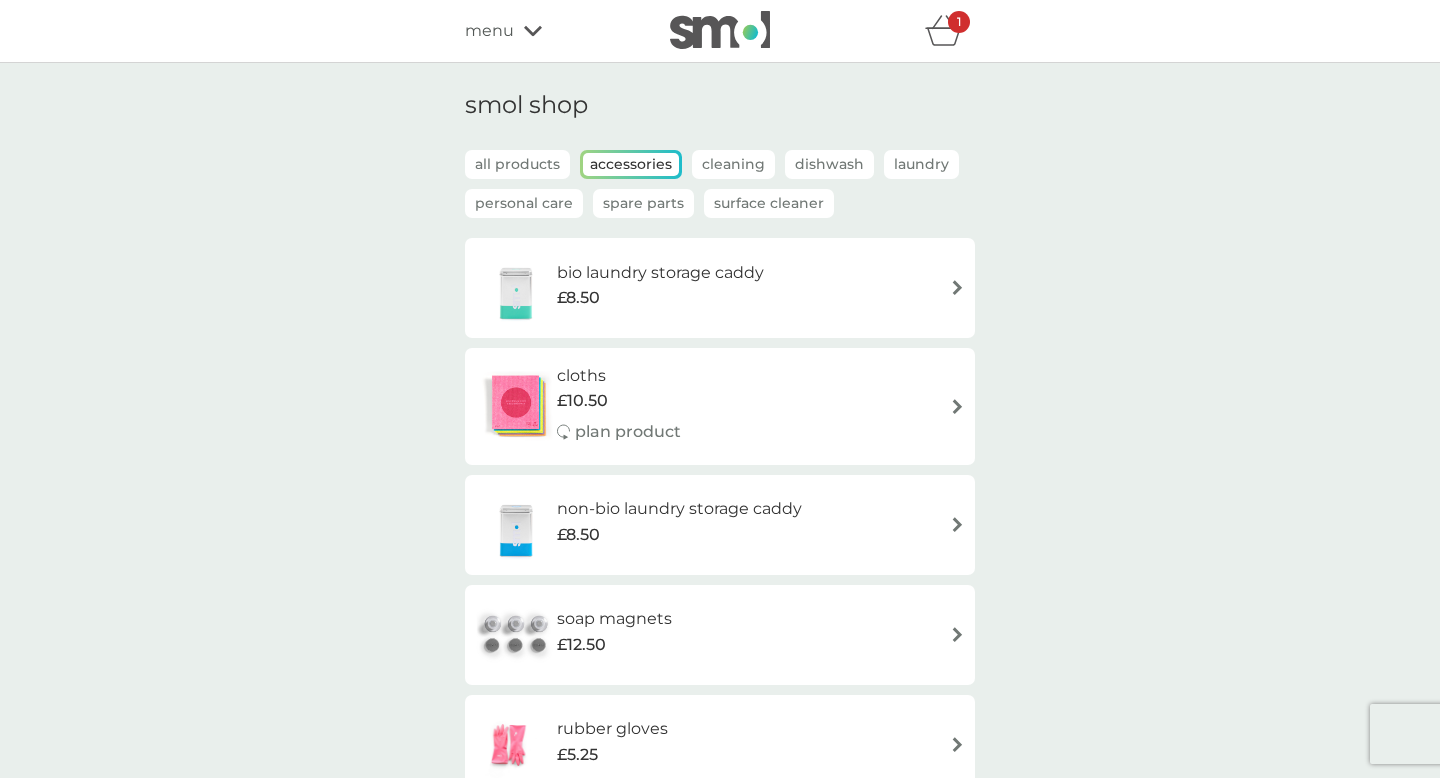click on "all products Accessories Cleaning Dishwash Laundry Personal Care Spare Parts Surface Cleaner" at bounding box center (720, 194) 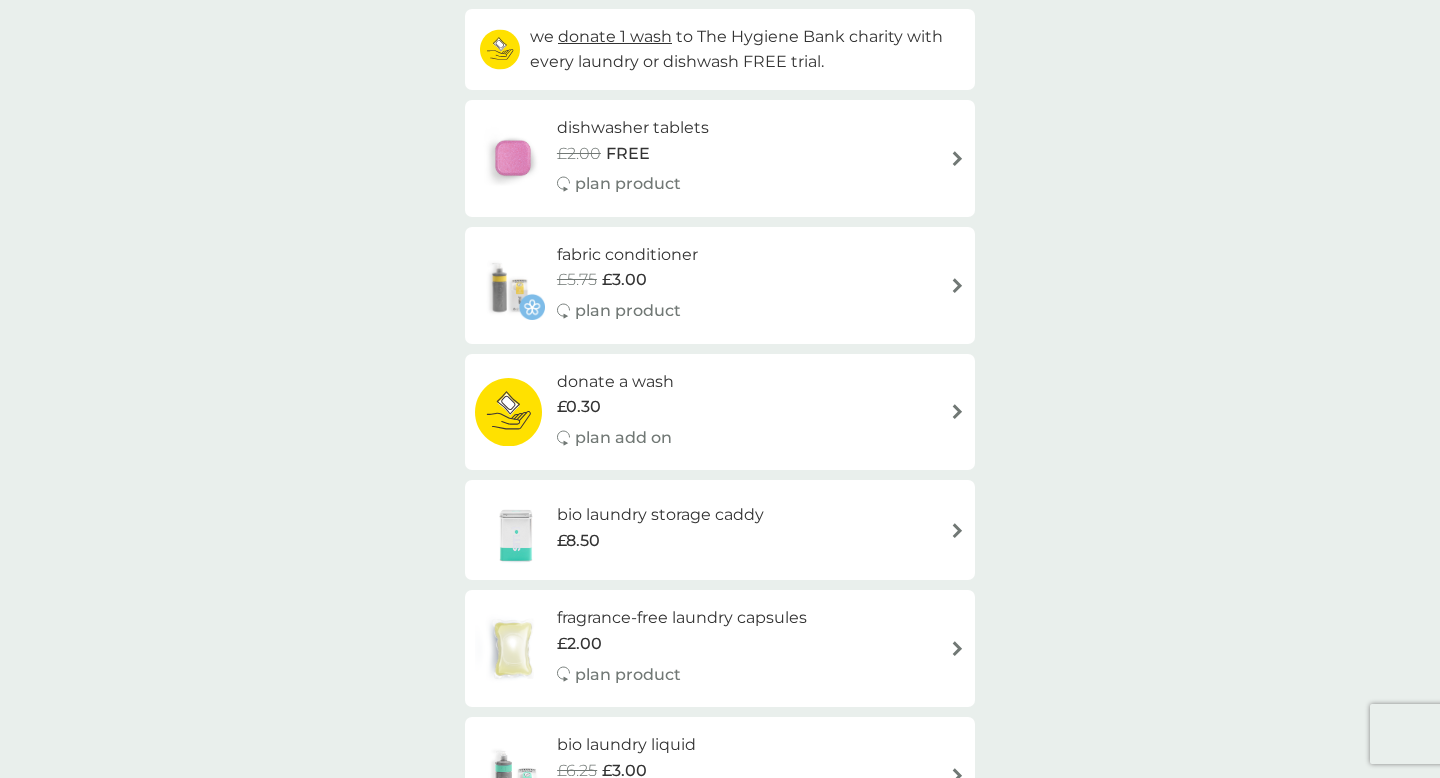scroll, scrollTop: 0, scrollLeft: 0, axis: both 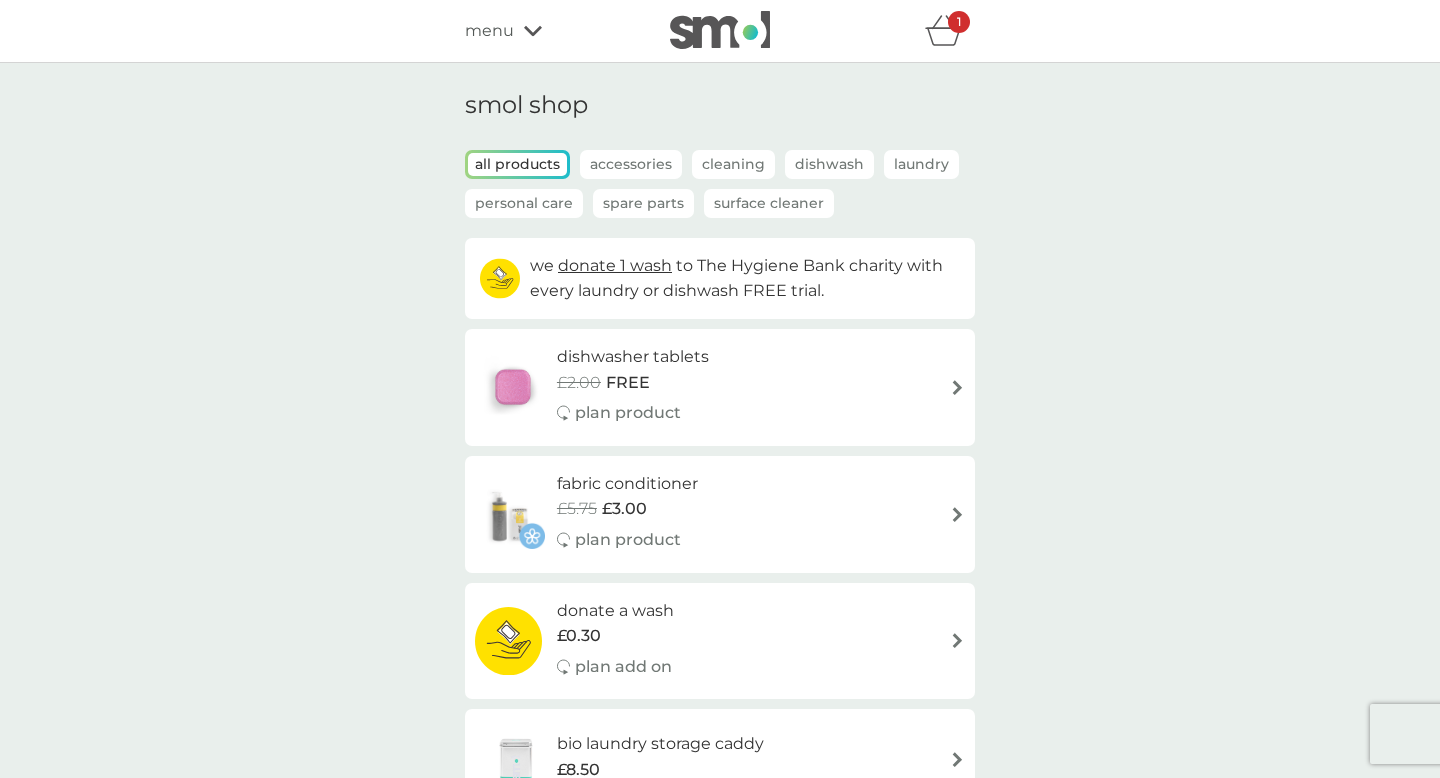 click 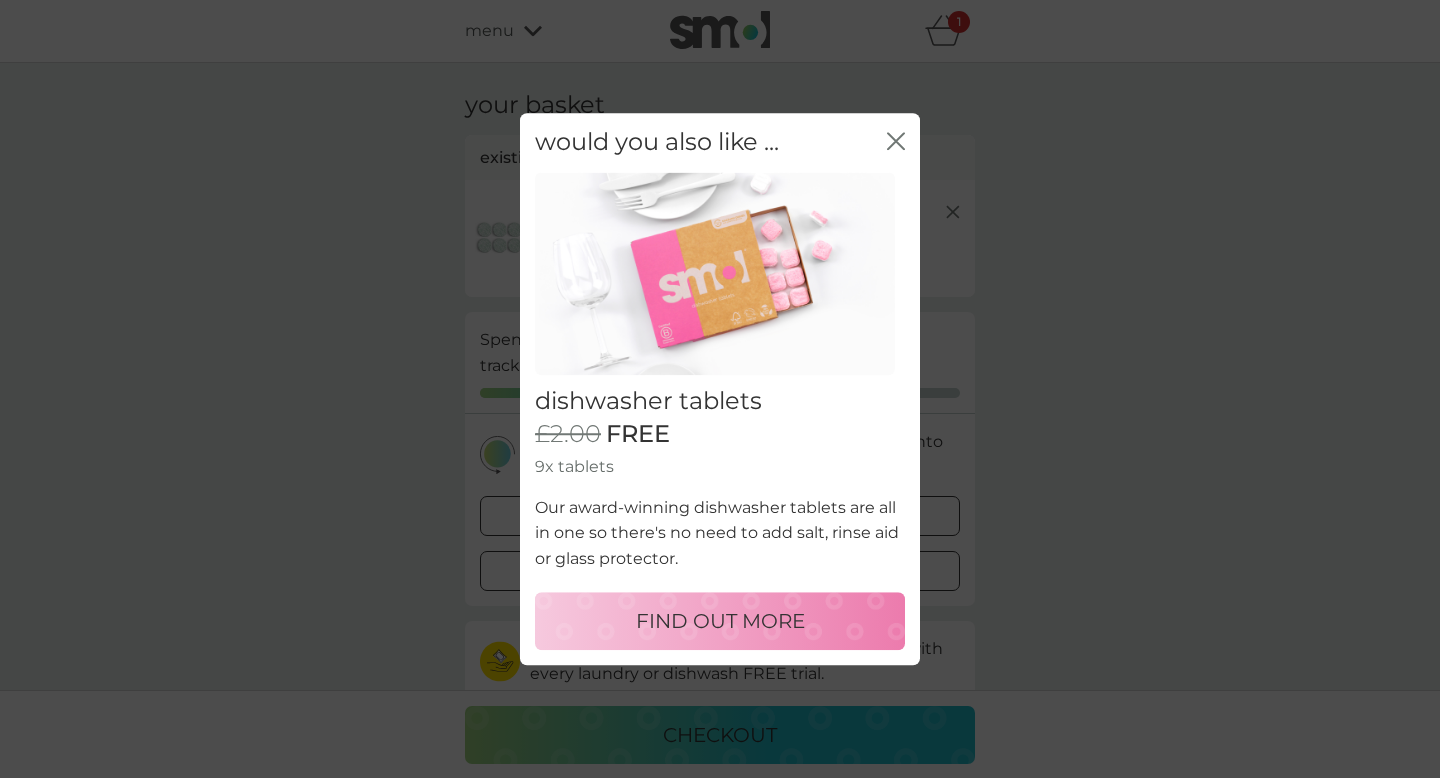 click on "close" 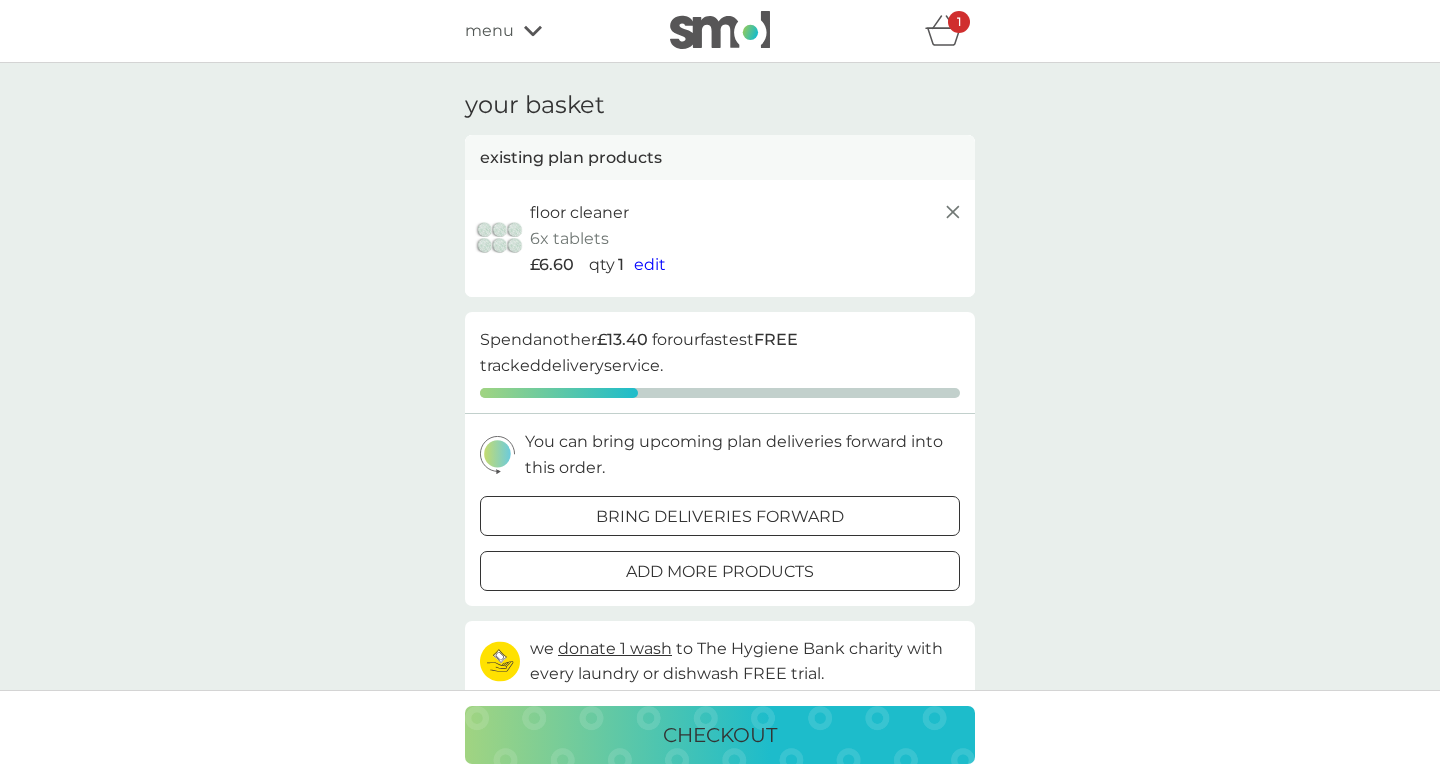 click 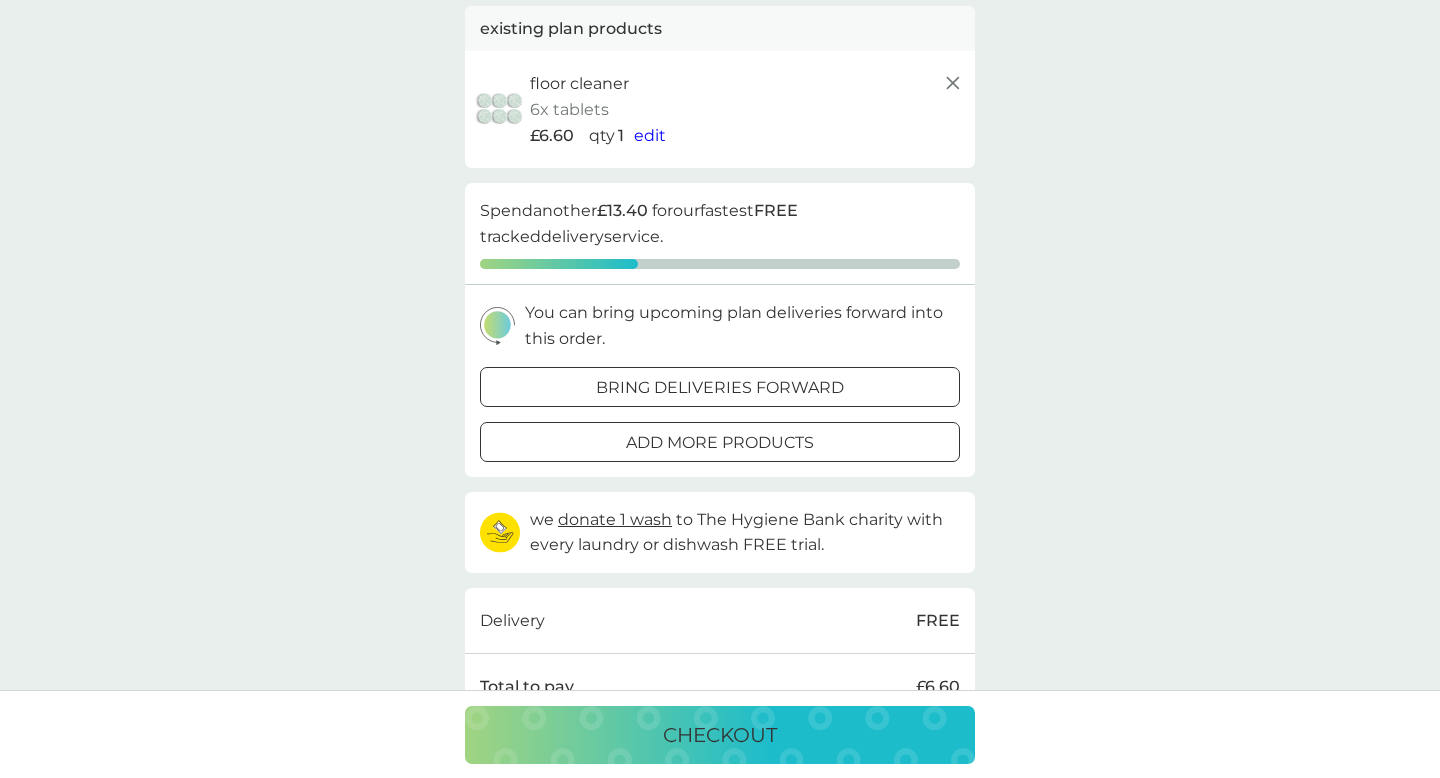 scroll, scrollTop: 101, scrollLeft: 0, axis: vertical 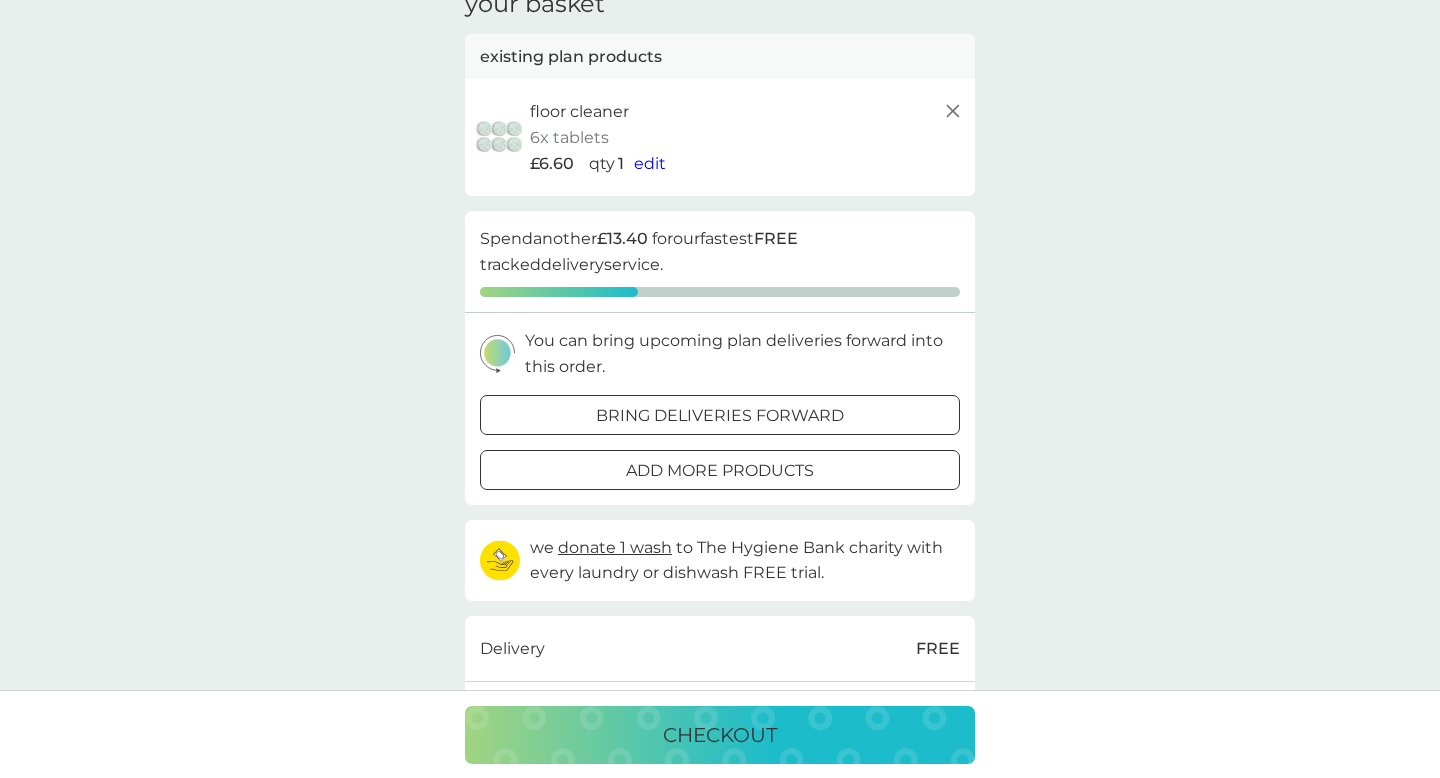 click at bounding box center [500, 137] 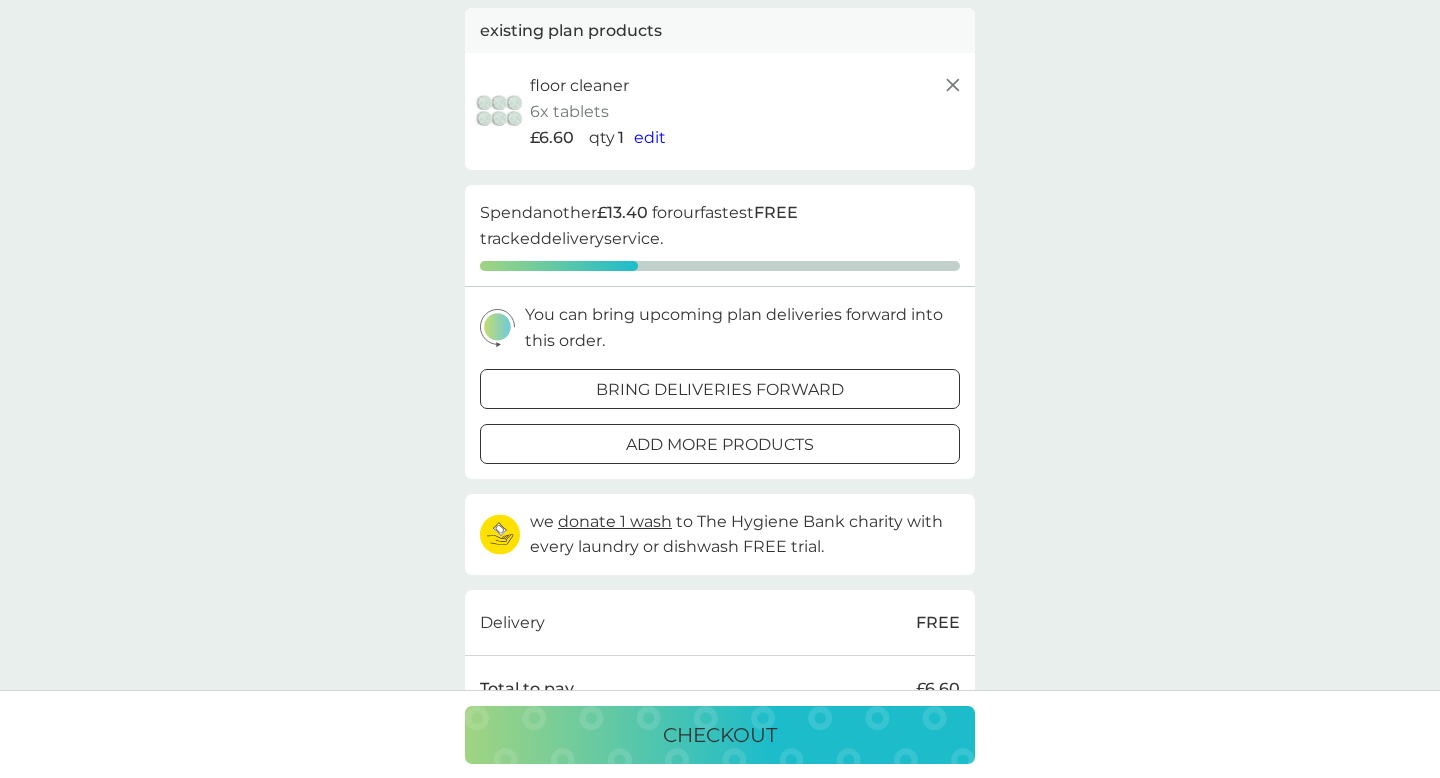 scroll, scrollTop: 0, scrollLeft: 0, axis: both 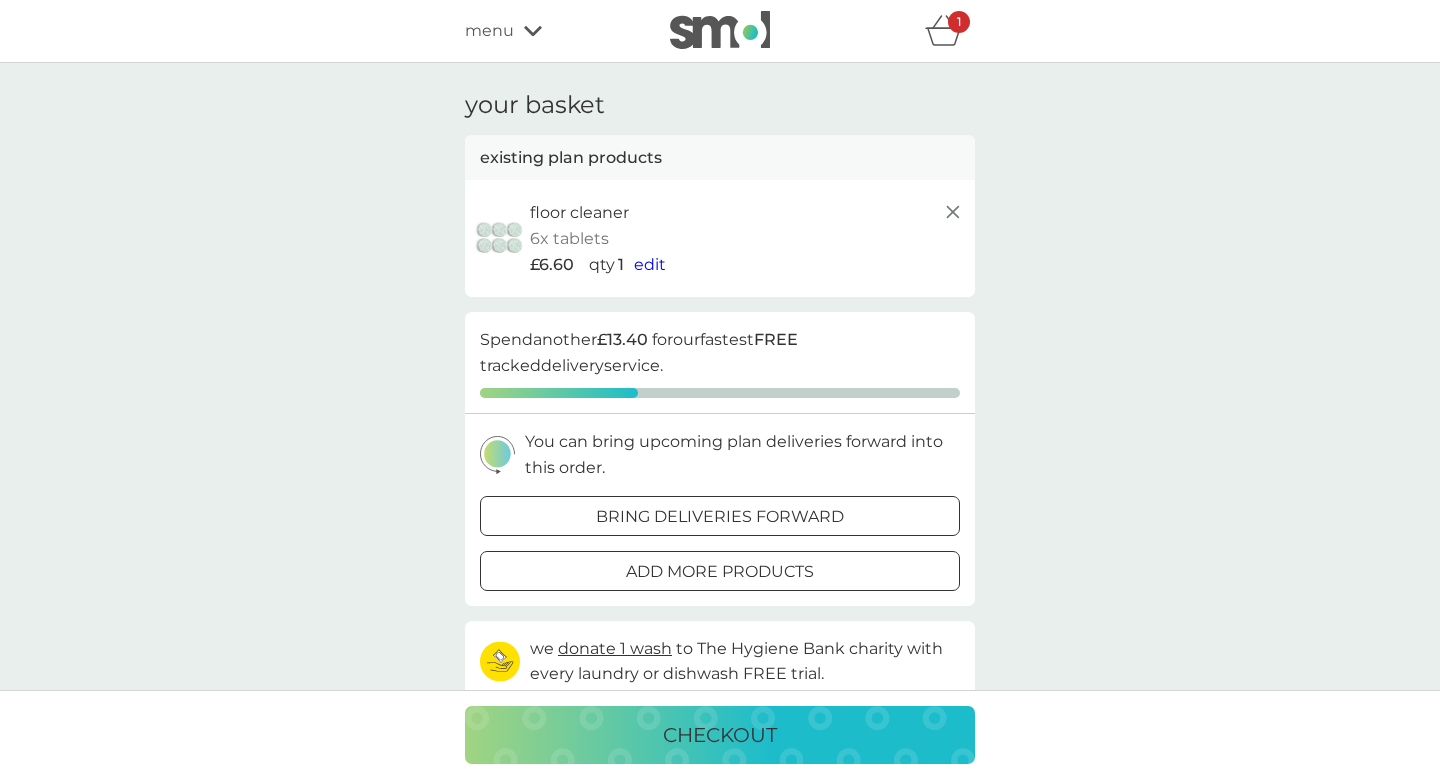 click 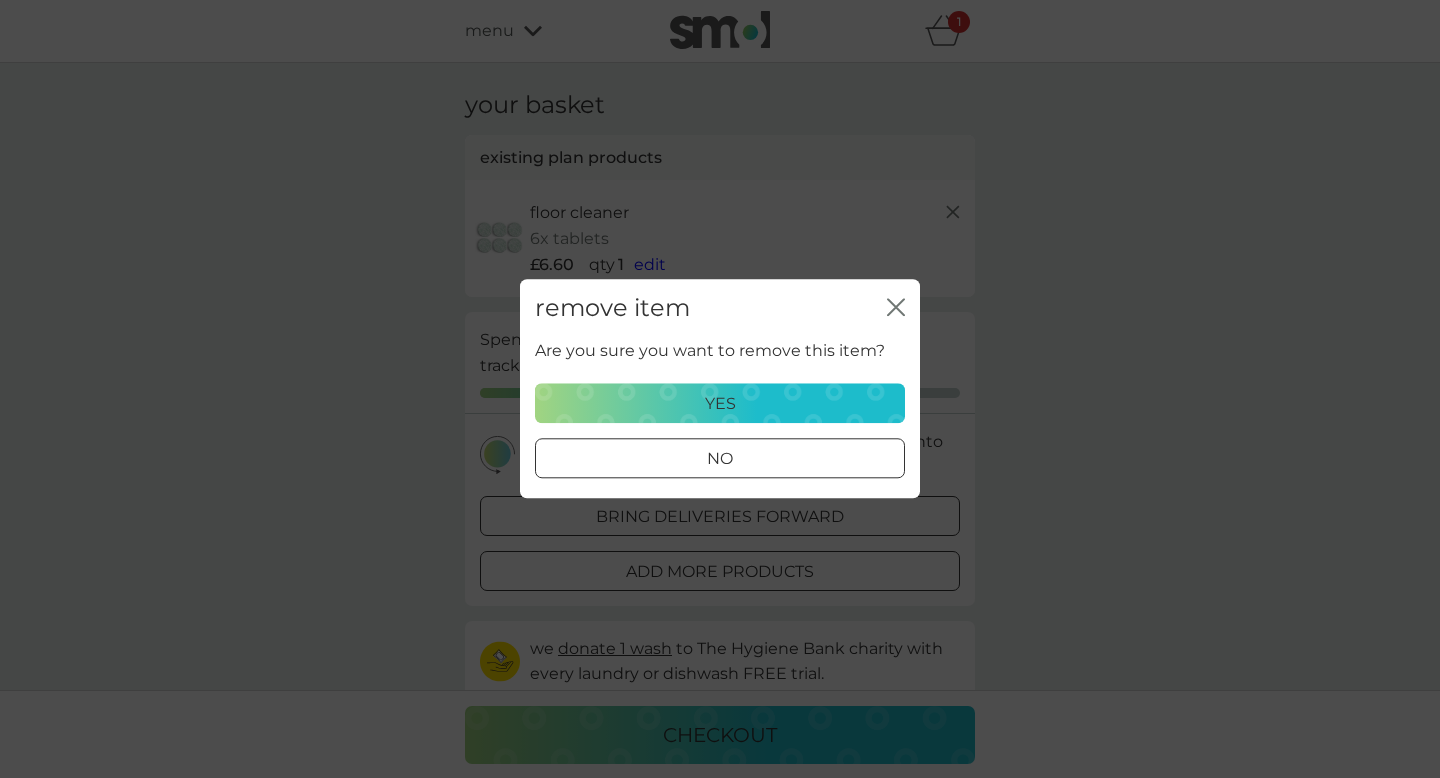 click on "yes" at bounding box center (720, 404) 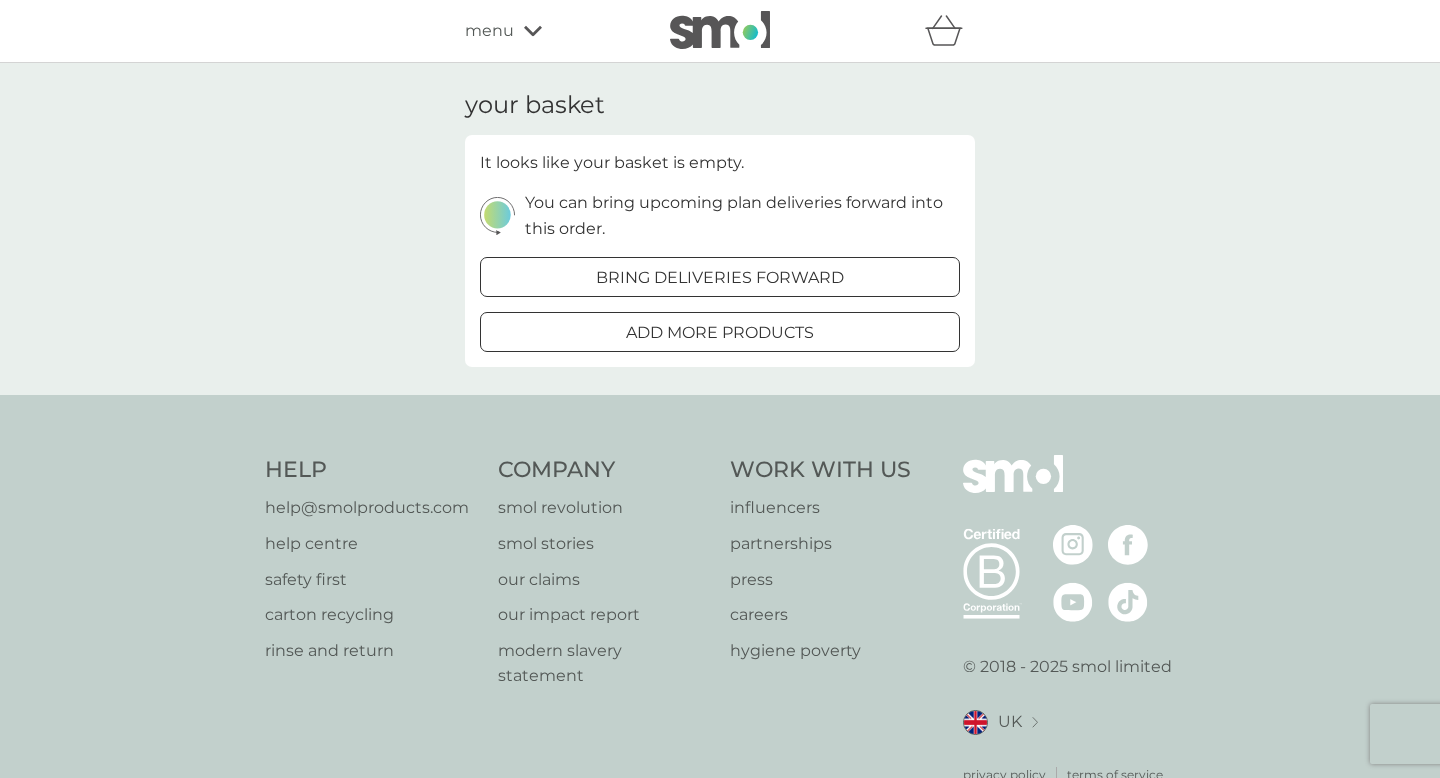 click on "menu" at bounding box center (550, 31) 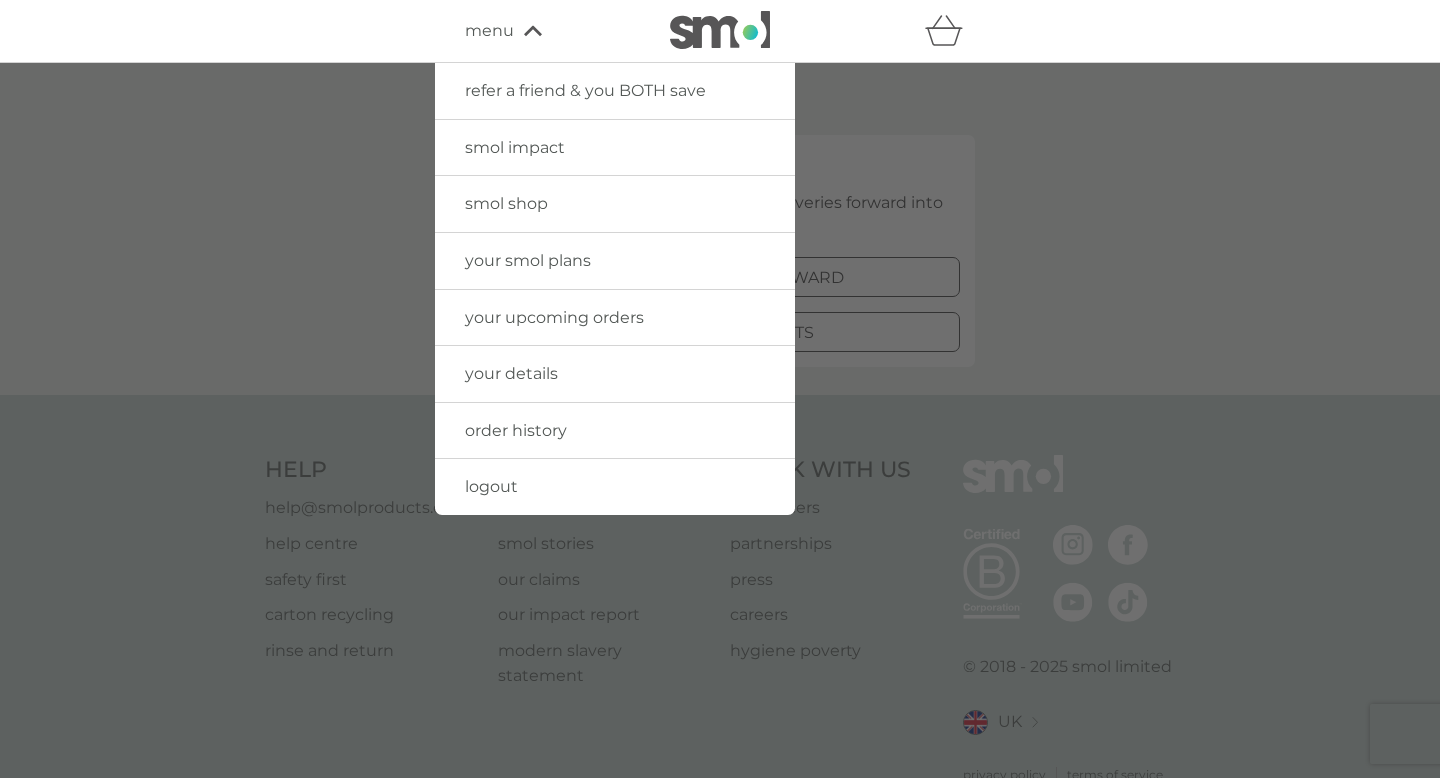 click on "smol shop" at bounding box center [506, 203] 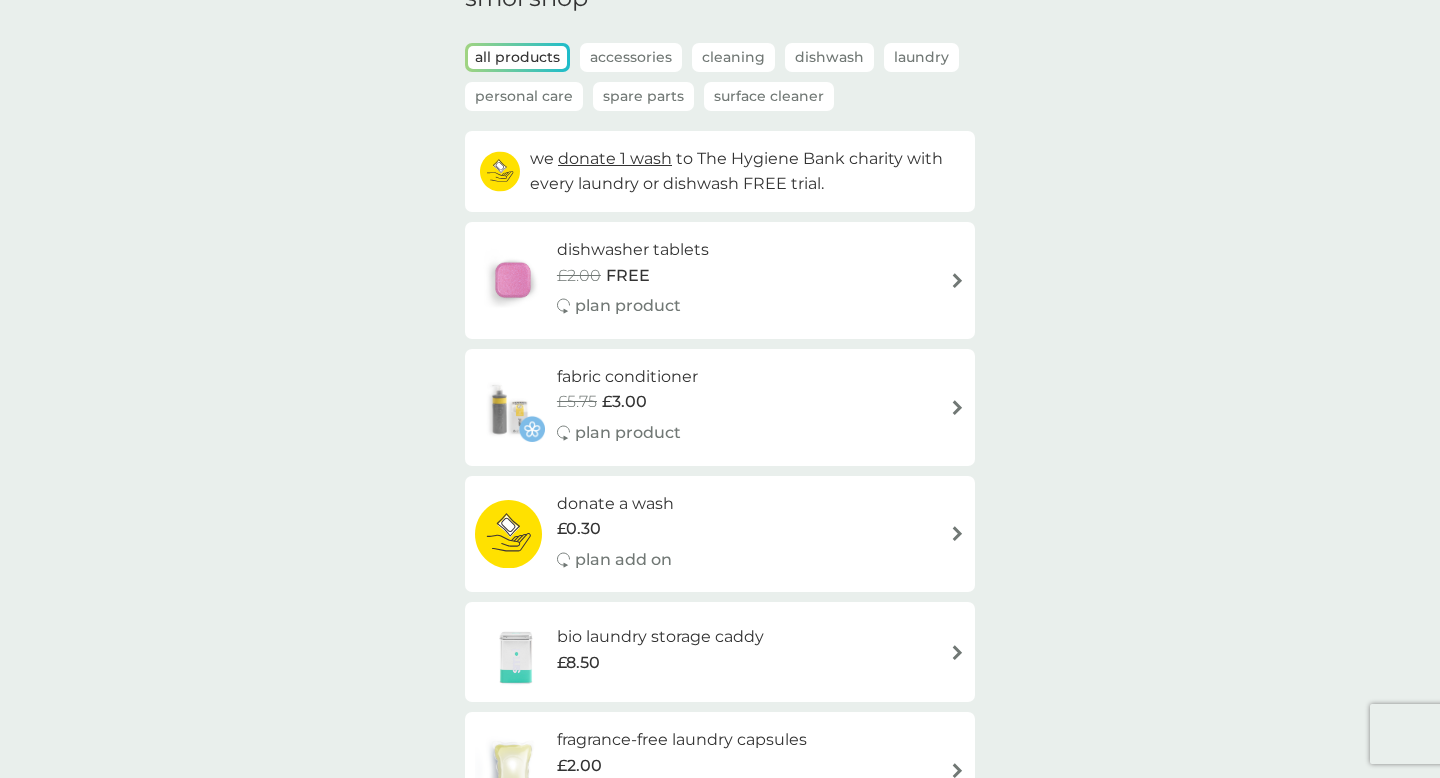 scroll, scrollTop: 109, scrollLeft: 0, axis: vertical 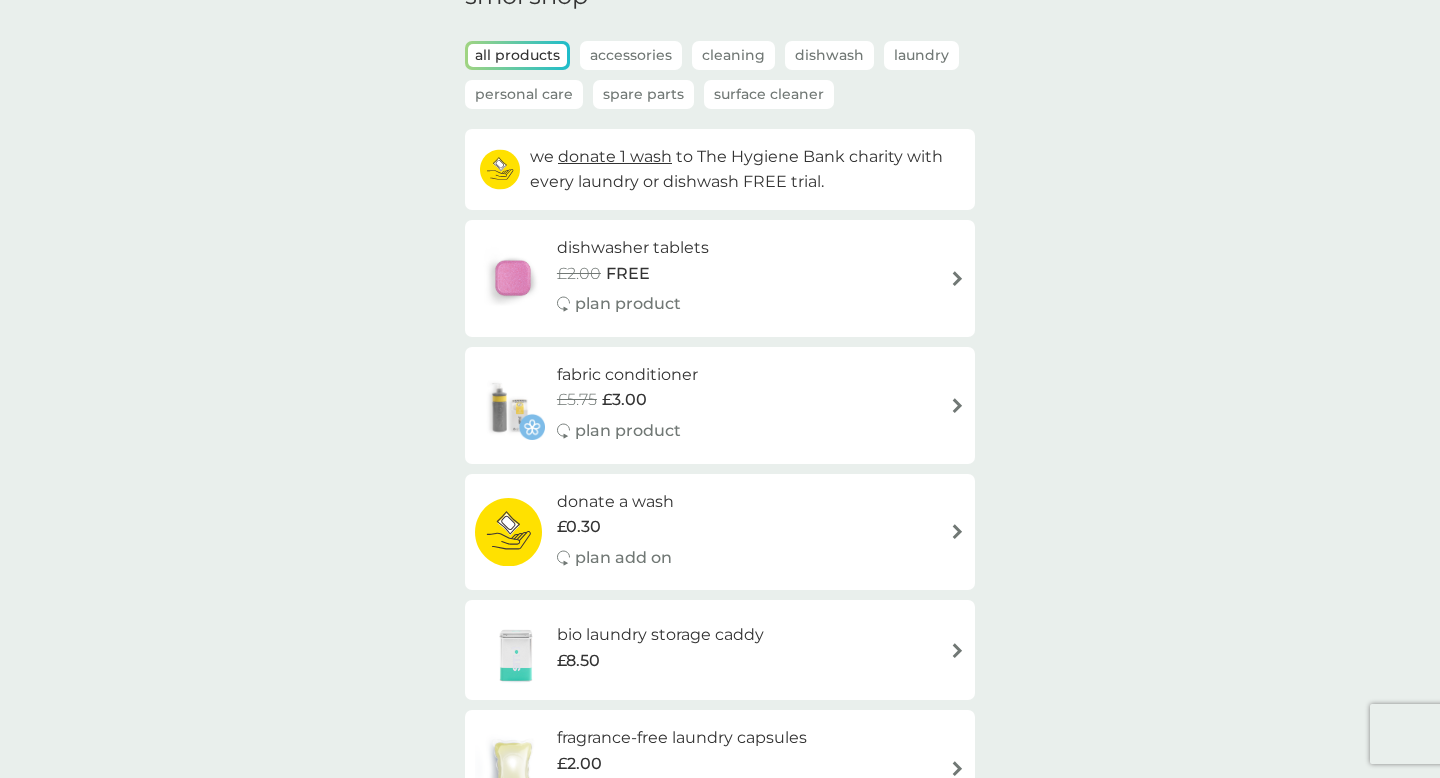 click on "fabric conditioner £5.75 £3.00 plan product" at bounding box center [720, 405] 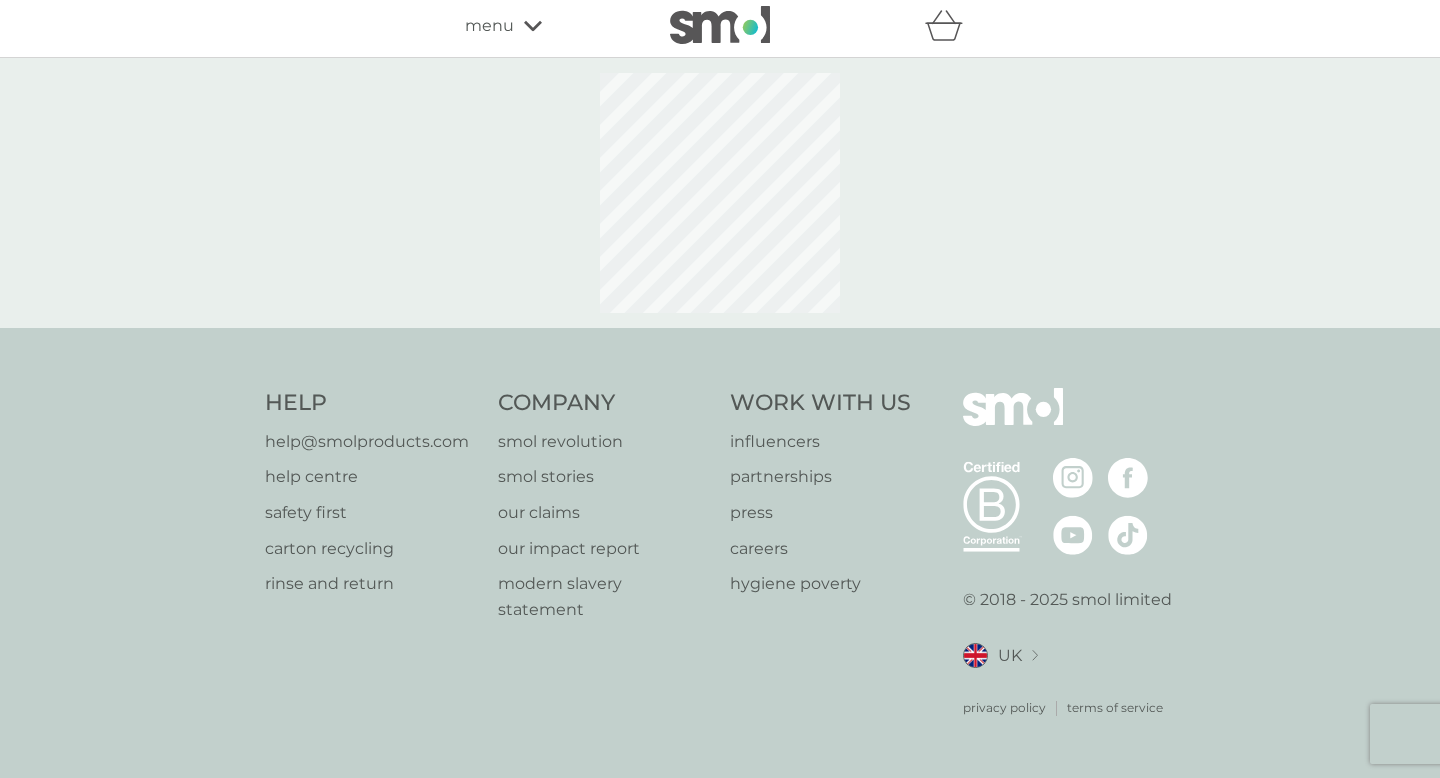 scroll, scrollTop: 0, scrollLeft: 0, axis: both 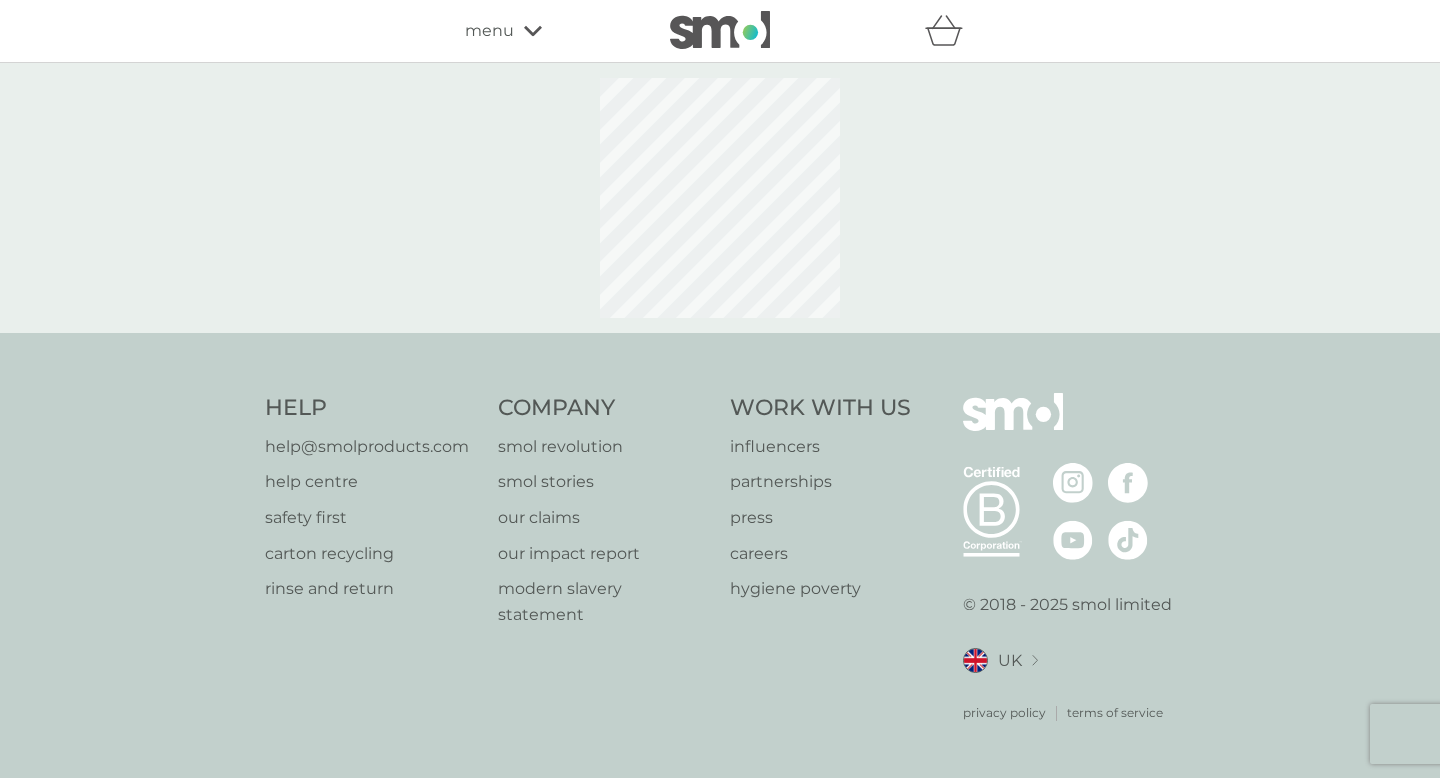 select on "182" 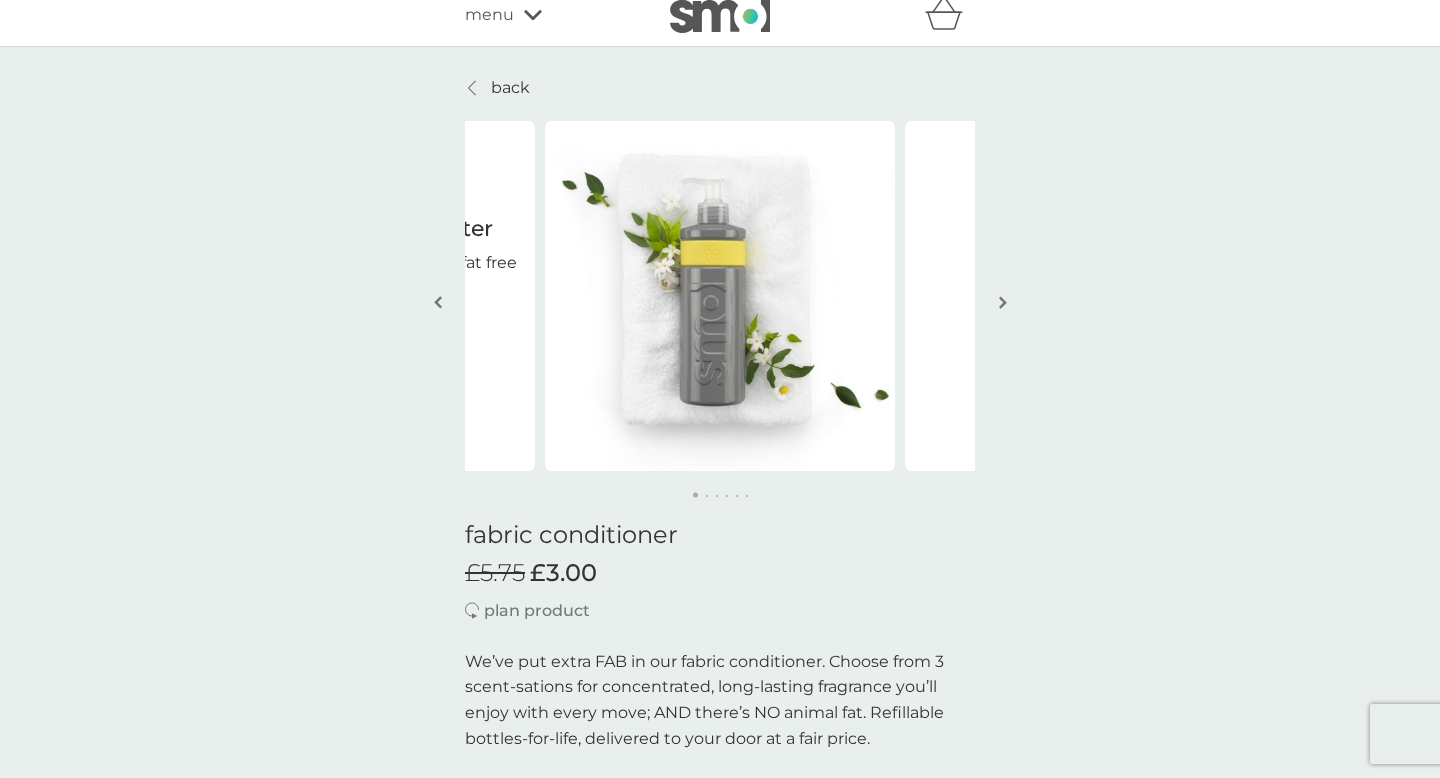 scroll, scrollTop: 17, scrollLeft: 0, axis: vertical 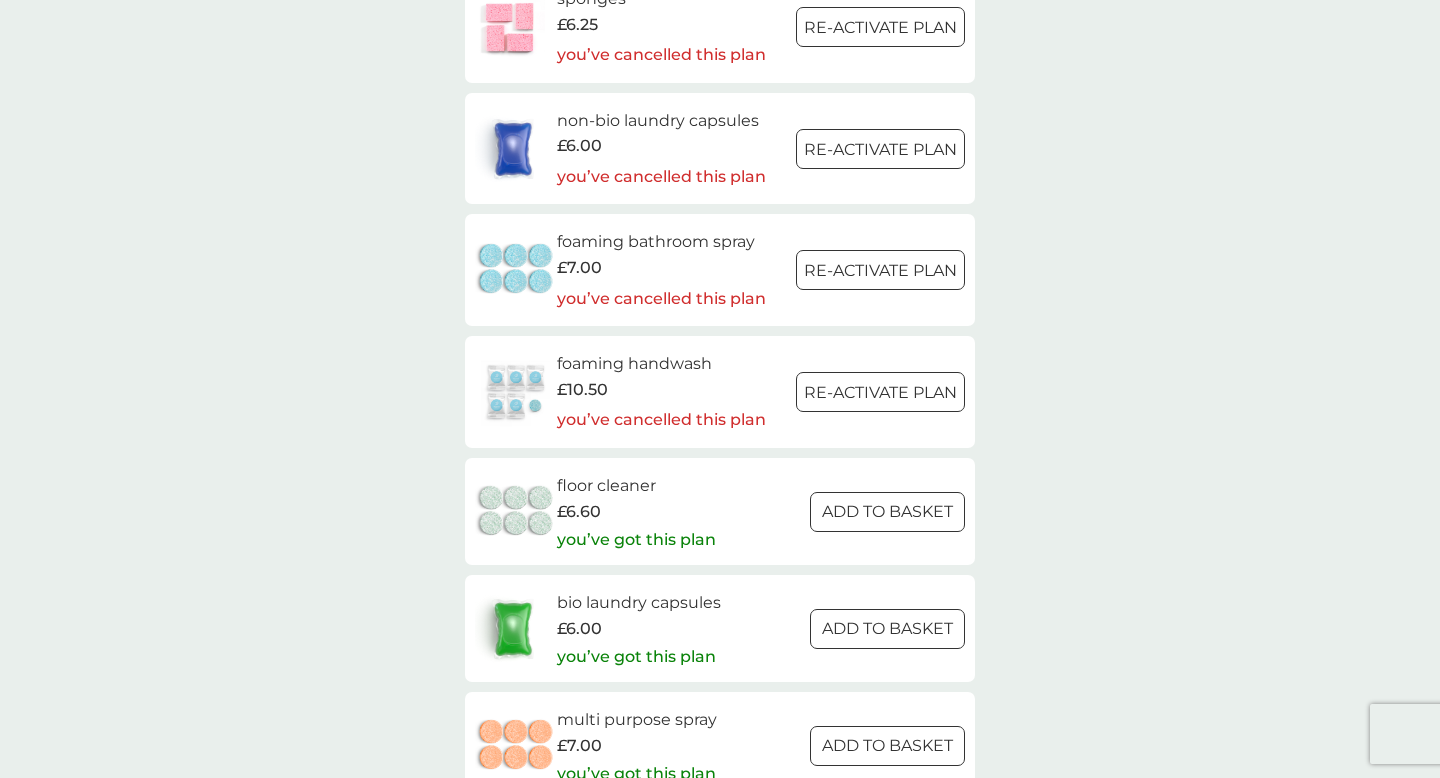 click at bounding box center (516, 512) 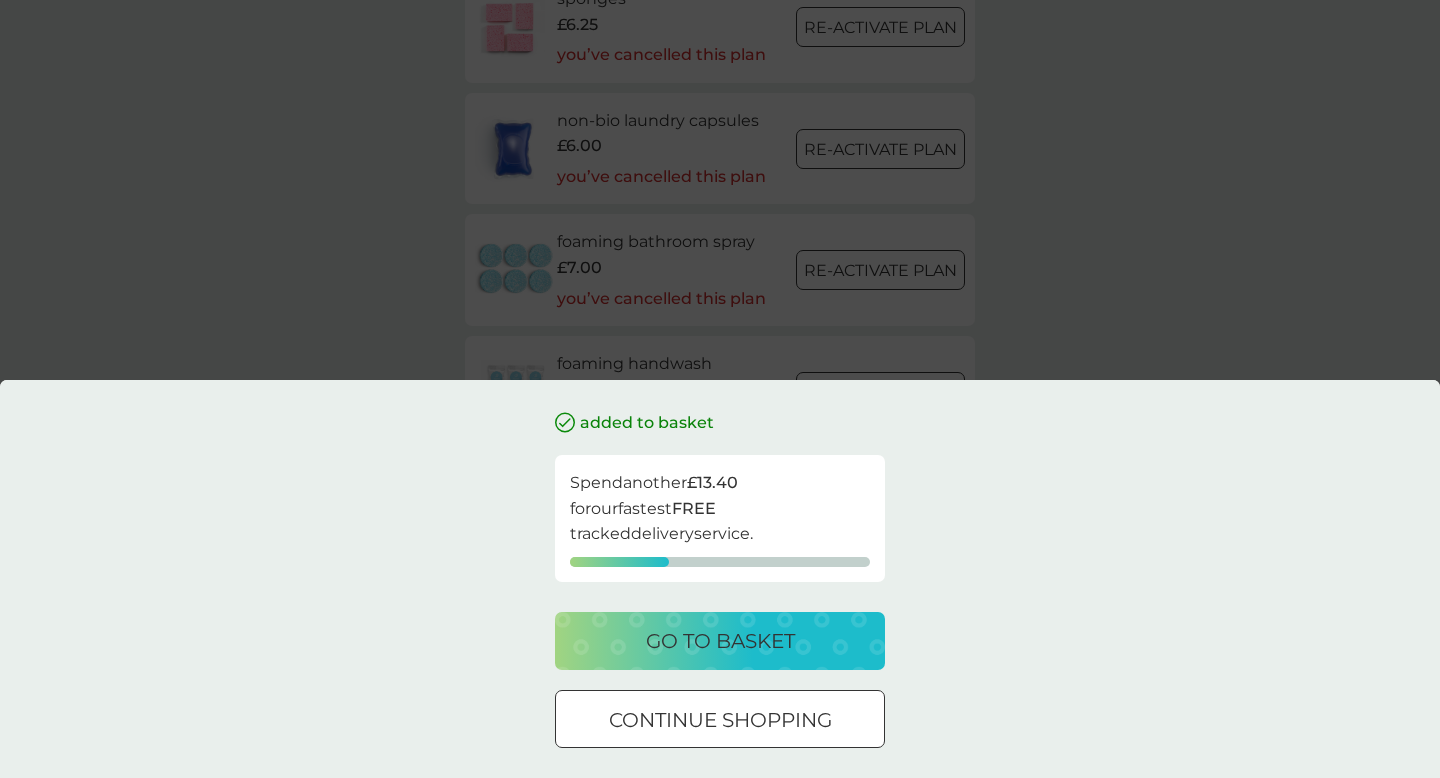 click on "continue shopping" at bounding box center [720, 720] 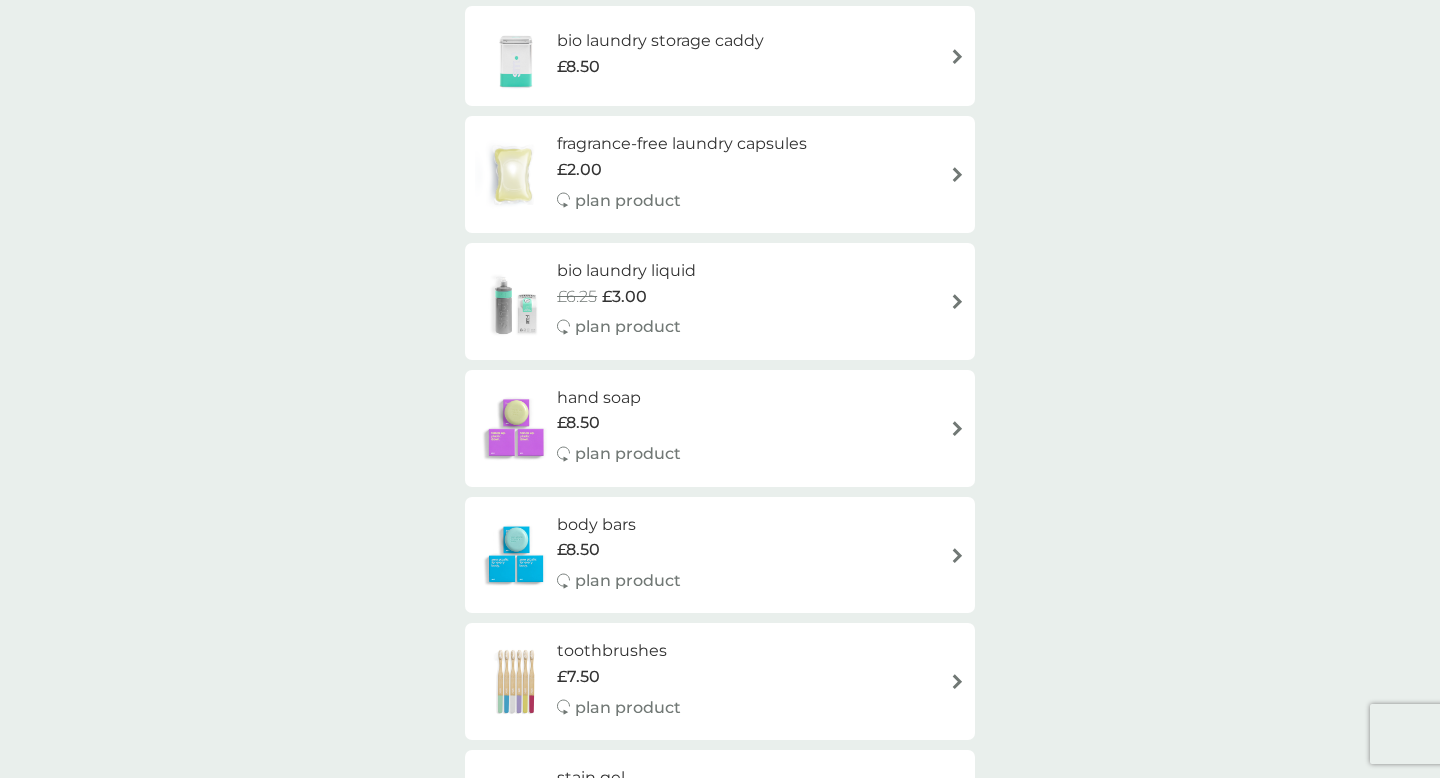 scroll, scrollTop: 0, scrollLeft: 0, axis: both 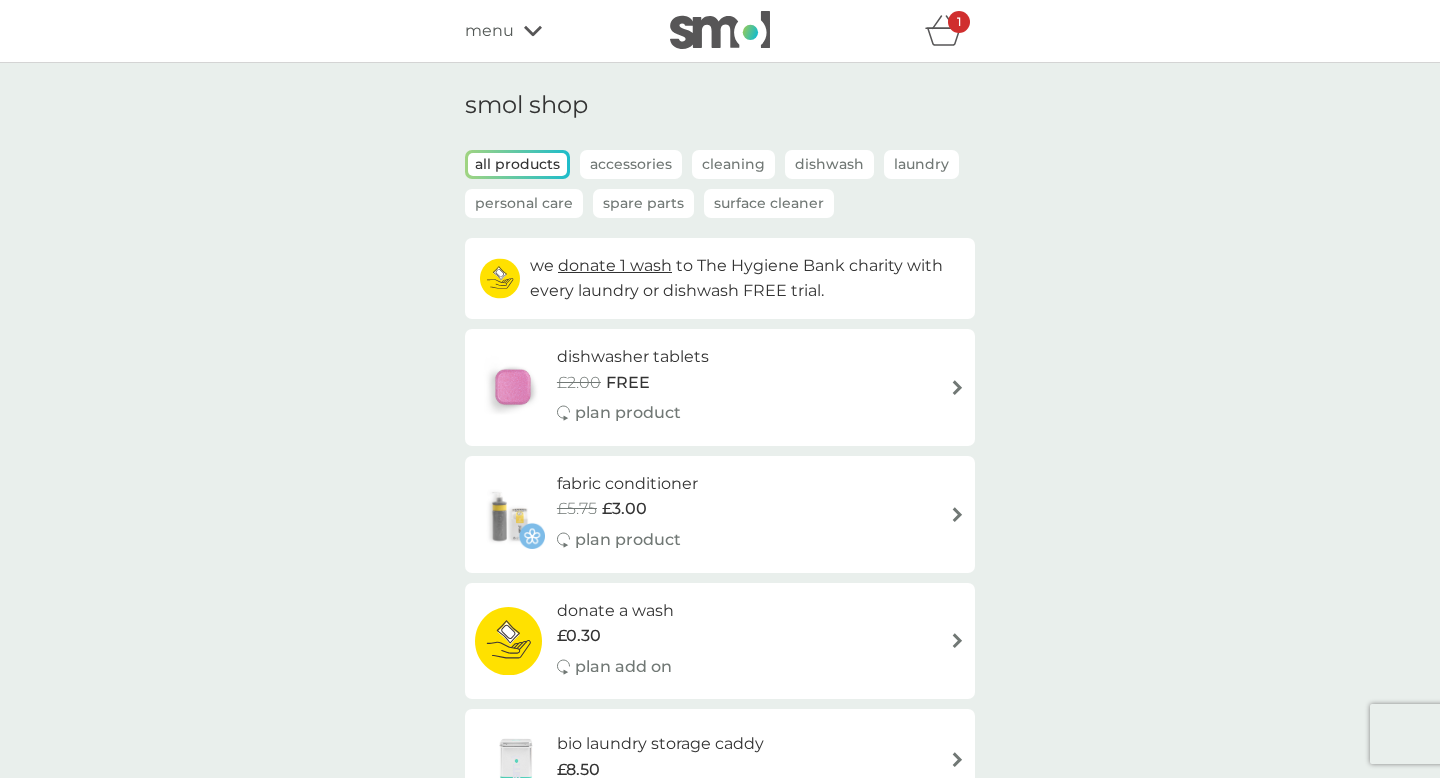 click on "menu" at bounding box center (489, 31) 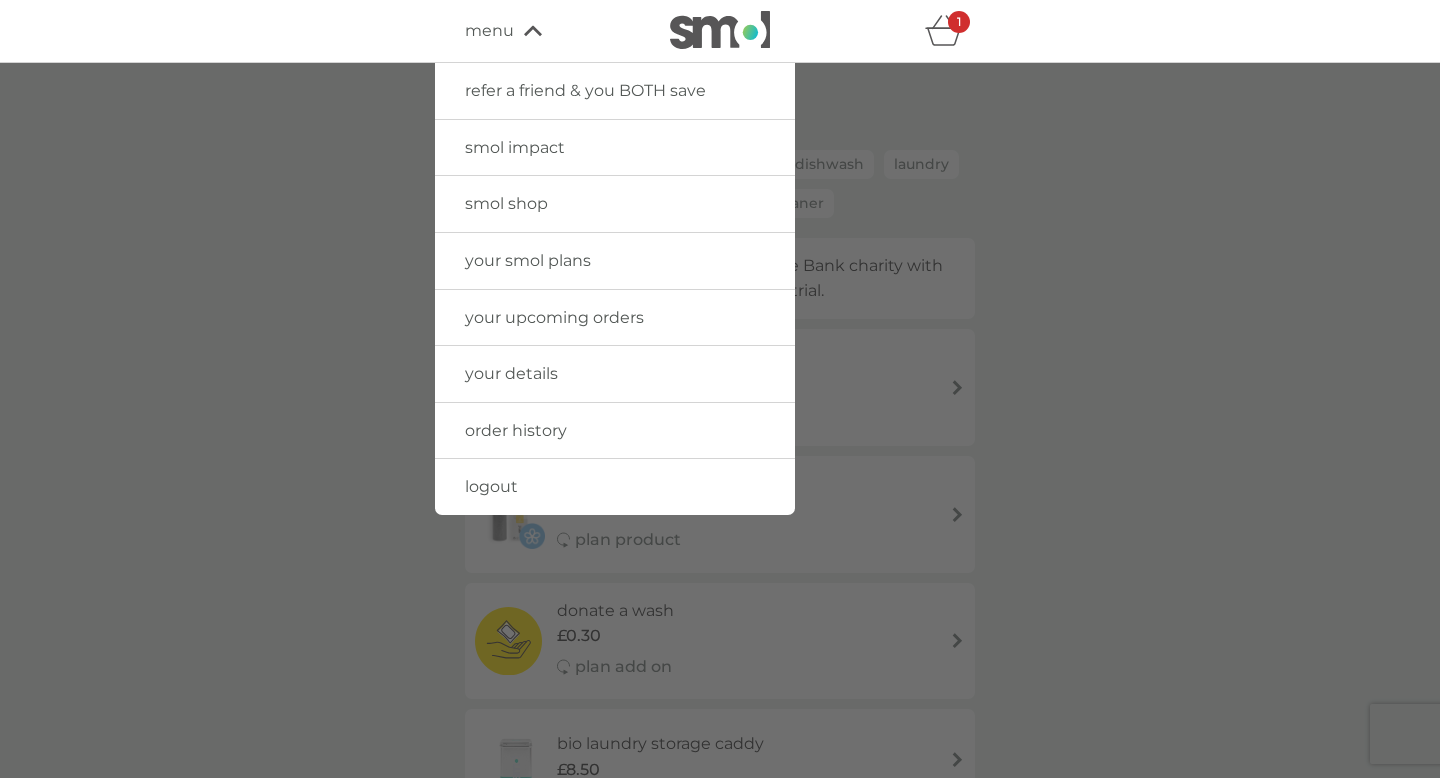 click on "smol impact" at bounding box center [615, 148] 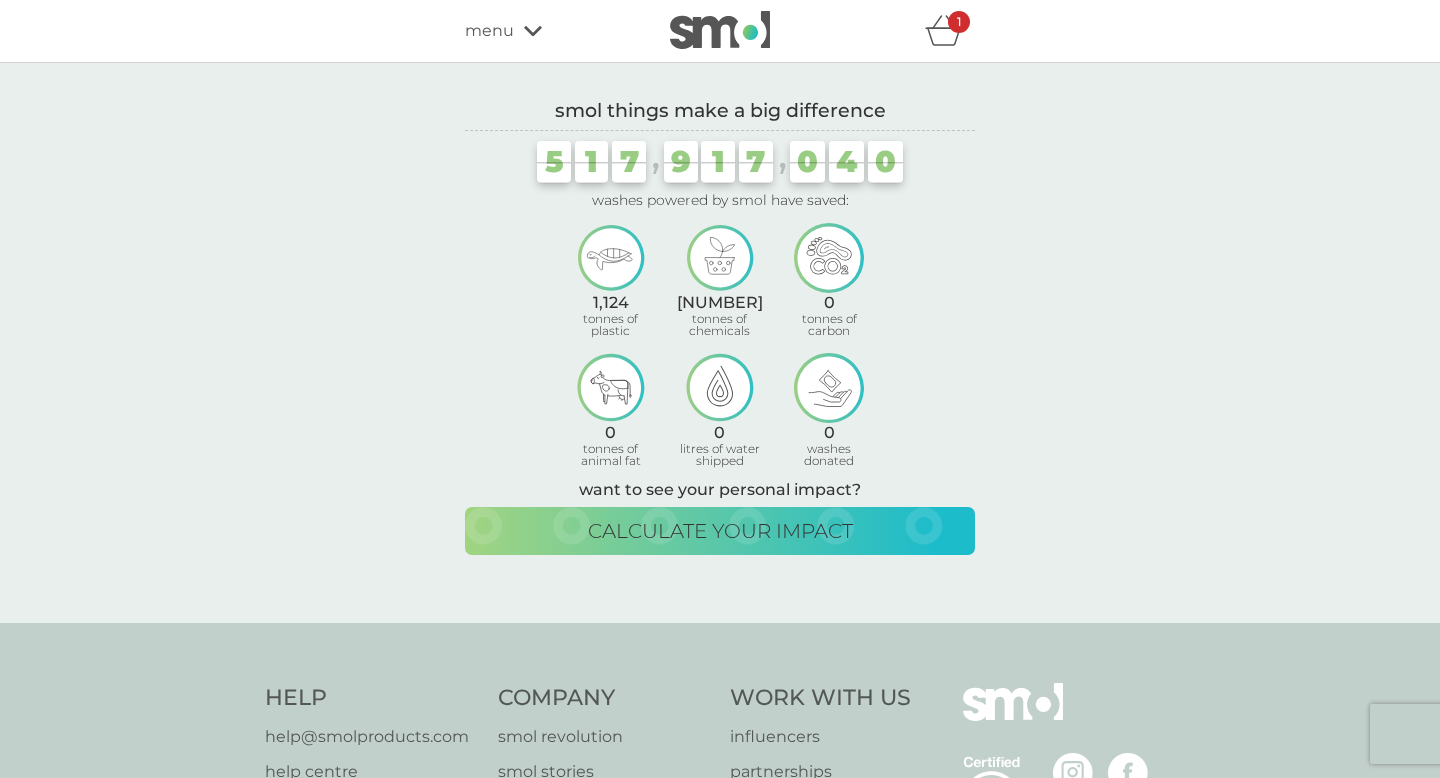 click on "1" at bounding box center (959, 22) 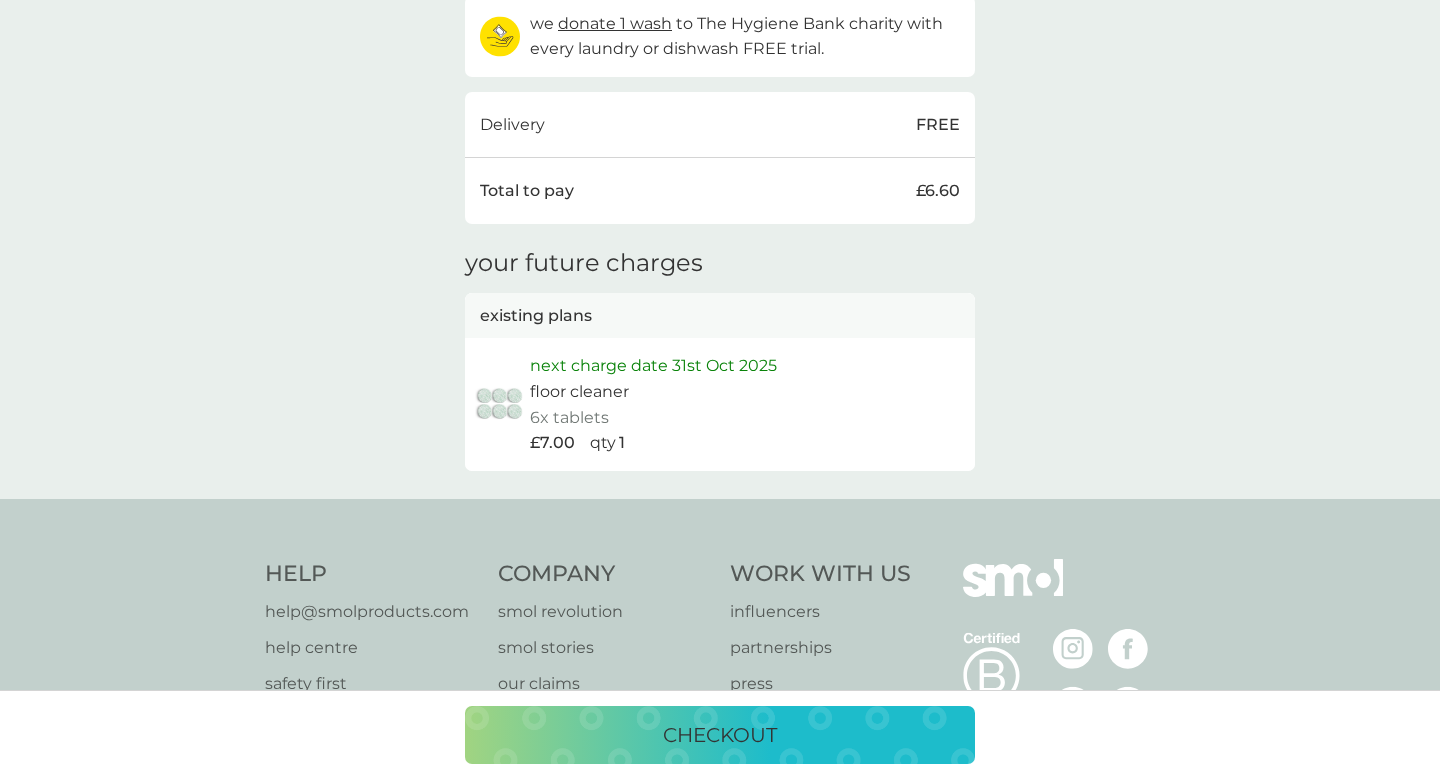 scroll, scrollTop: 674, scrollLeft: 0, axis: vertical 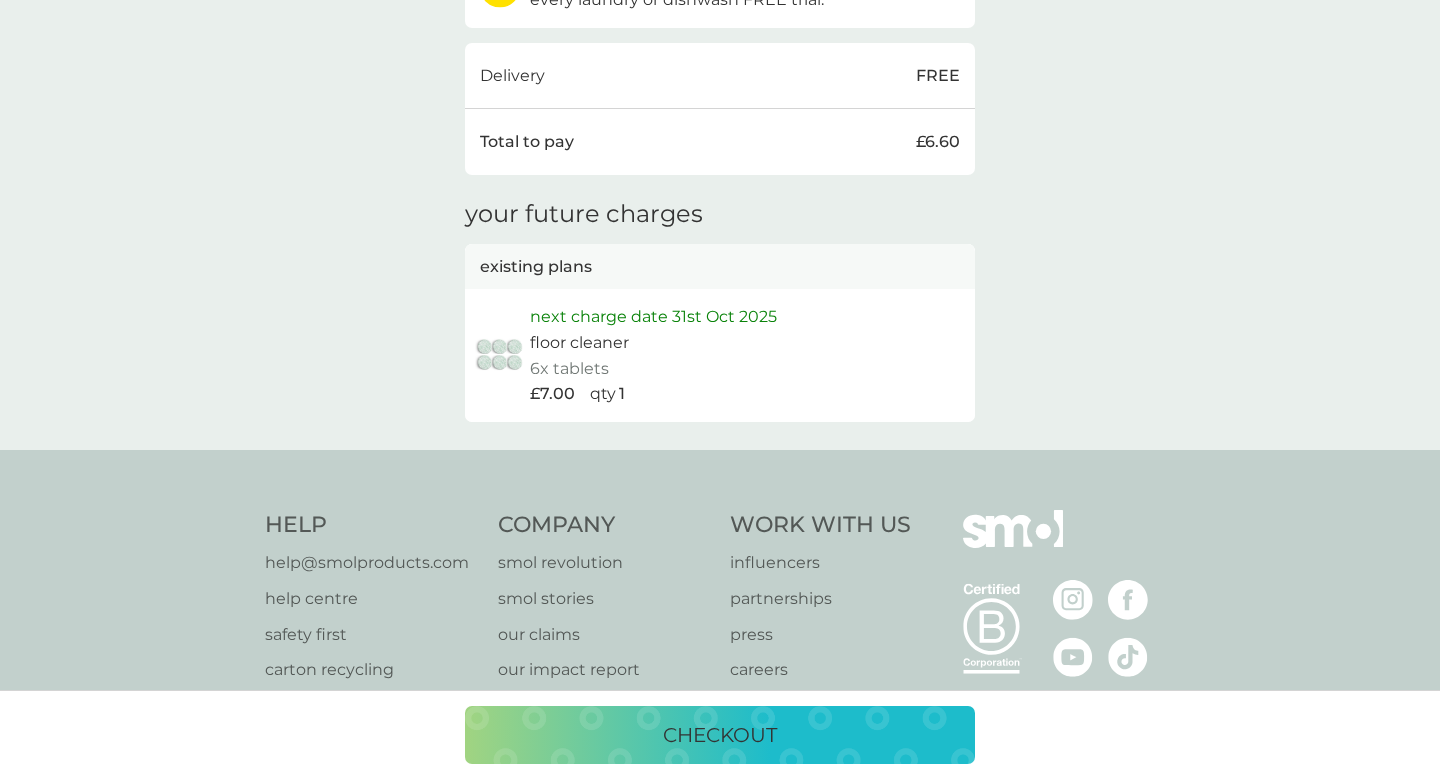 click at bounding box center (500, 355) 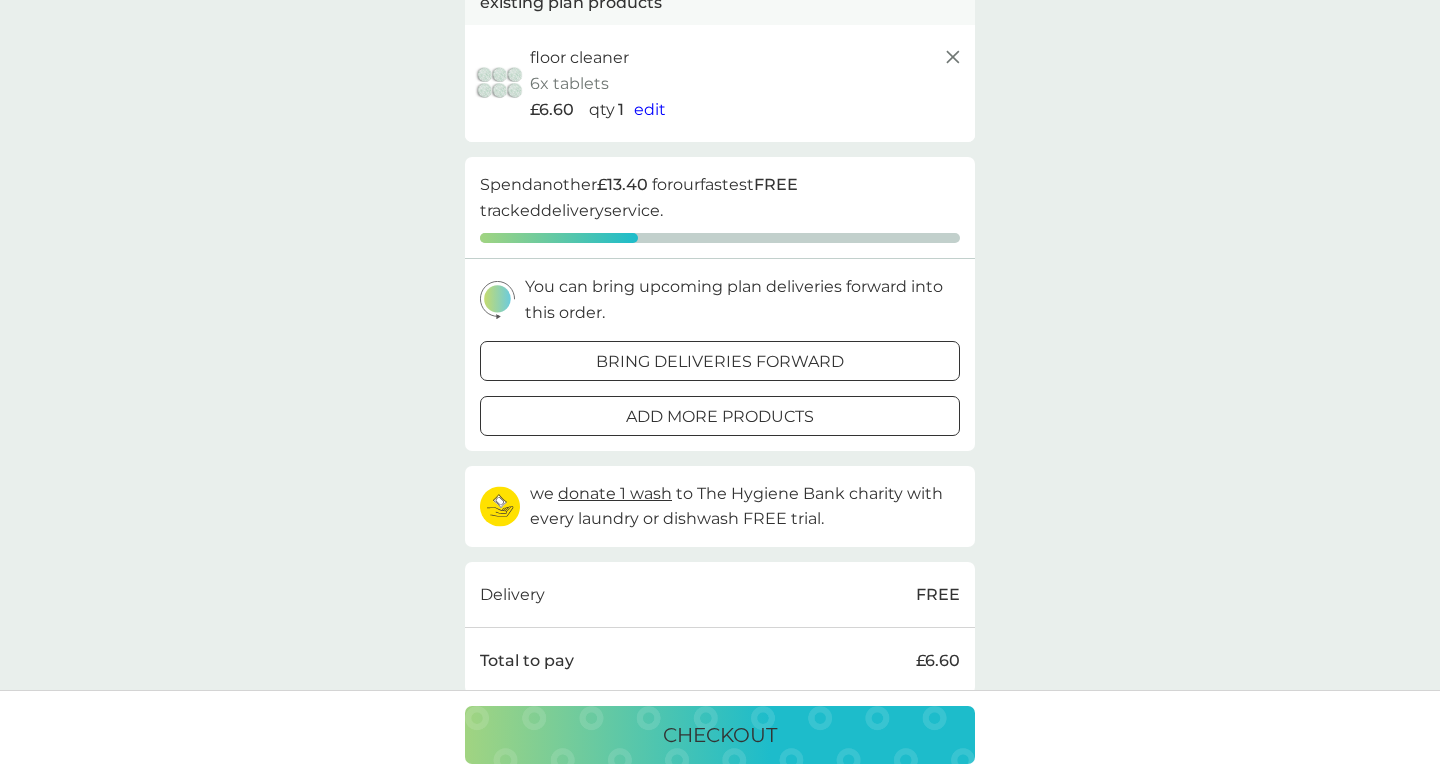 scroll, scrollTop: 0, scrollLeft: 0, axis: both 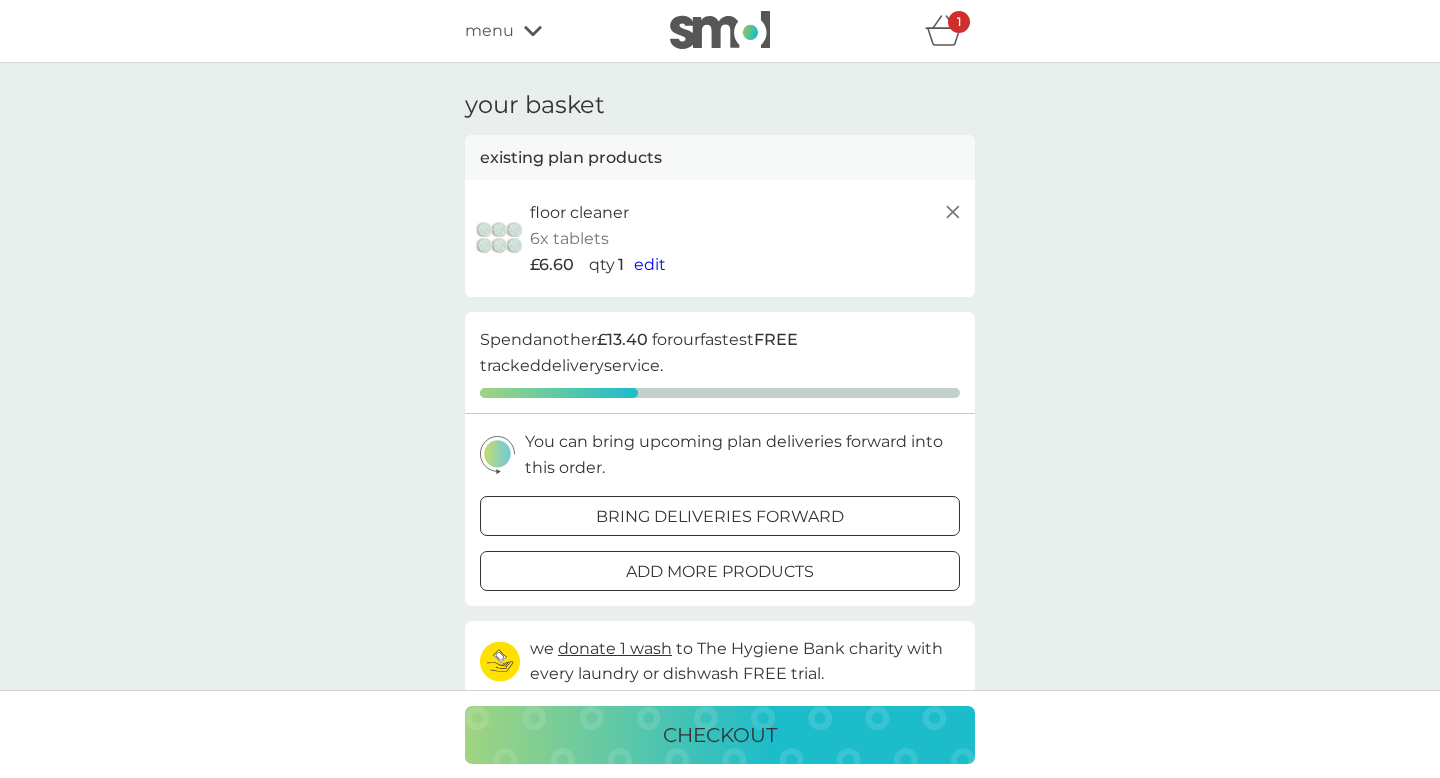 click 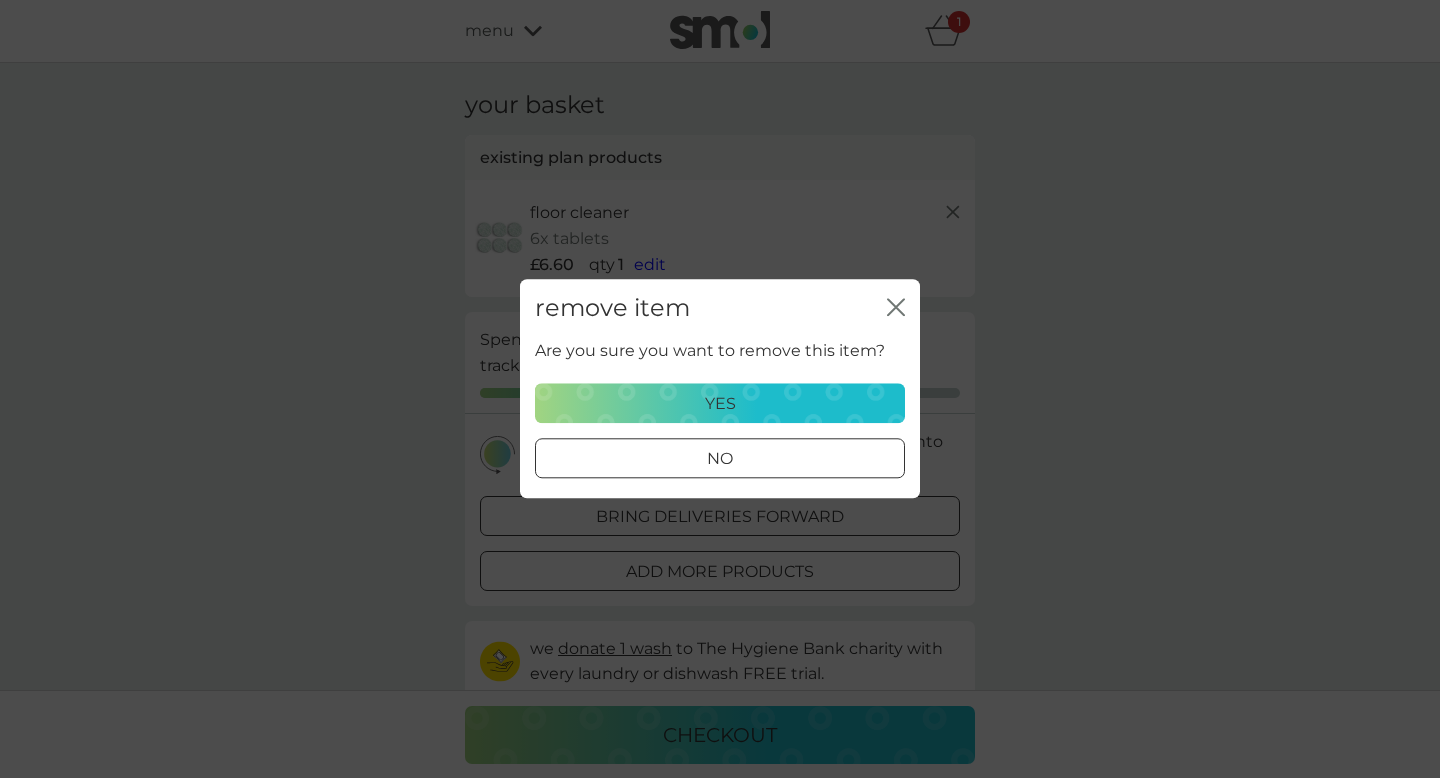click on "yes" at bounding box center (720, 404) 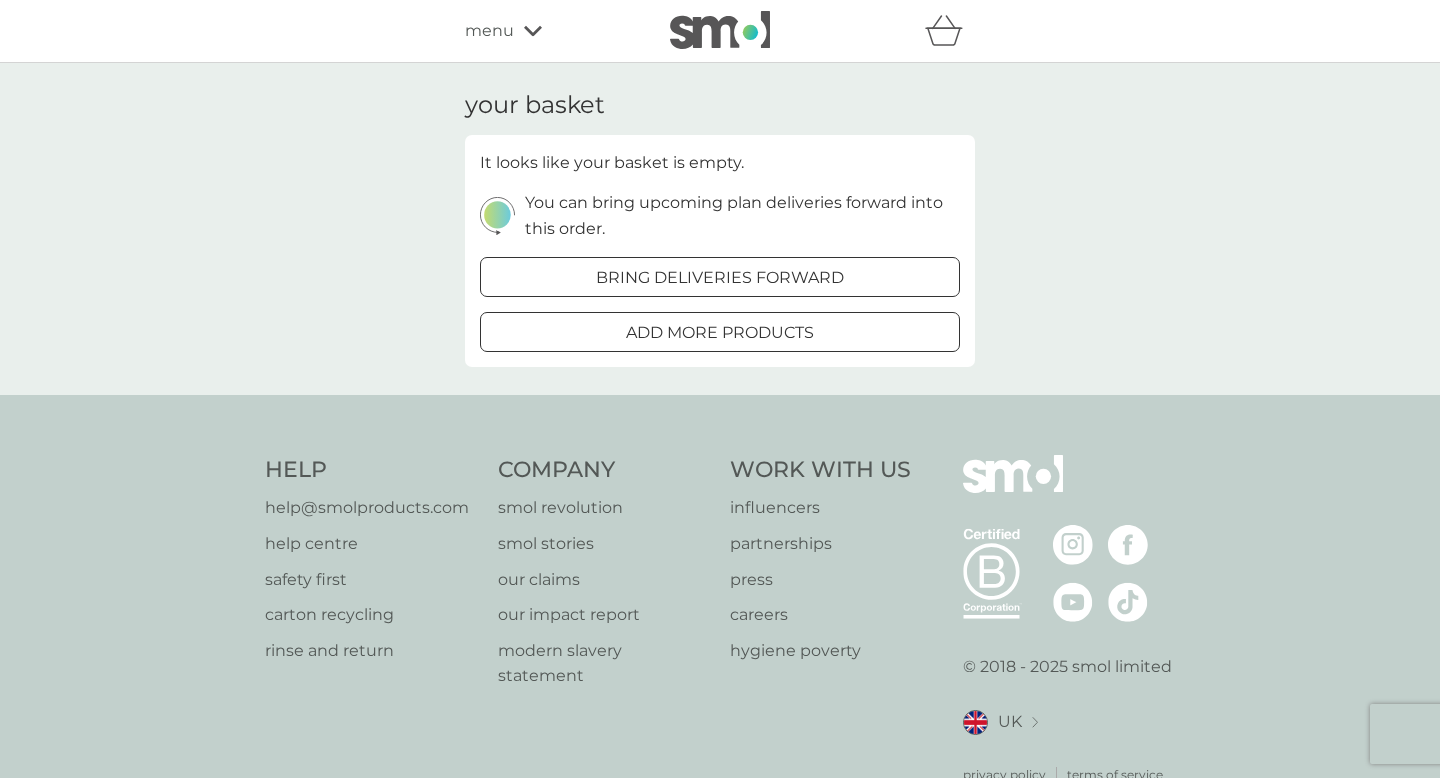 click on "menu" at bounding box center [489, 31] 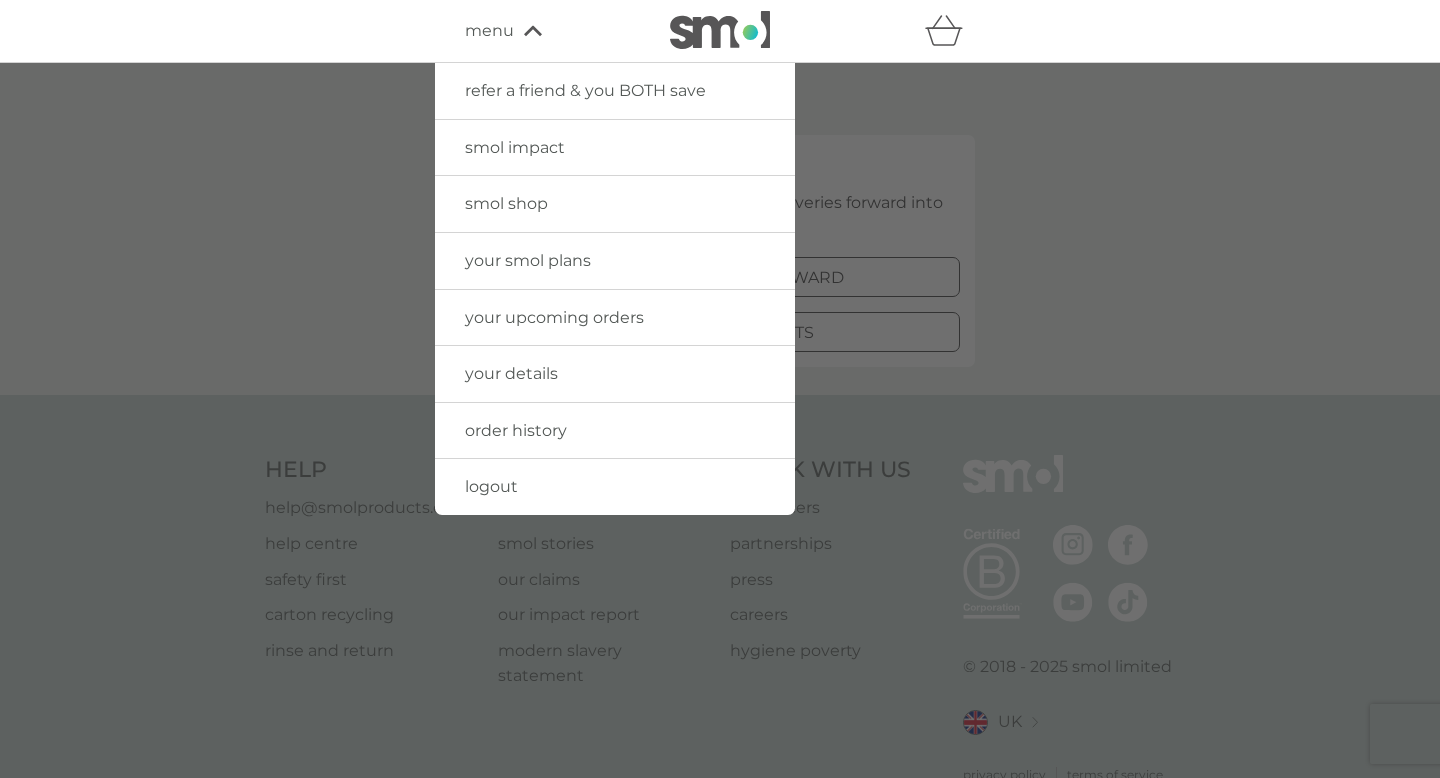 click on "smol impact" at bounding box center (515, 147) 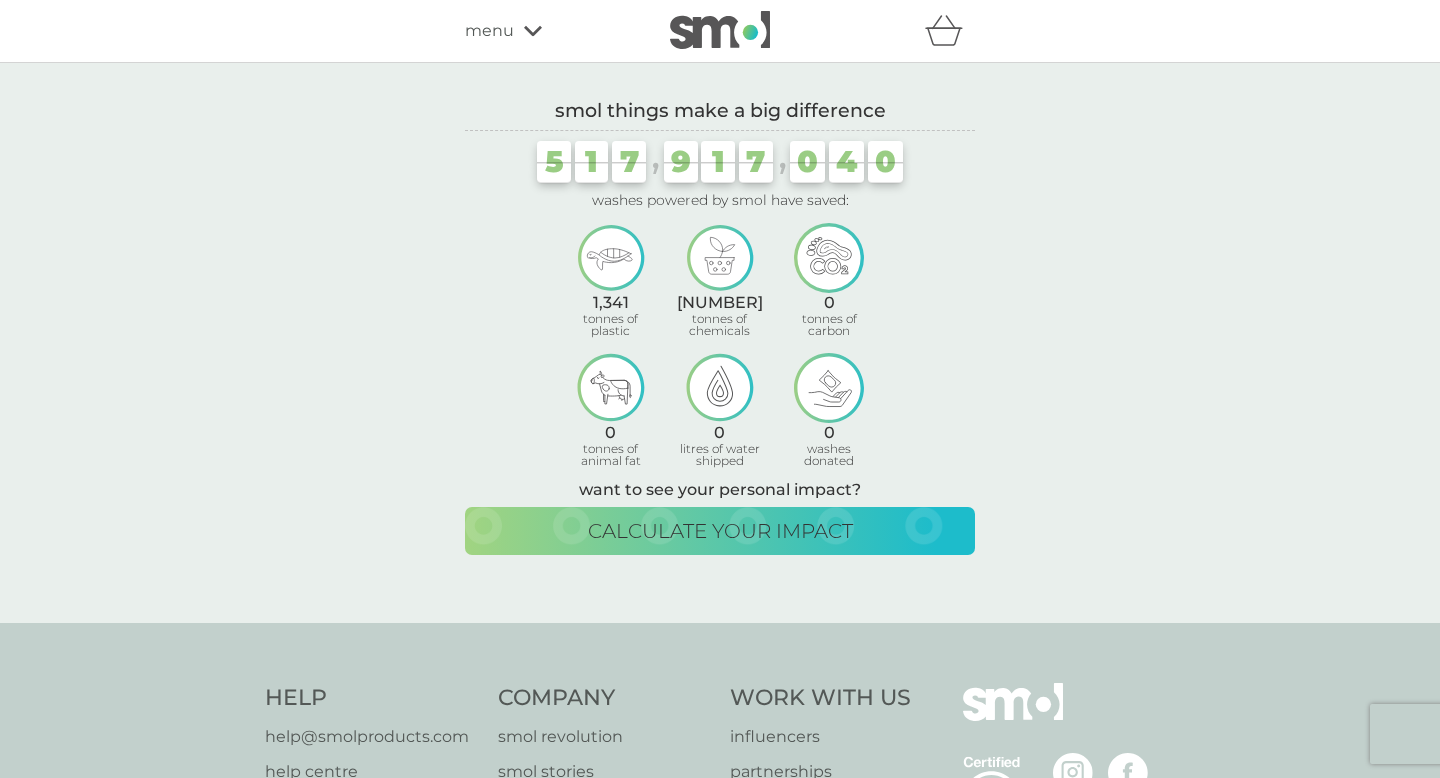 click on "menu" at bounding box center (489, 31) 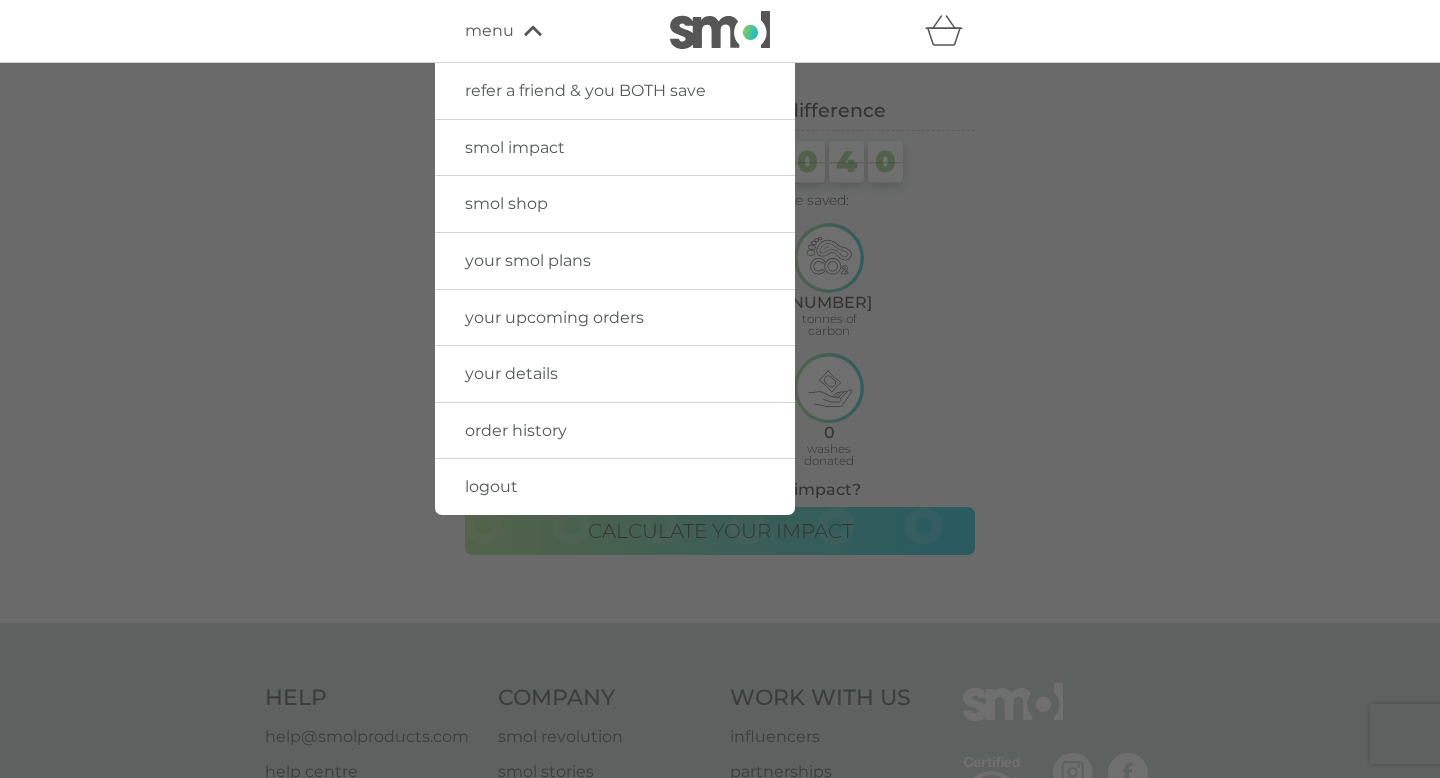 click on "smol shop" at bounding box center [506, 203] 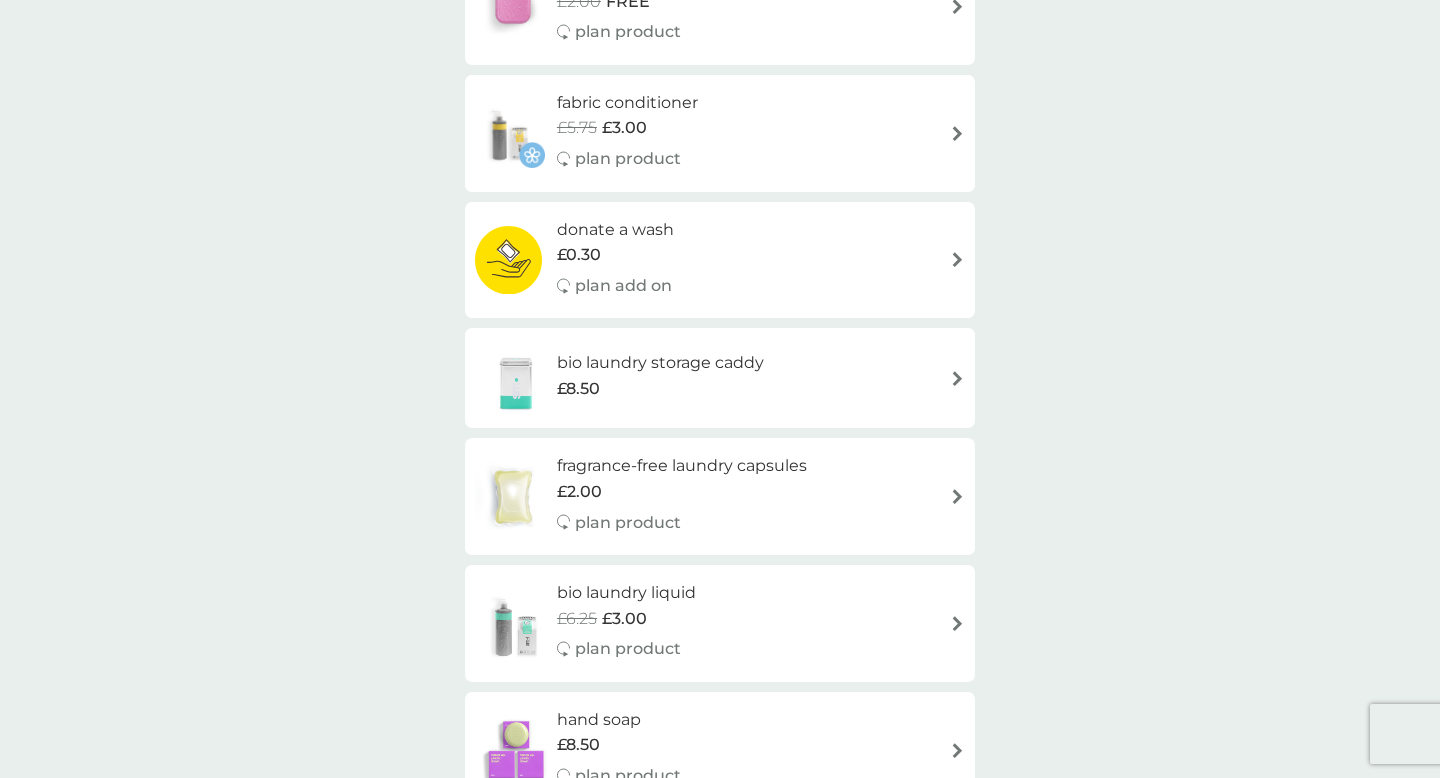 scroll, scrollTop: 0, scrollLeft: 0, axis: both 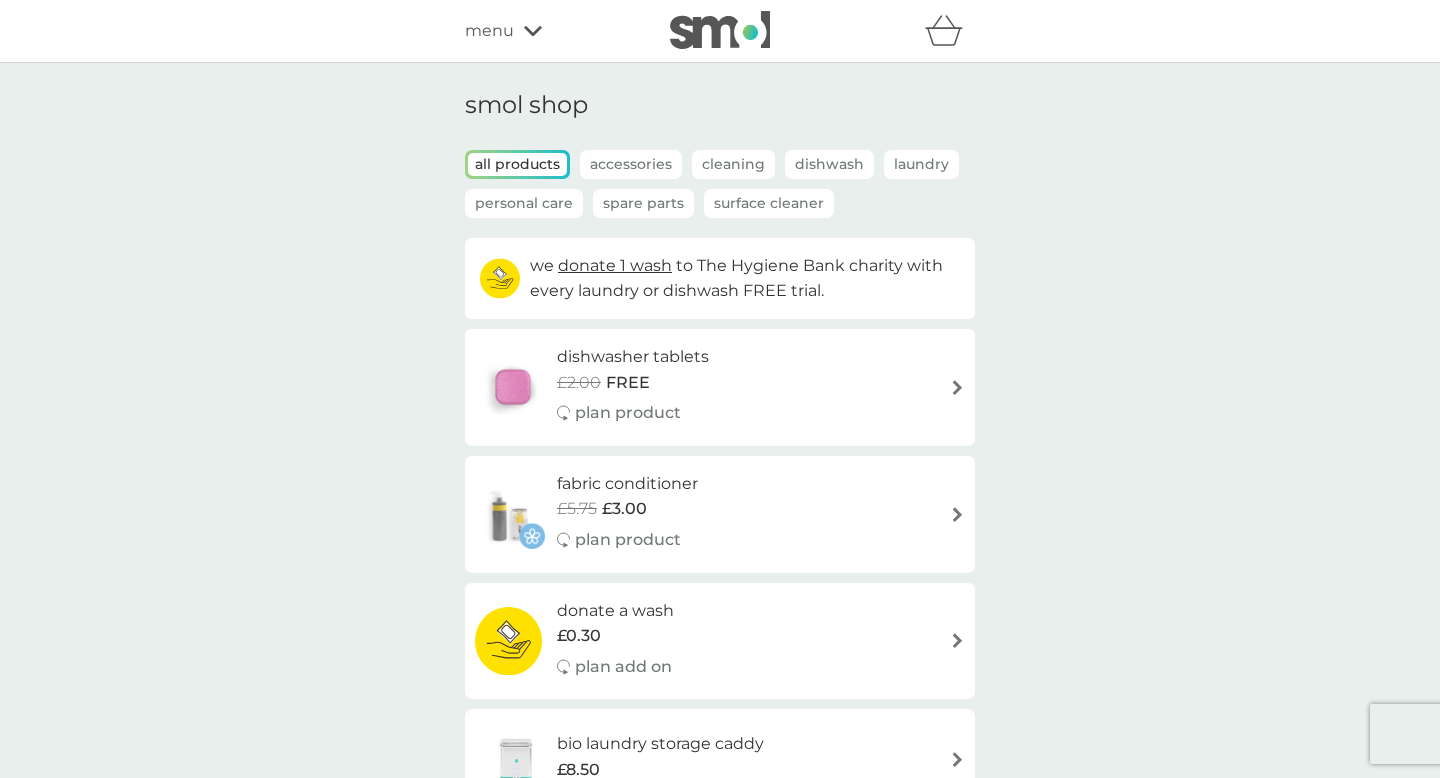 click on "menu" at bounding box center (489, 31) 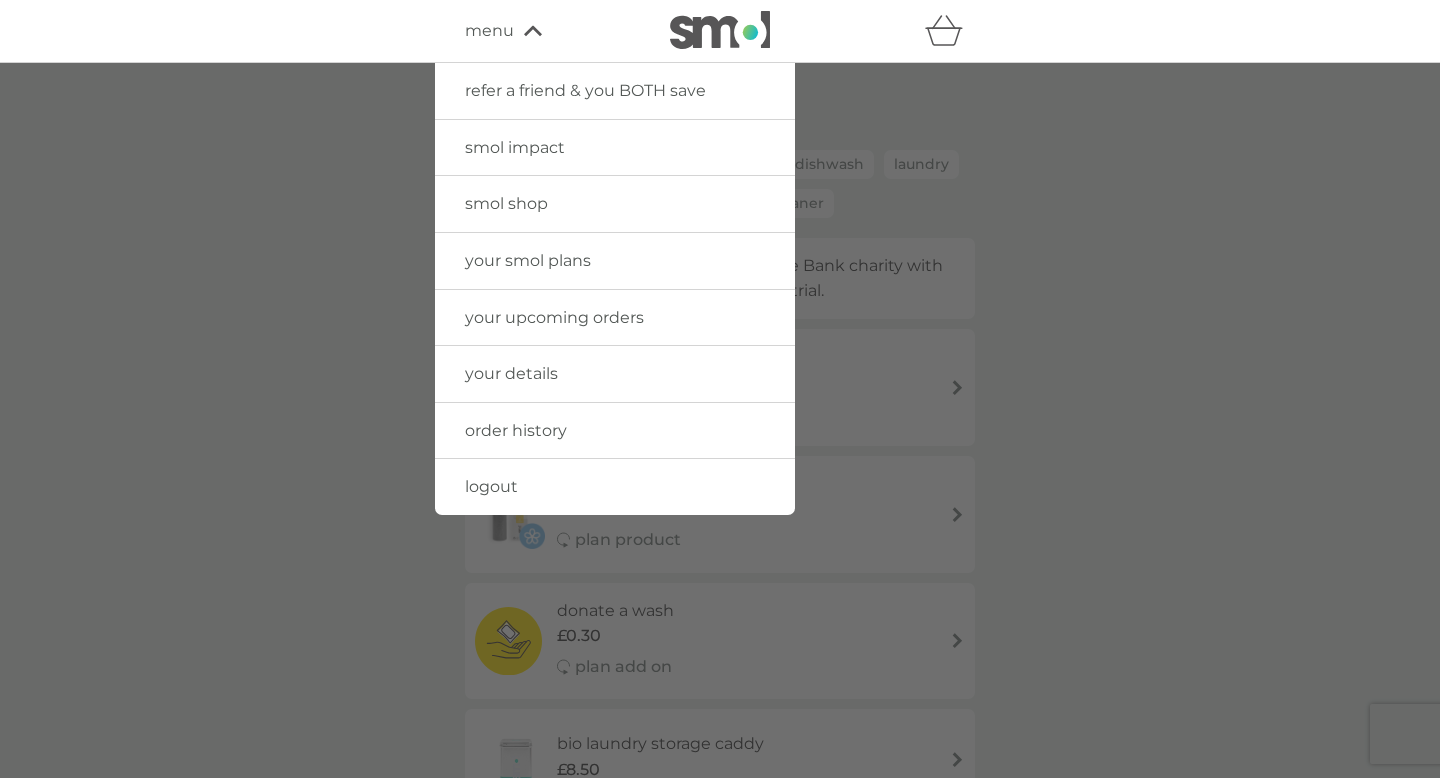 click on "your smol plans" at bounding box center (528, 260) 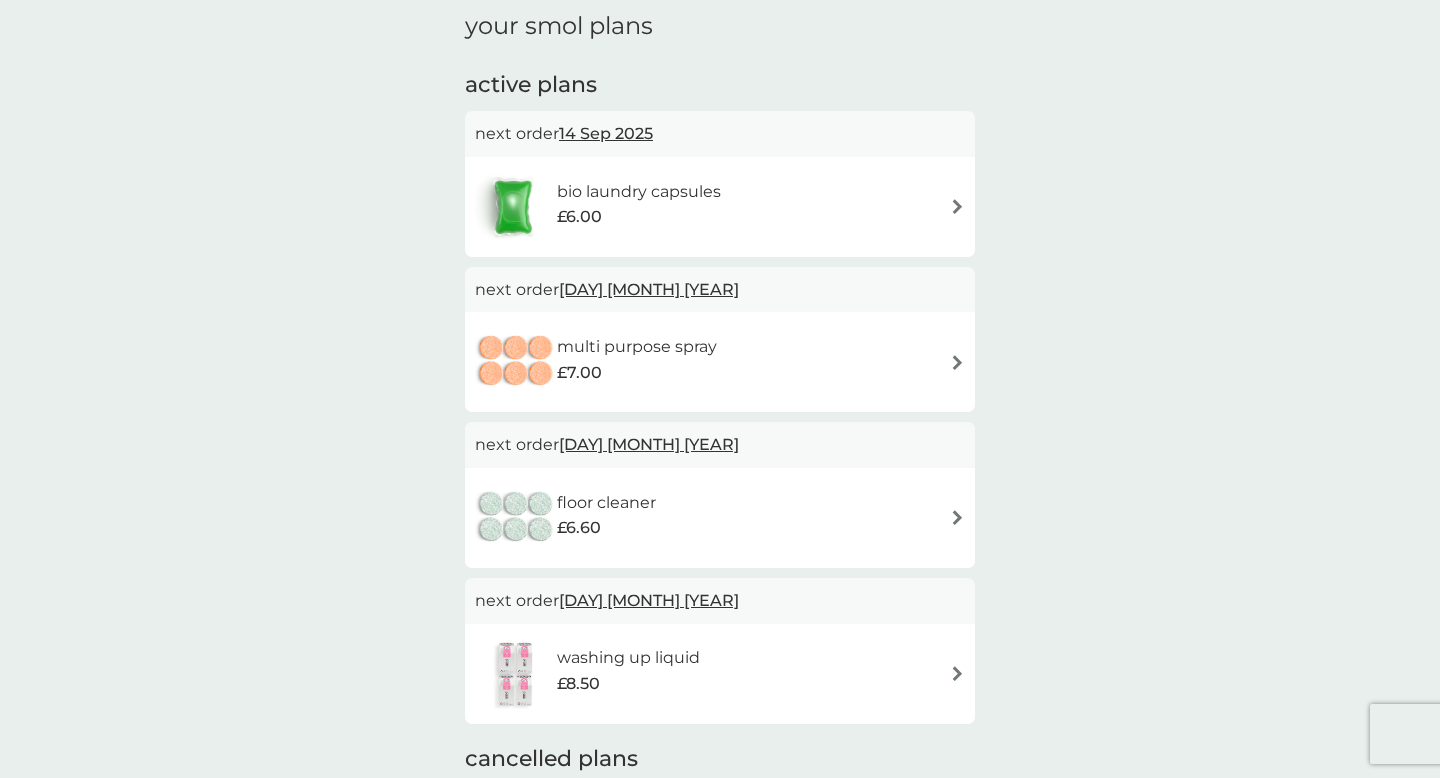 scroll, scrollTop: 347, scrollLeft: 0, axis: vertical 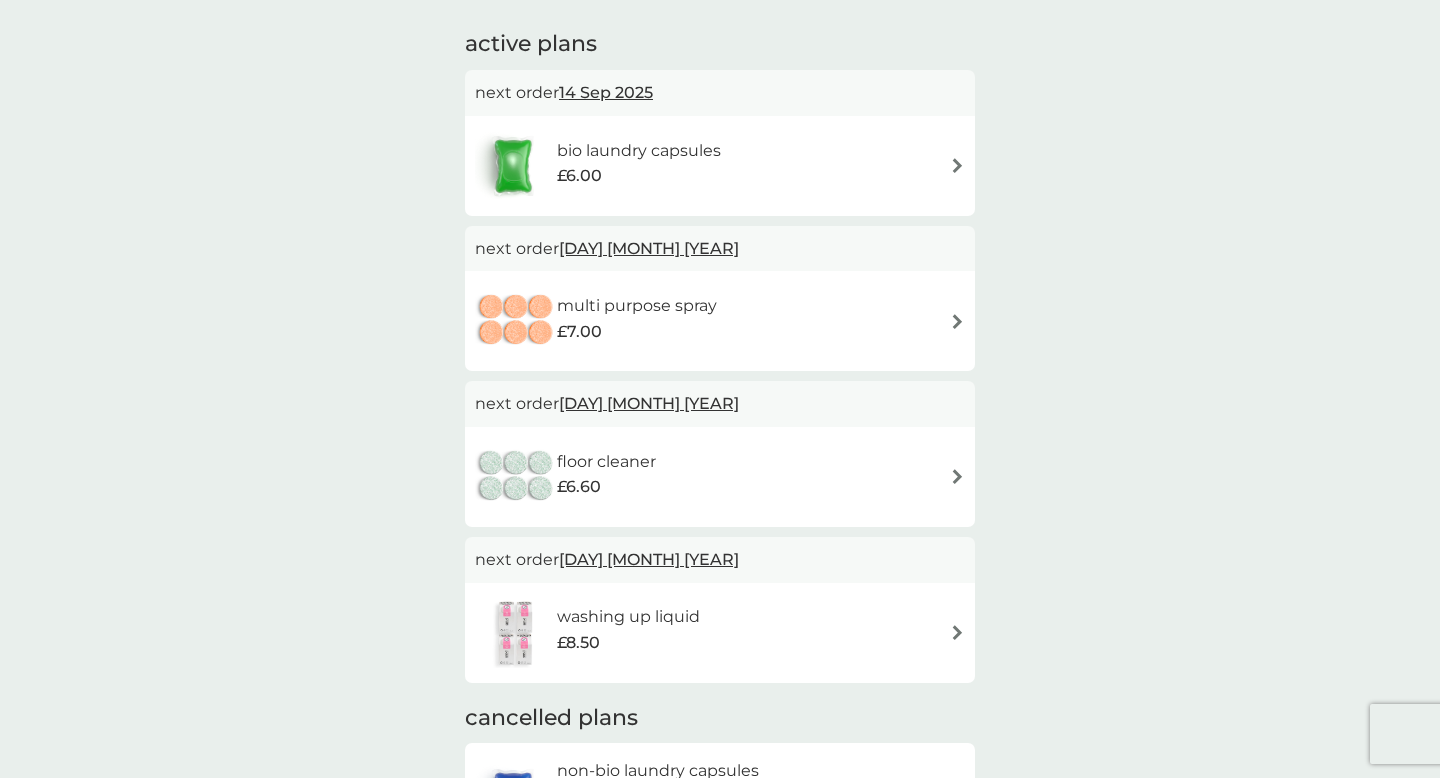 click at bounding box center (957, 476) 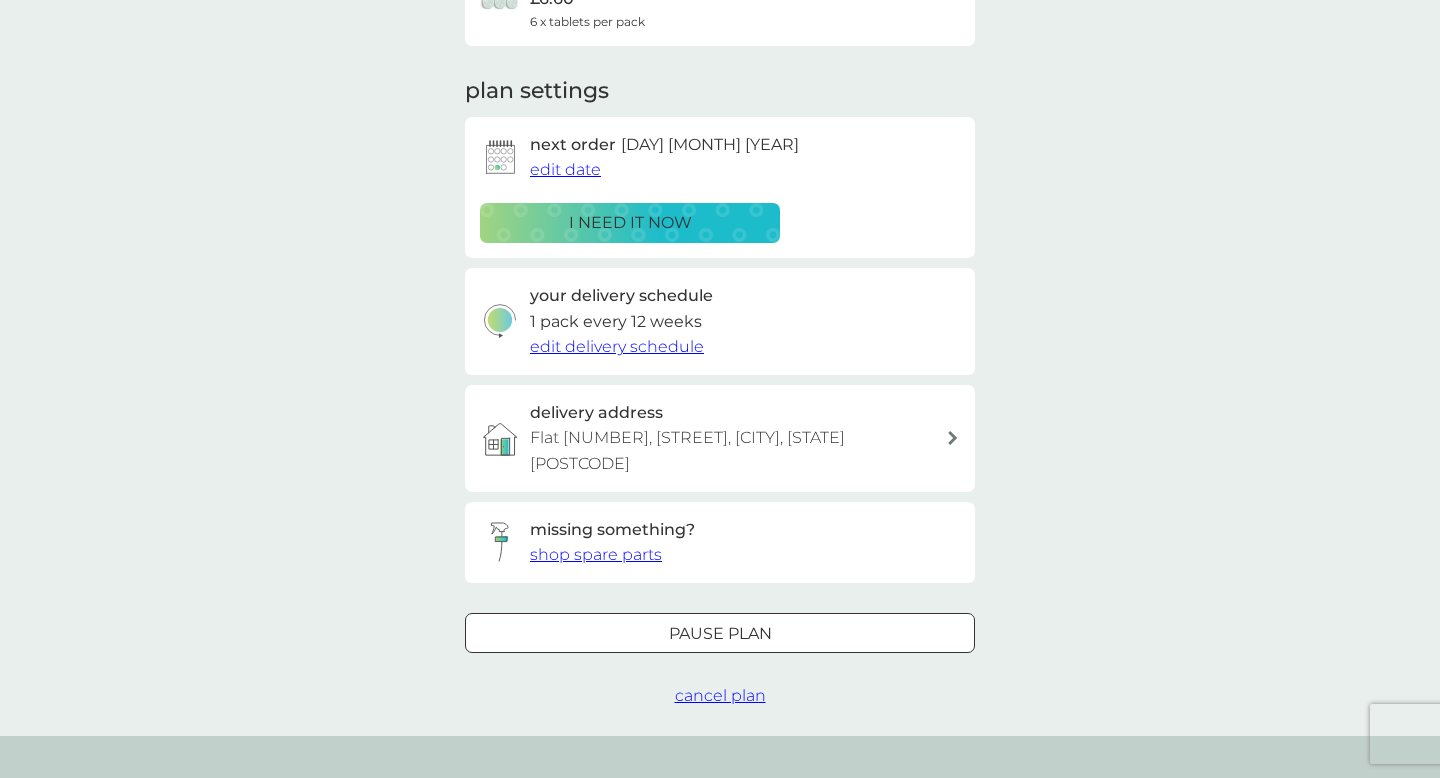 scroll, scrollTop: 231, scrollLeft: 0, axis: vertical 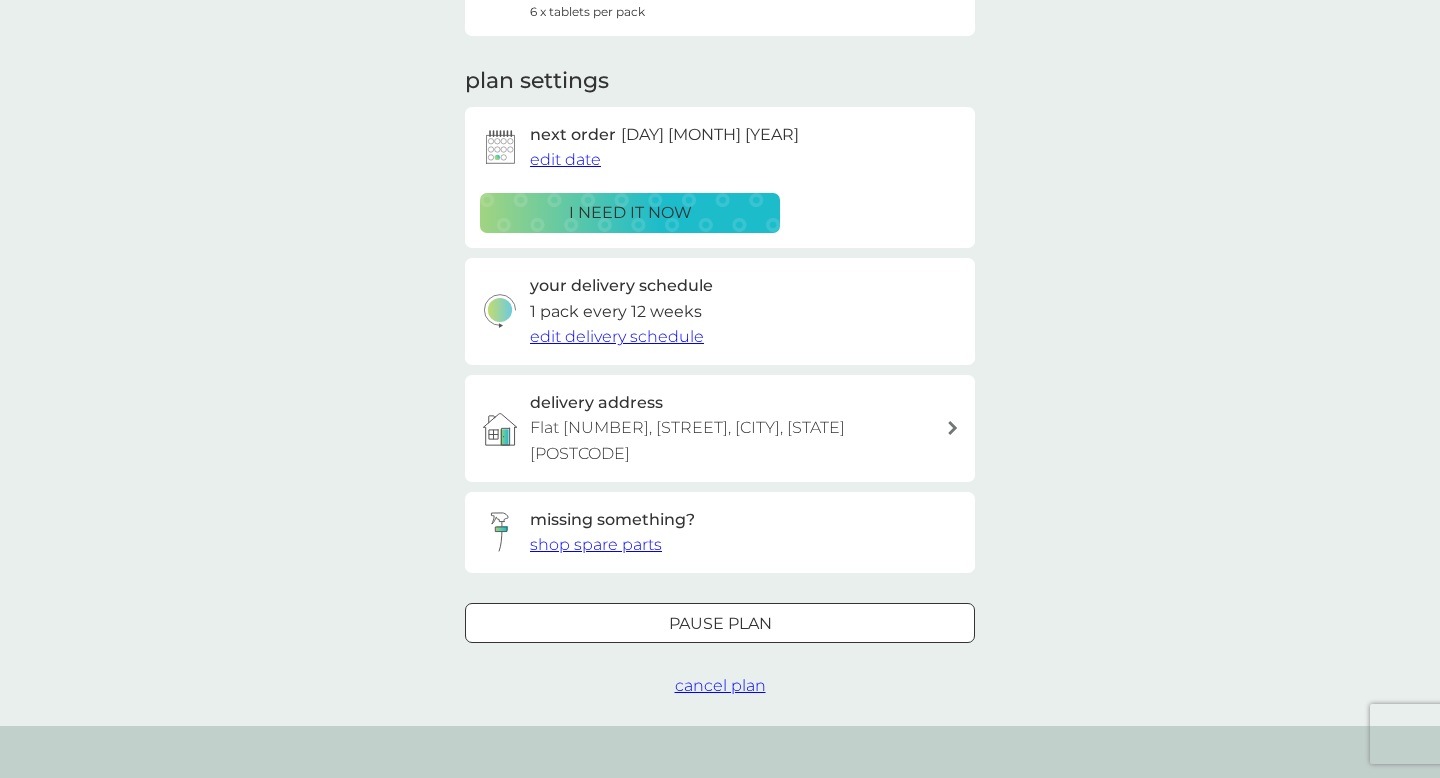 click on "shop spare parts" at bounding box center [596, 544] 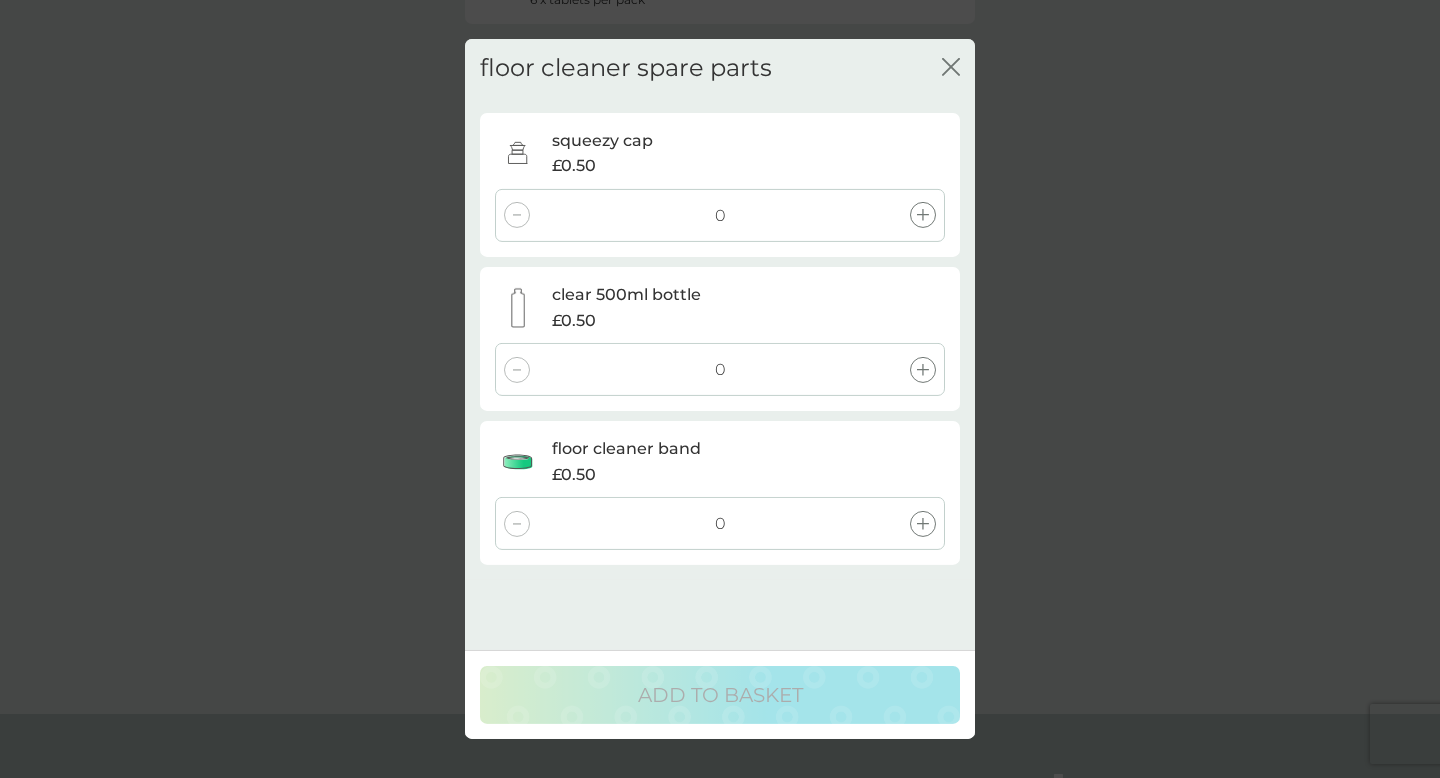 scroll, scrollTop: 242, scrollLeft: 0, axis: vertical 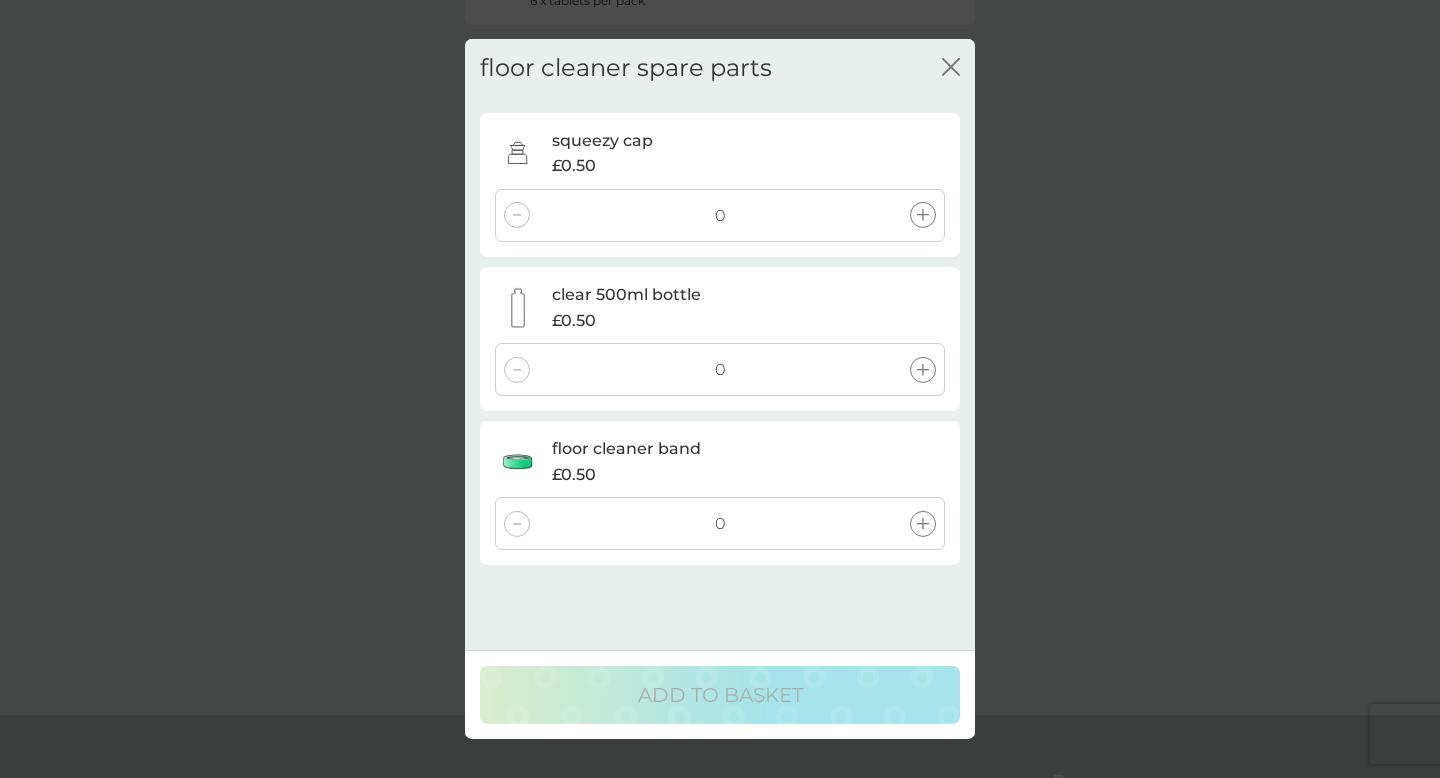 click on "close" 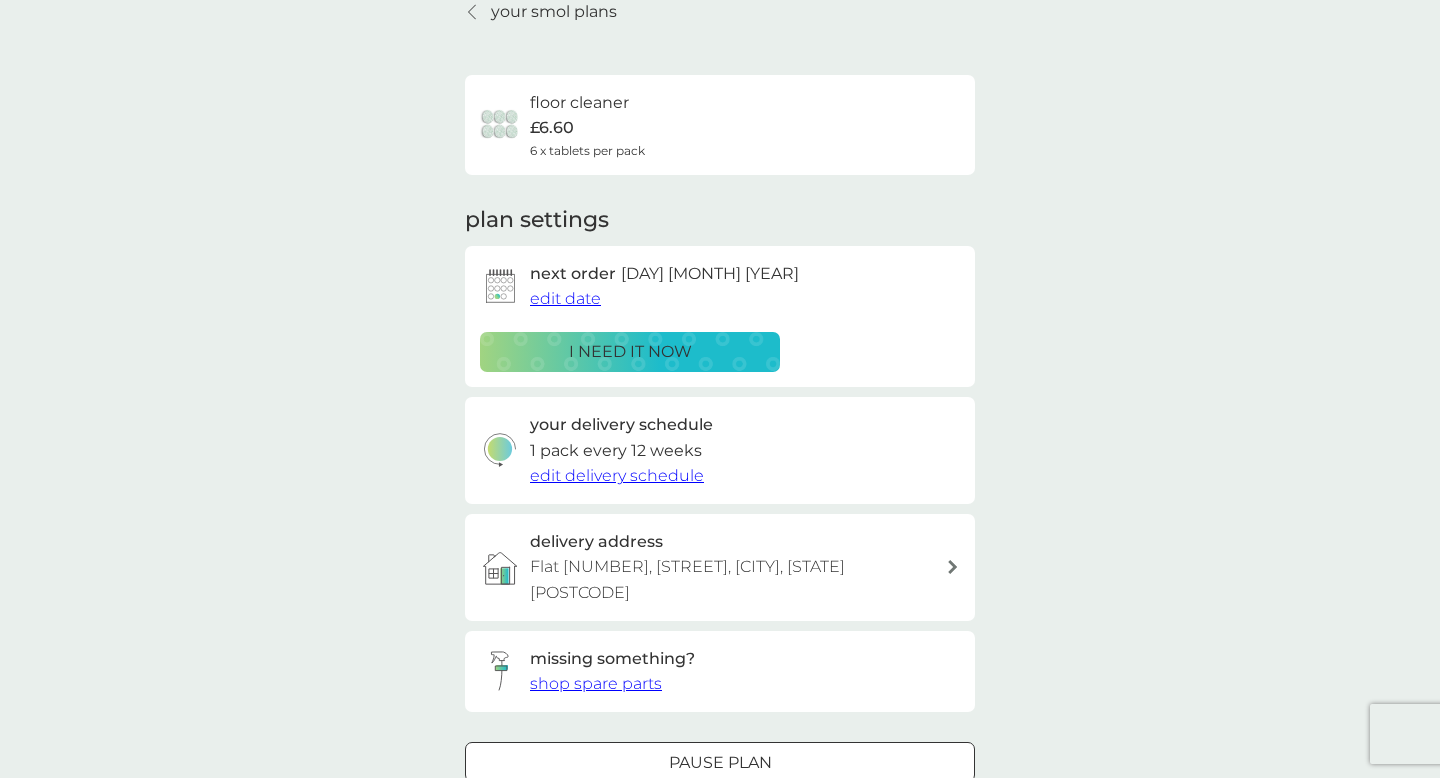 scroll, scrollTop: 0, scrollLeft: 0, axis: both 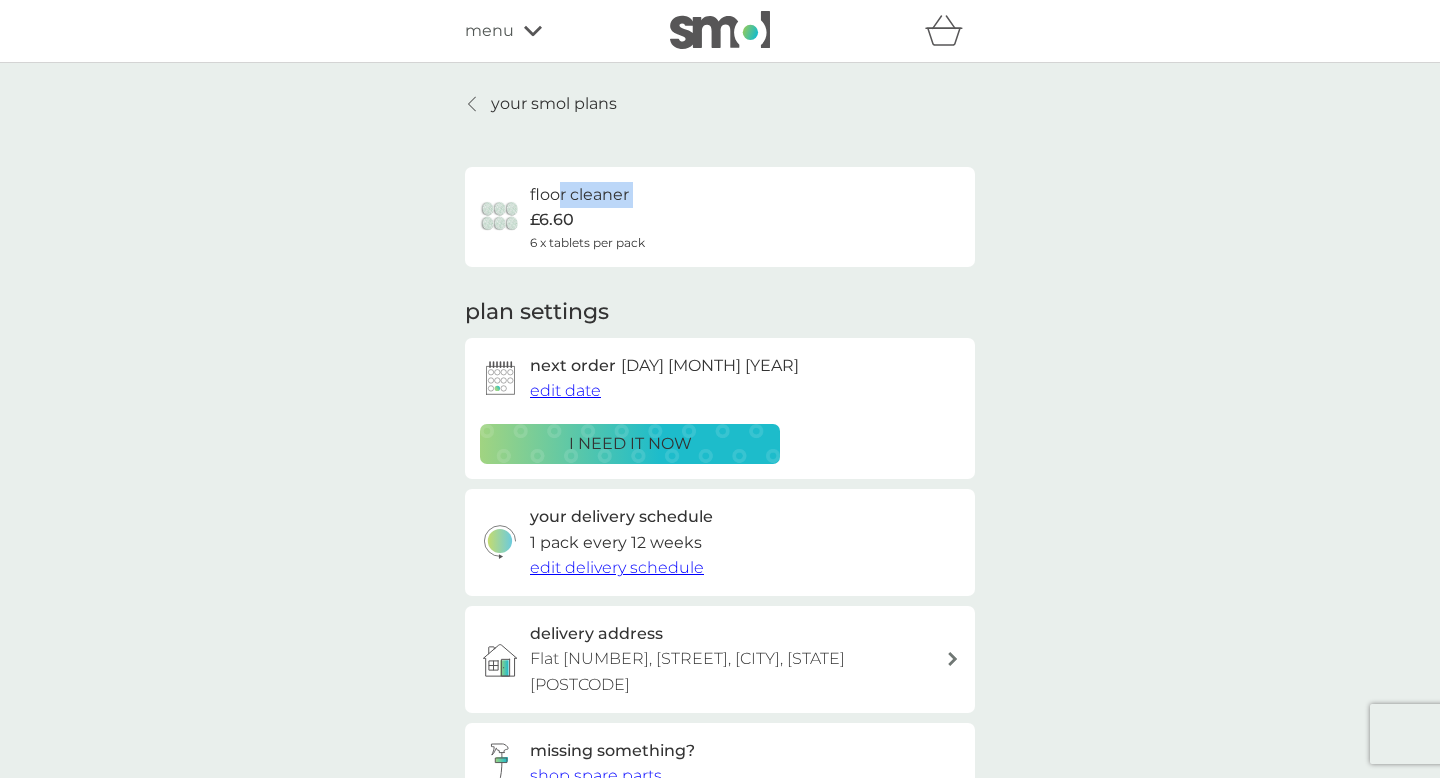 click on "floor cleaner £6.60 6 x tablets per pack" at bounding box center [587, 217] 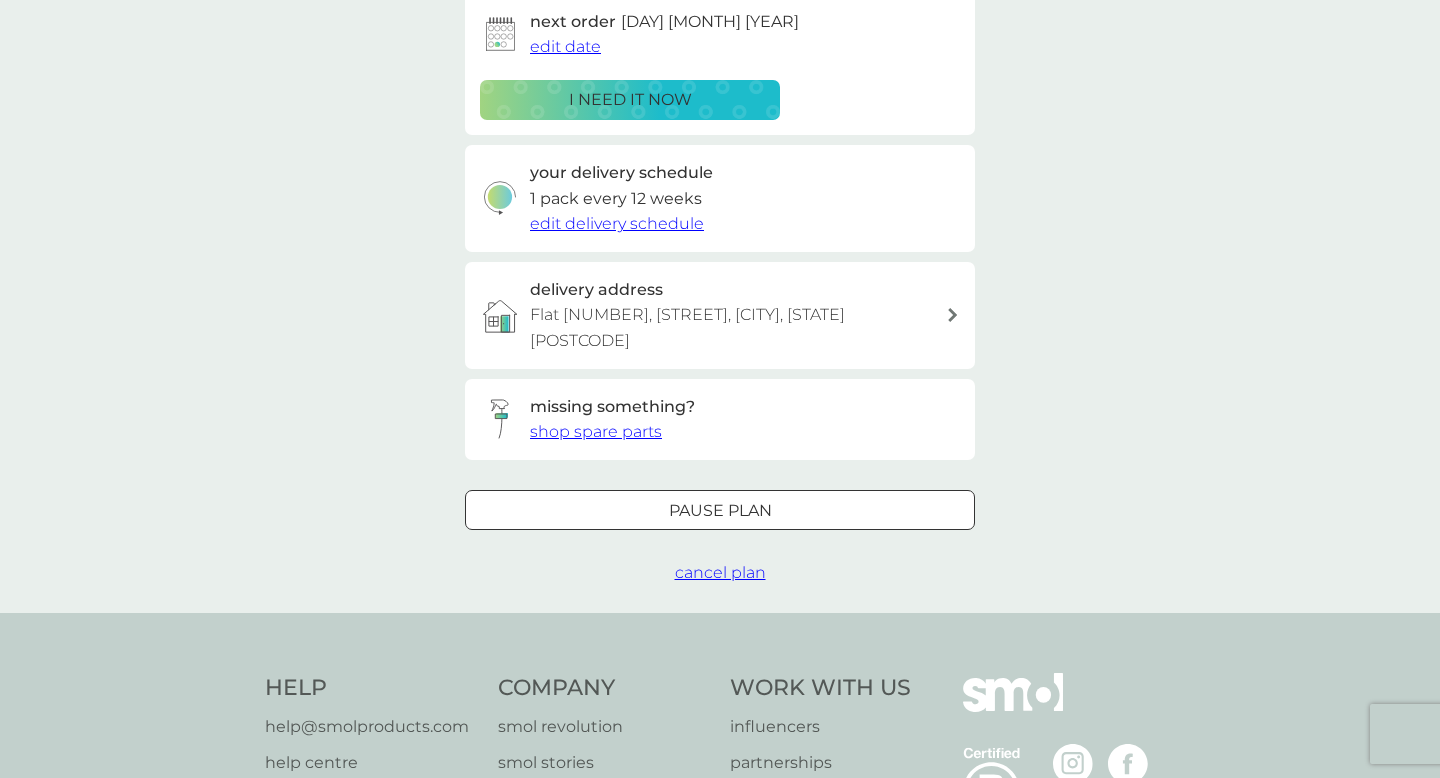scroll, scrollTop: 417, scrollLeft: 0, axis: vertical 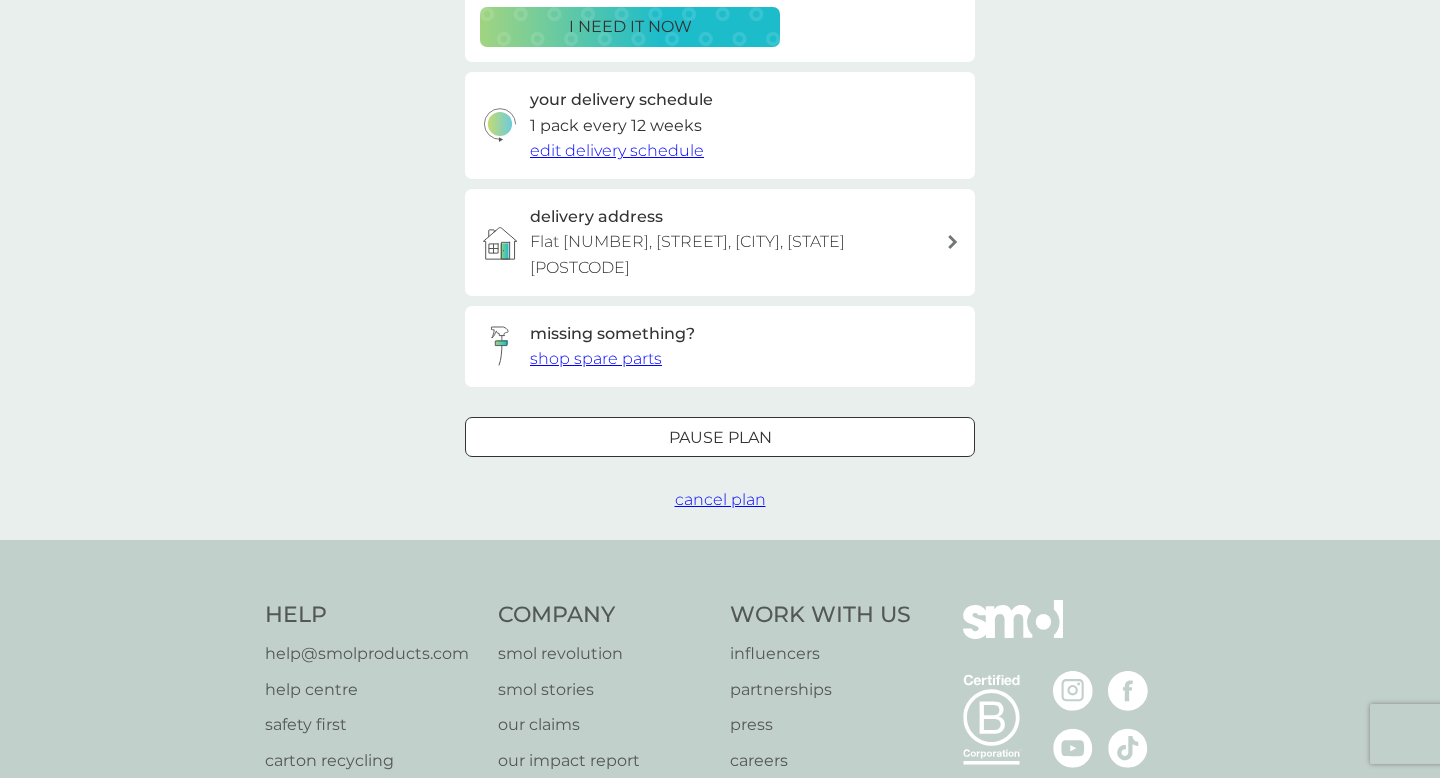 click on "cancel plan" at bounding box center (720, 499) 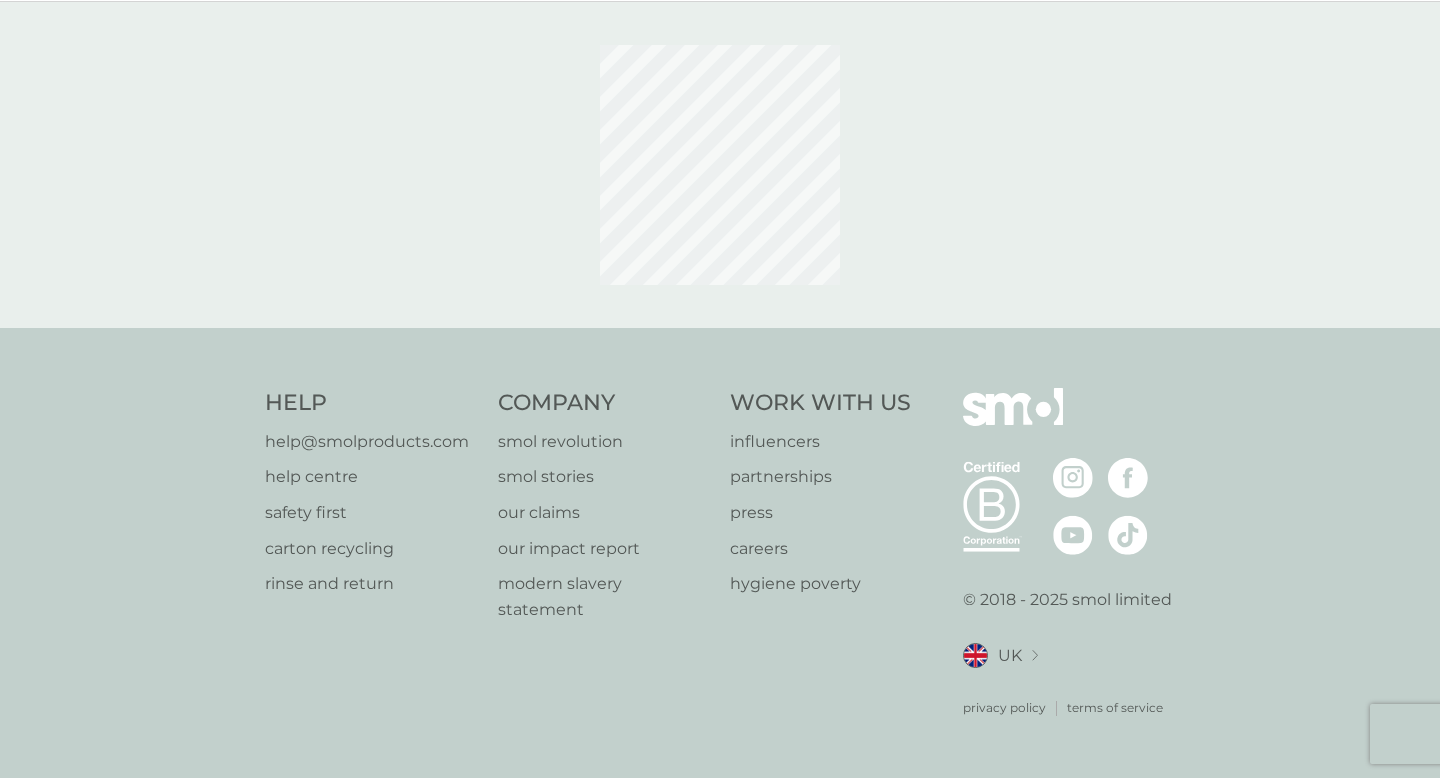 scroll, scrollTop: 0, scrollLeft: 0, axis: both 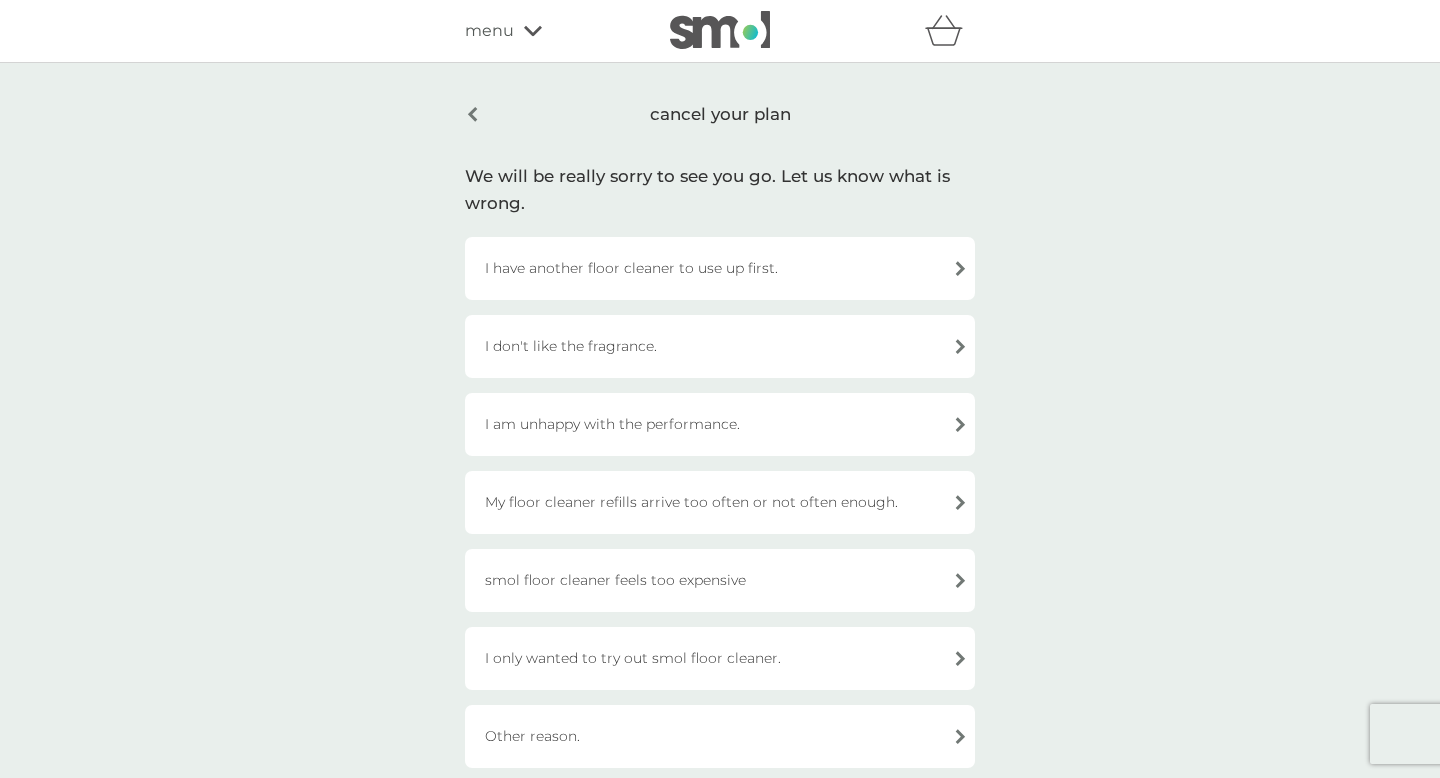 click on "I have another floor cleaner to use up first." at bounding box center (720, 268) 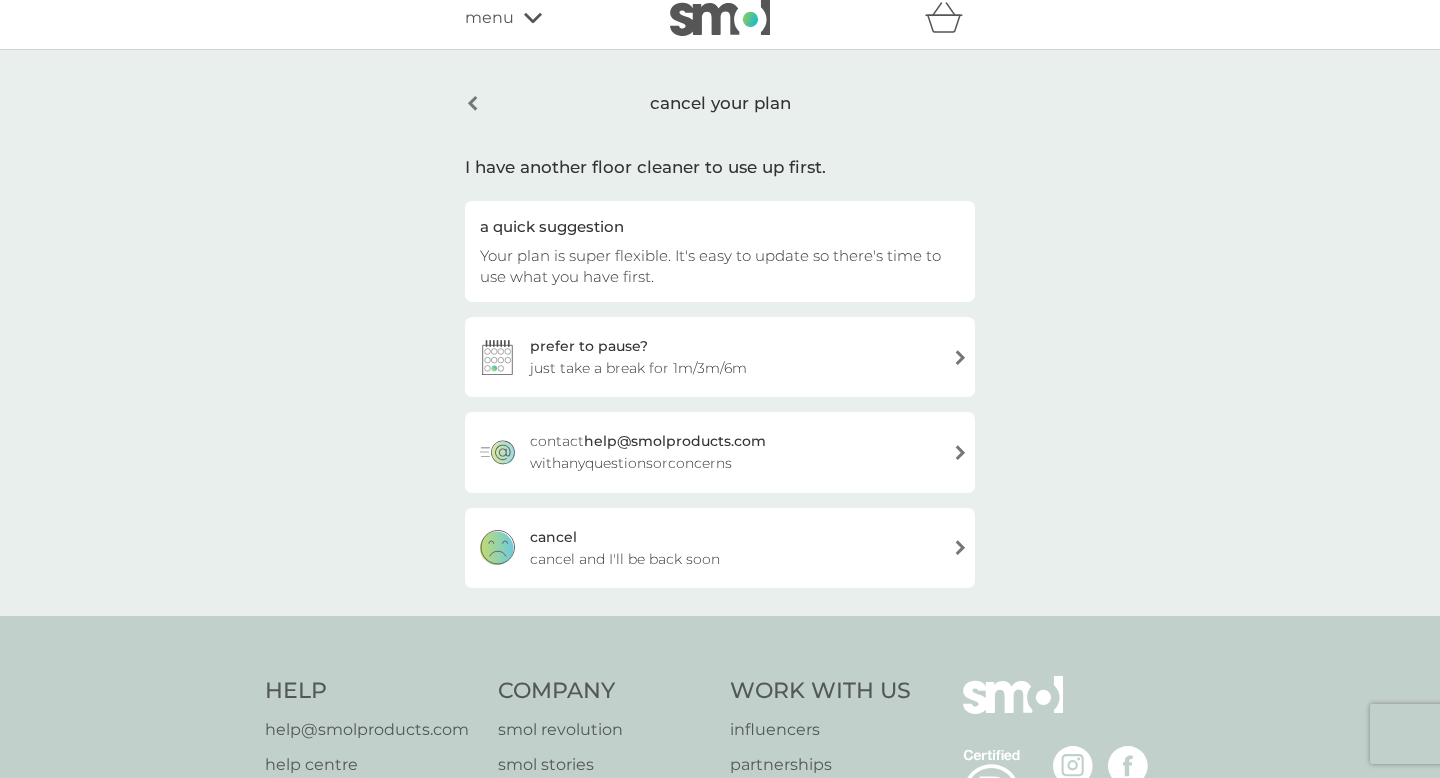scroll, scrollTop: 18, scrollLeft: 0, axis: vertical 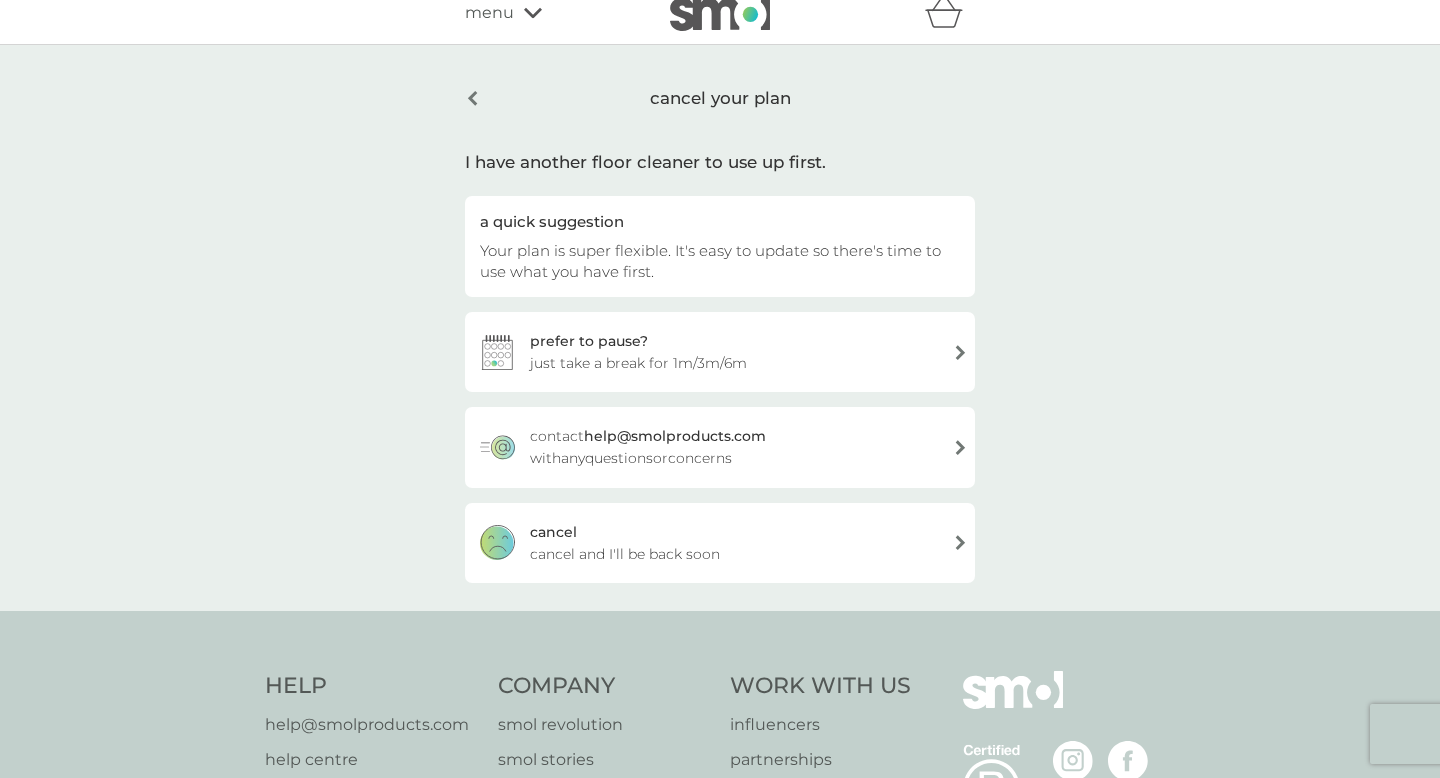 click on "cancel cancel and I'll be back soon" at bounding box center [720, 543] 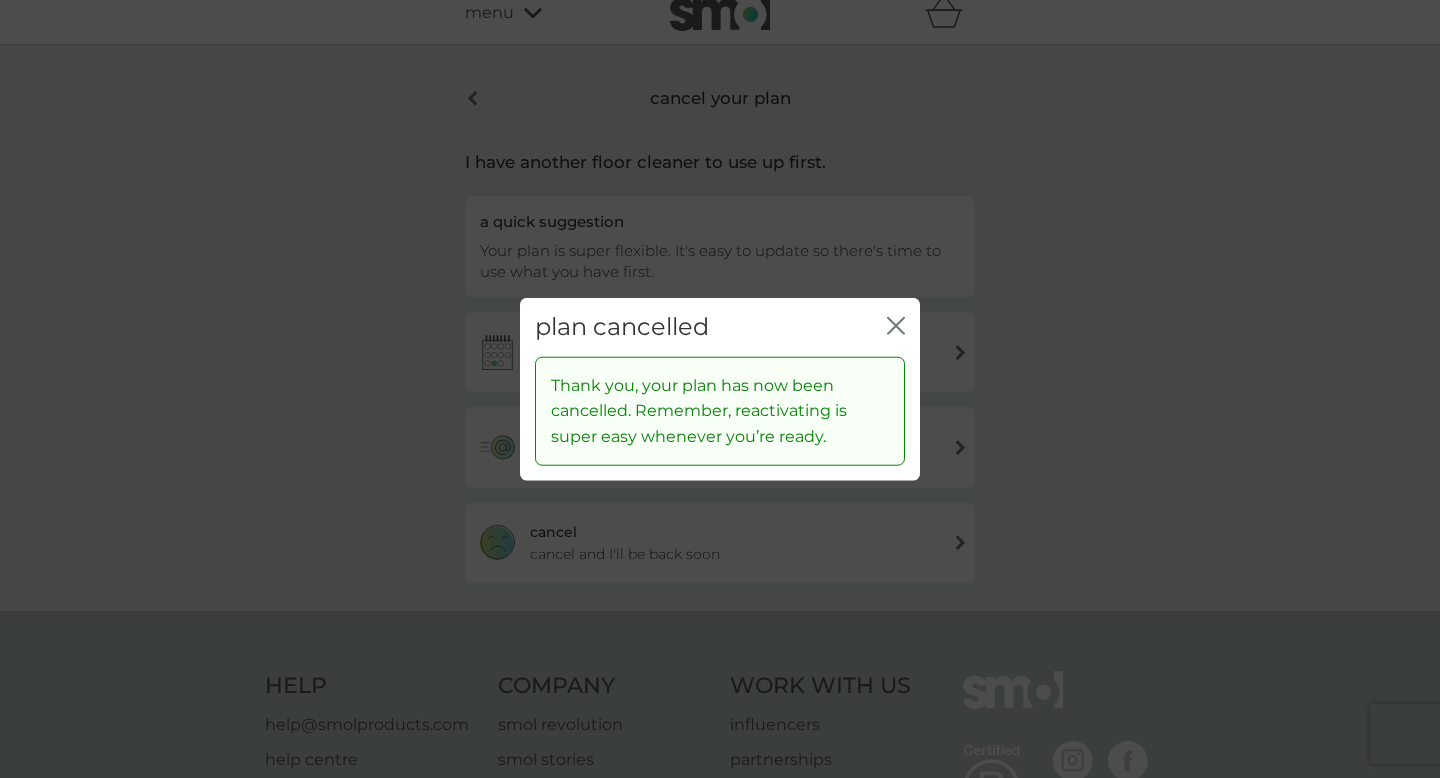 click on "plan cancelled close" at bounding box center (720, 327) 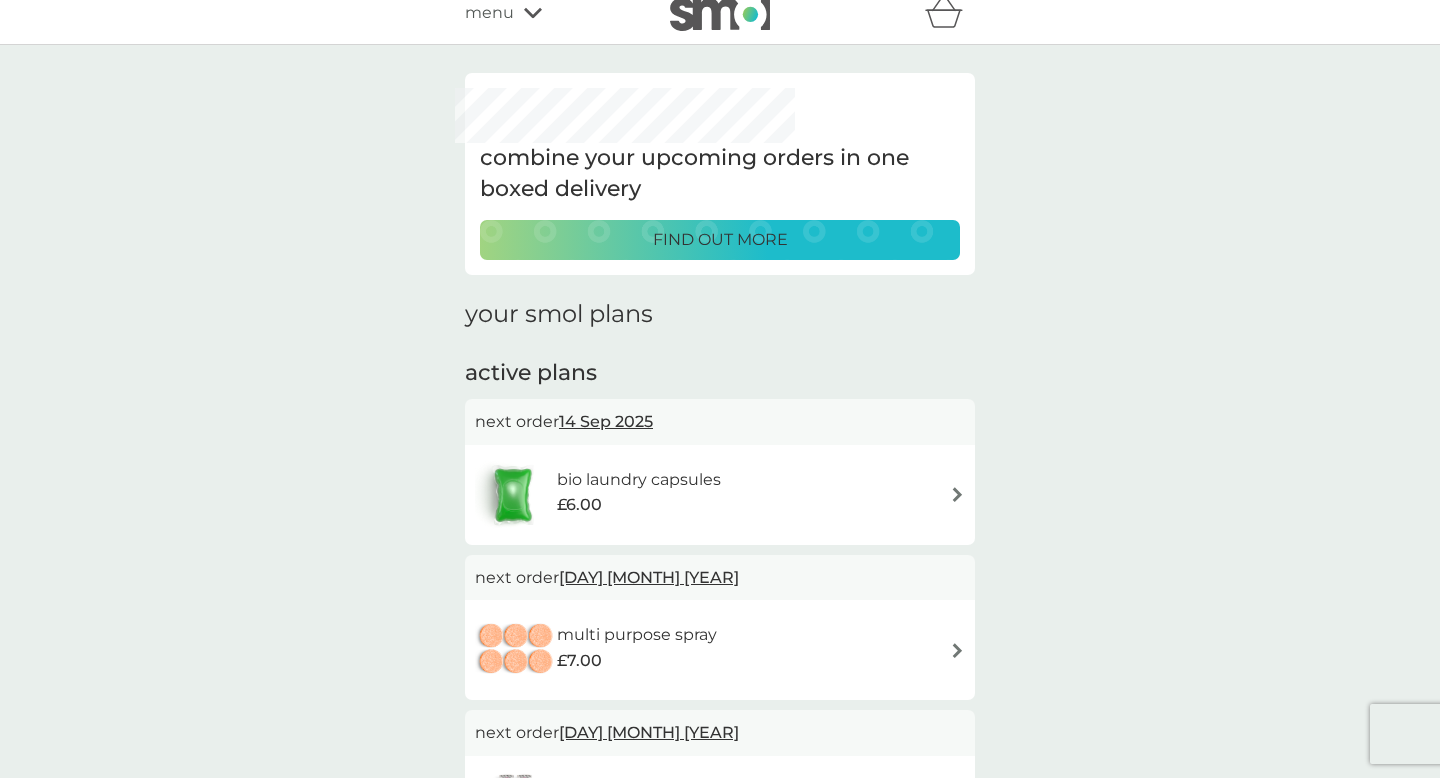 scroll, scrollTop: 0, scrollLeft: 0, axis: both 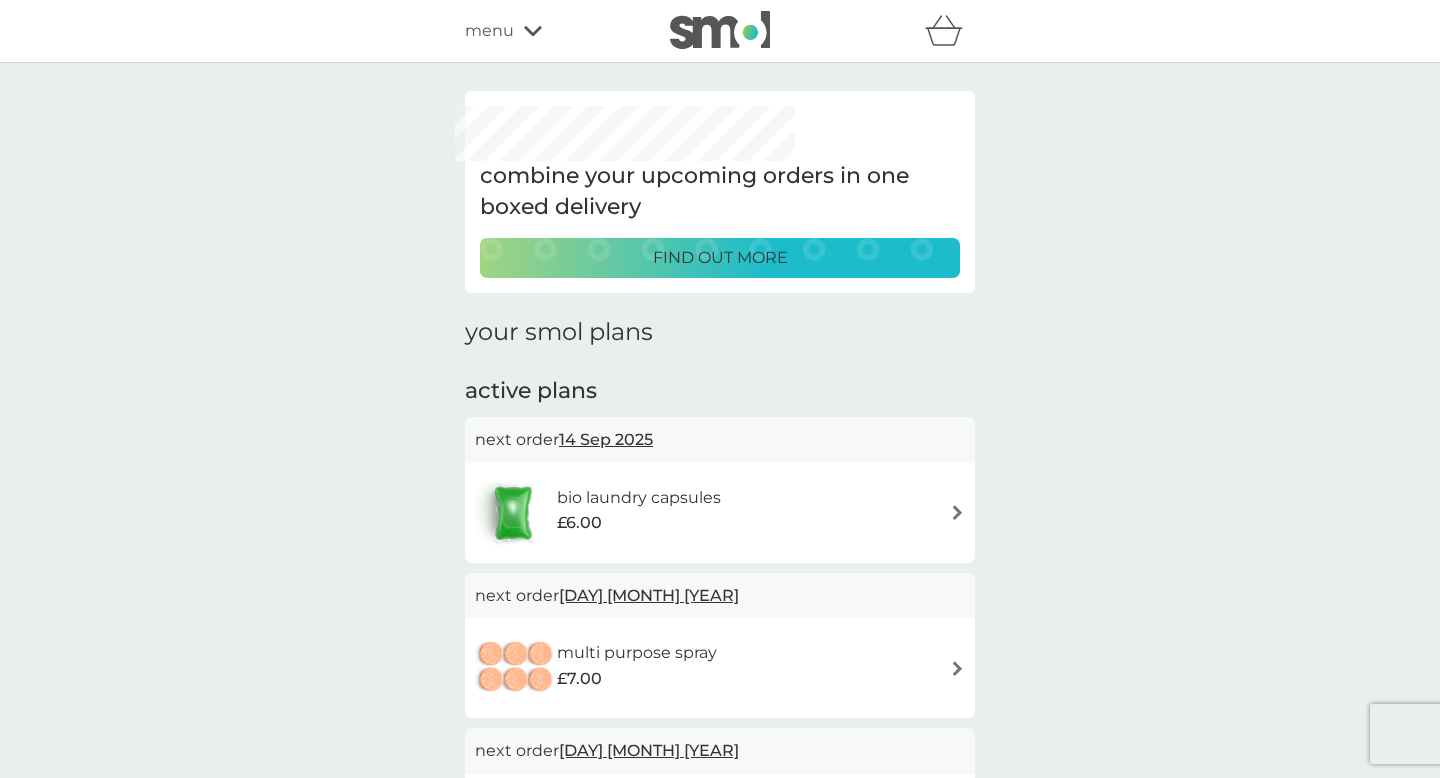 click on "menu" at bounding box center [489, 31] 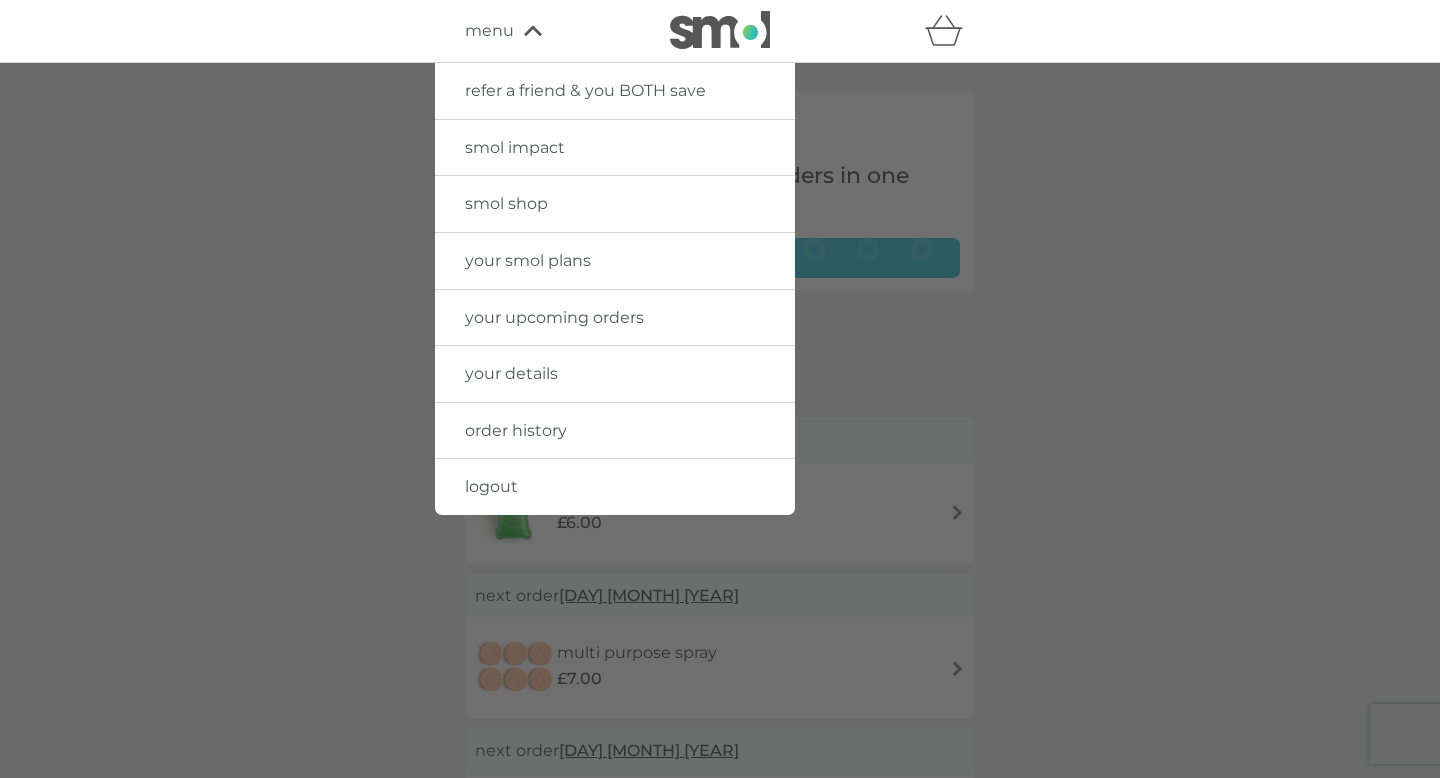 click on "smol impact" at bounding box center (615, 148) 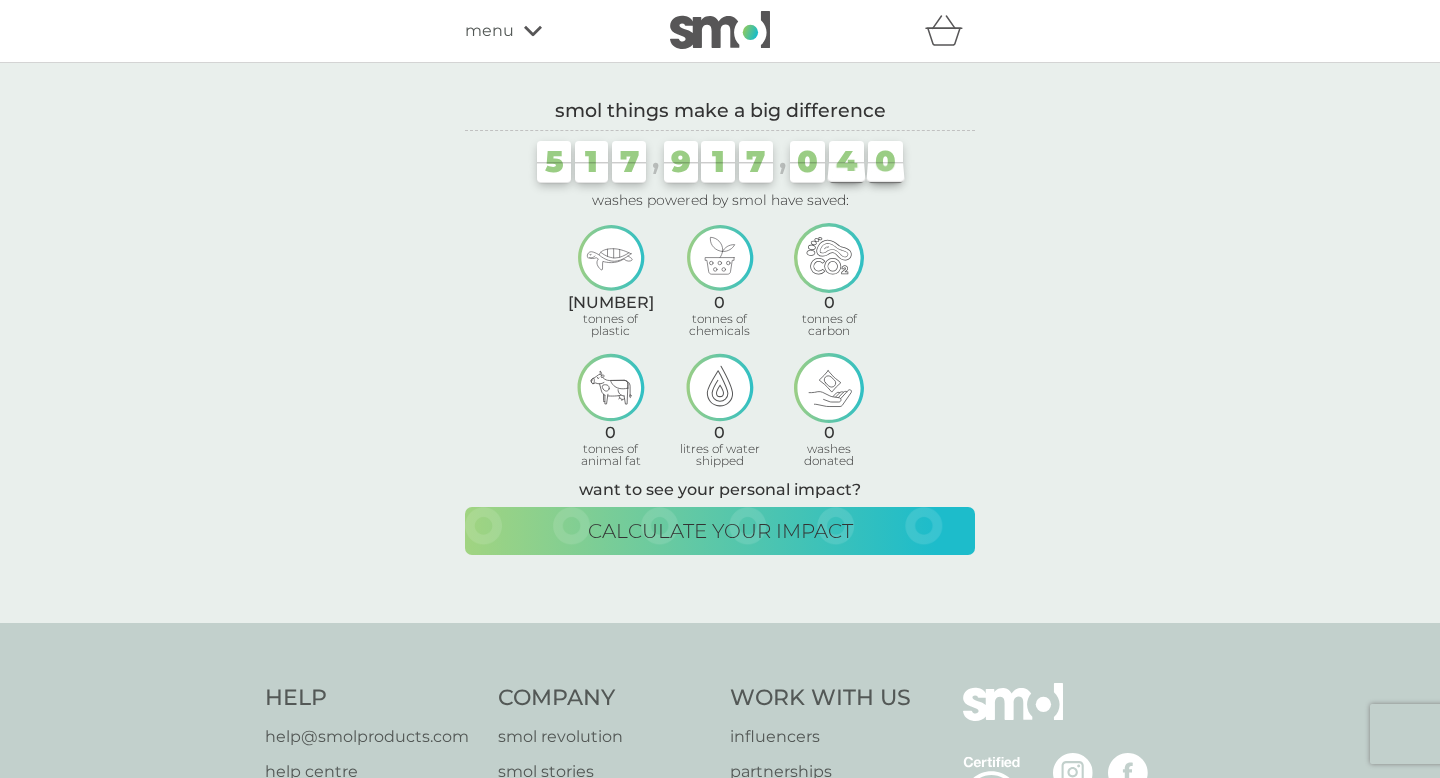 click on "[PHONE] washes powered by smol have saved:" at bounding box center [720, 171] 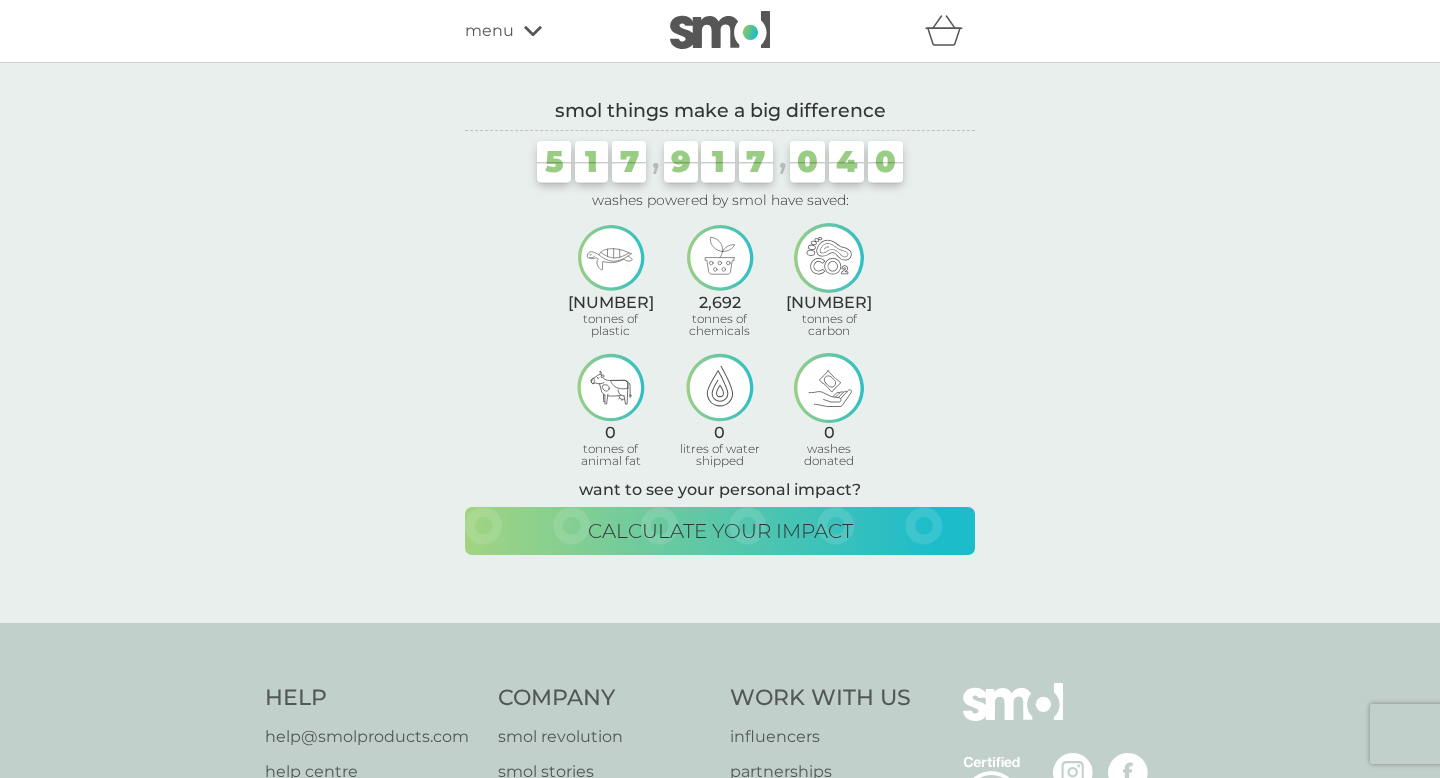 click on "refer a friend & you BOTH save smol impact smol shop your smol plans your upcoming orders your details order history logout menu" at bounding box center (720, 31) 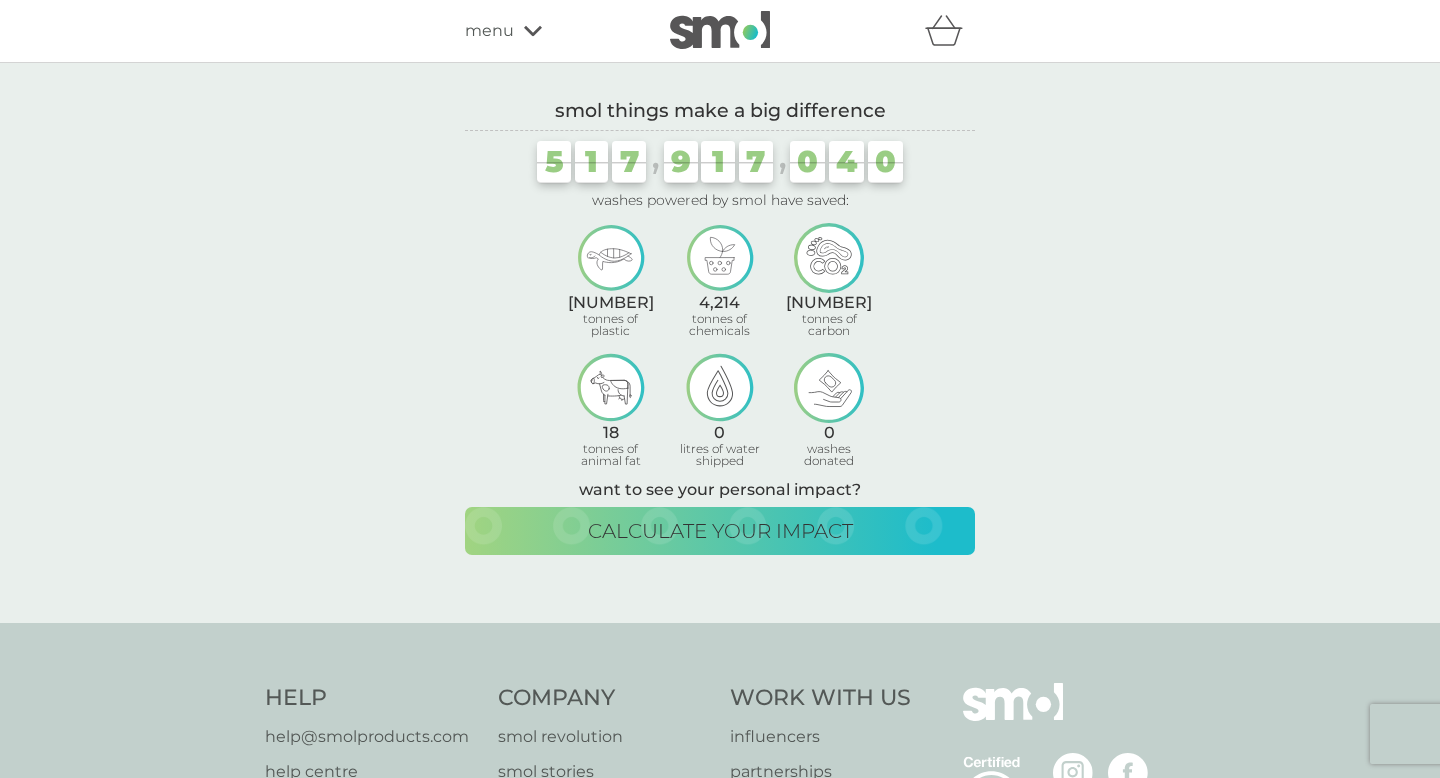 click on "menu" at bounding box center (489, 31) 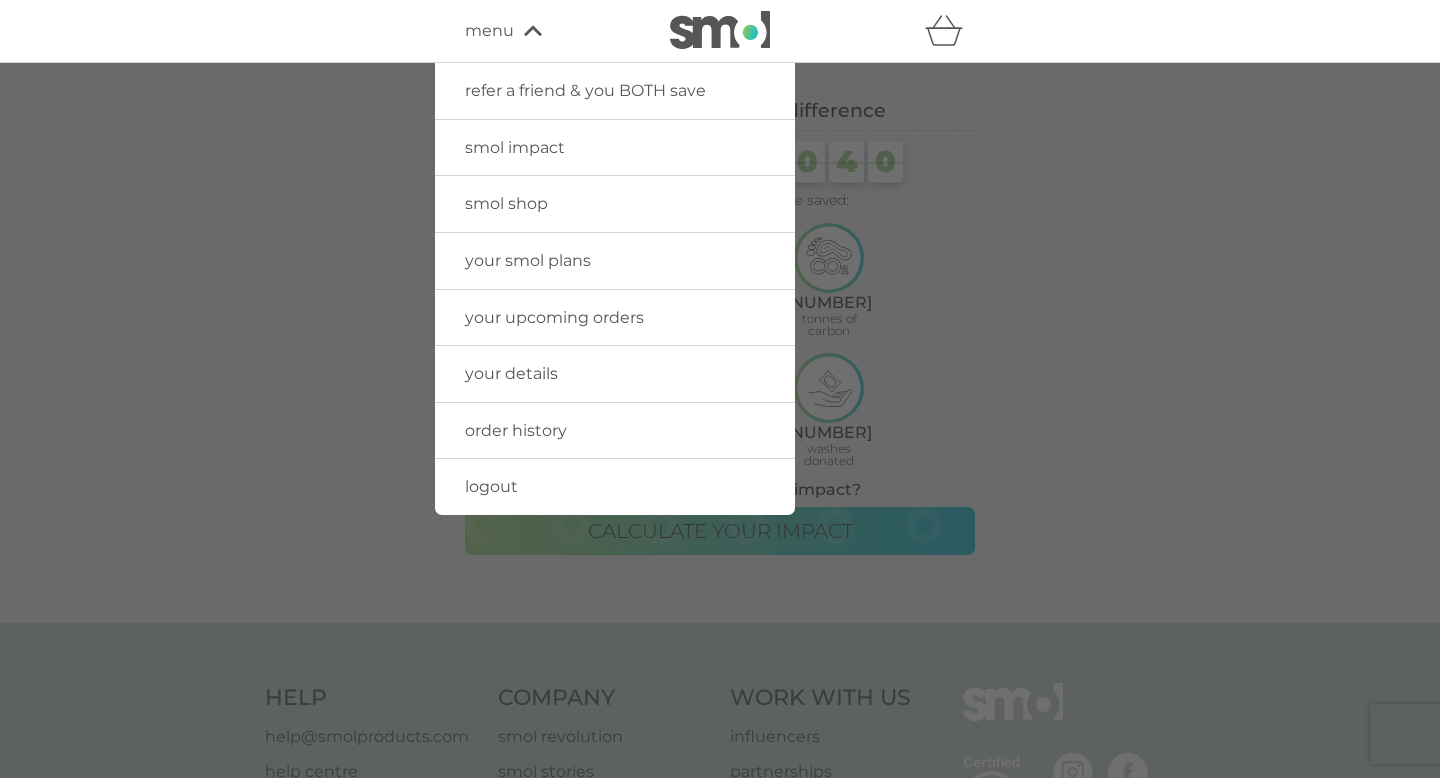 click on "smol shop" at bounding box center [506, 203] 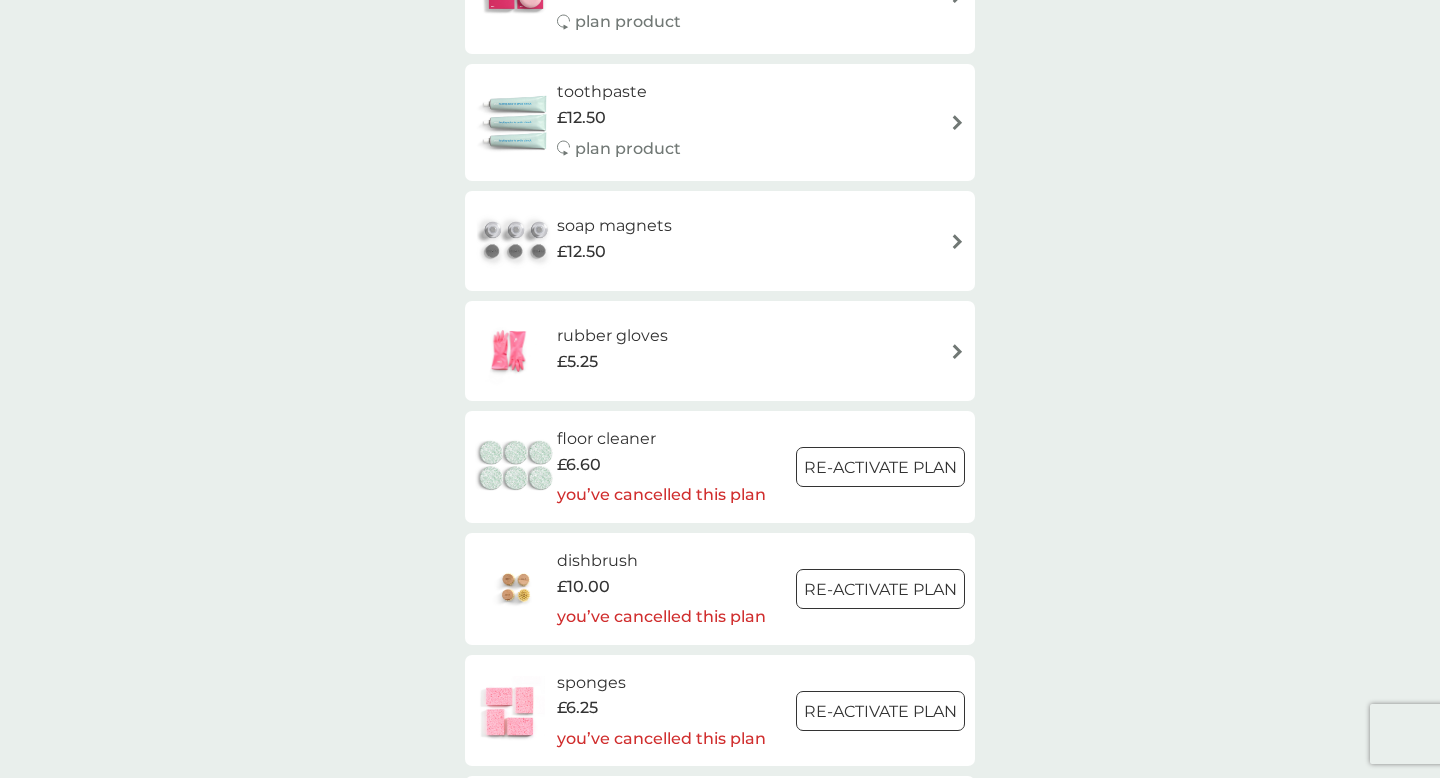 scroll, scrollTop: 2107, scrollLeft: 0, axis: vertical 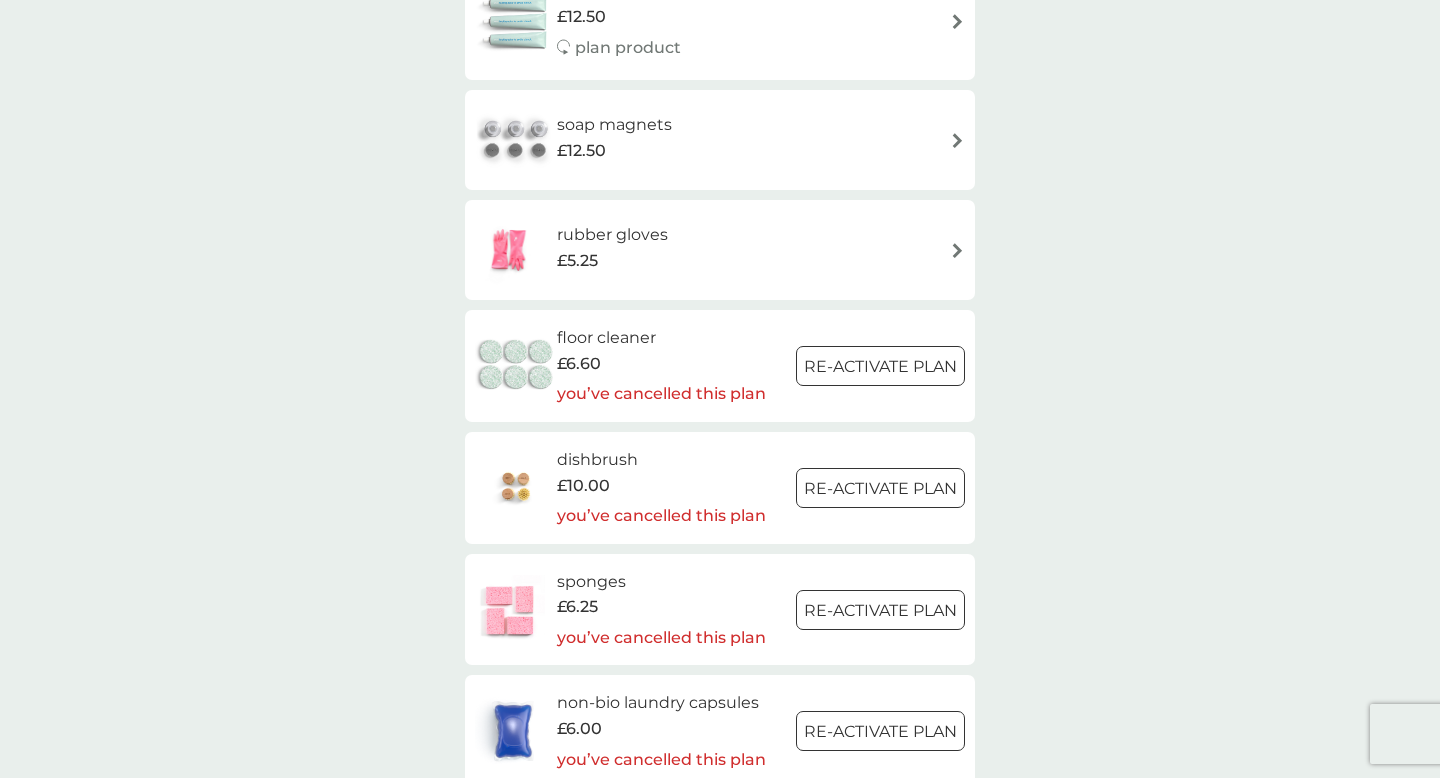 click on "Re-activate Plan" at bounding box center (880, 367) 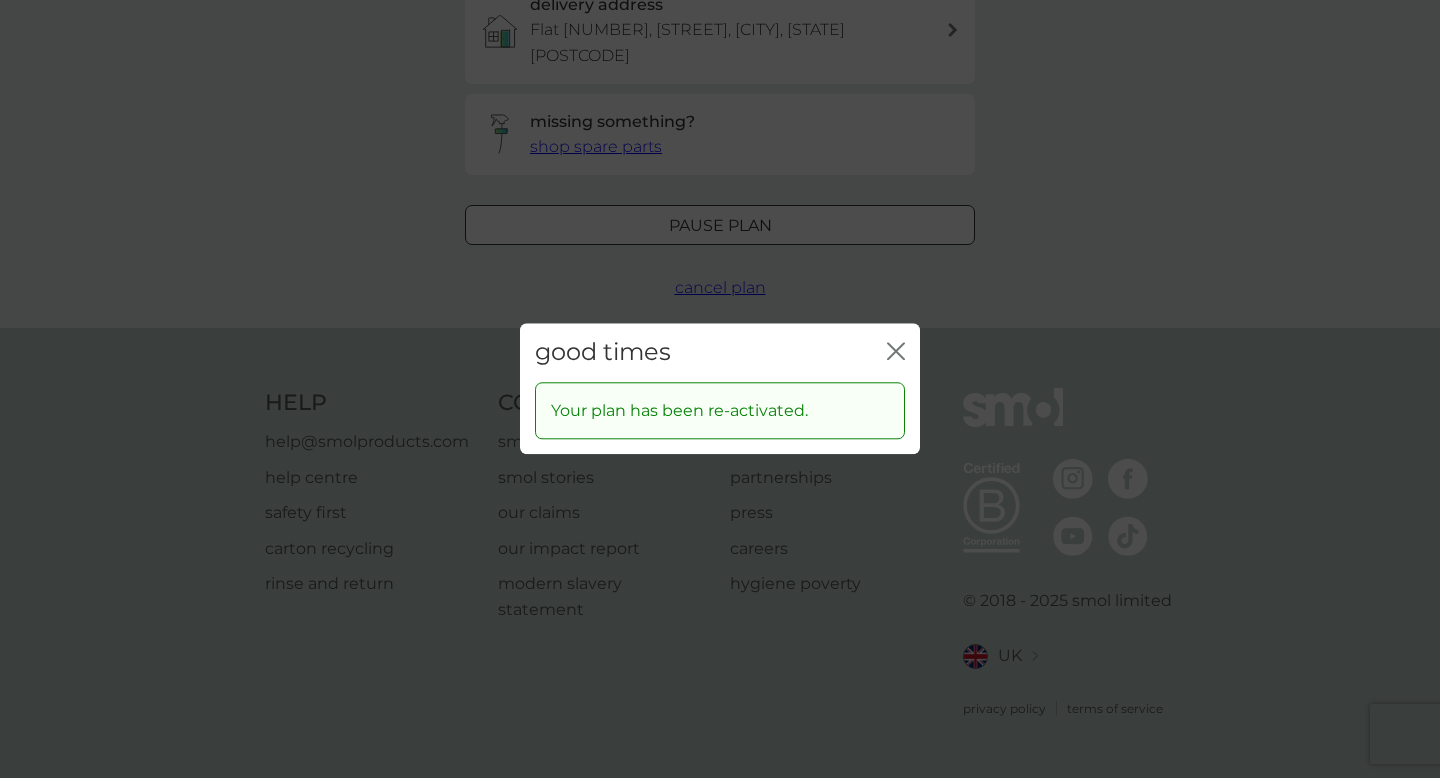 scroll, scrollTop: 0, scrollLeft: 0, axis: both 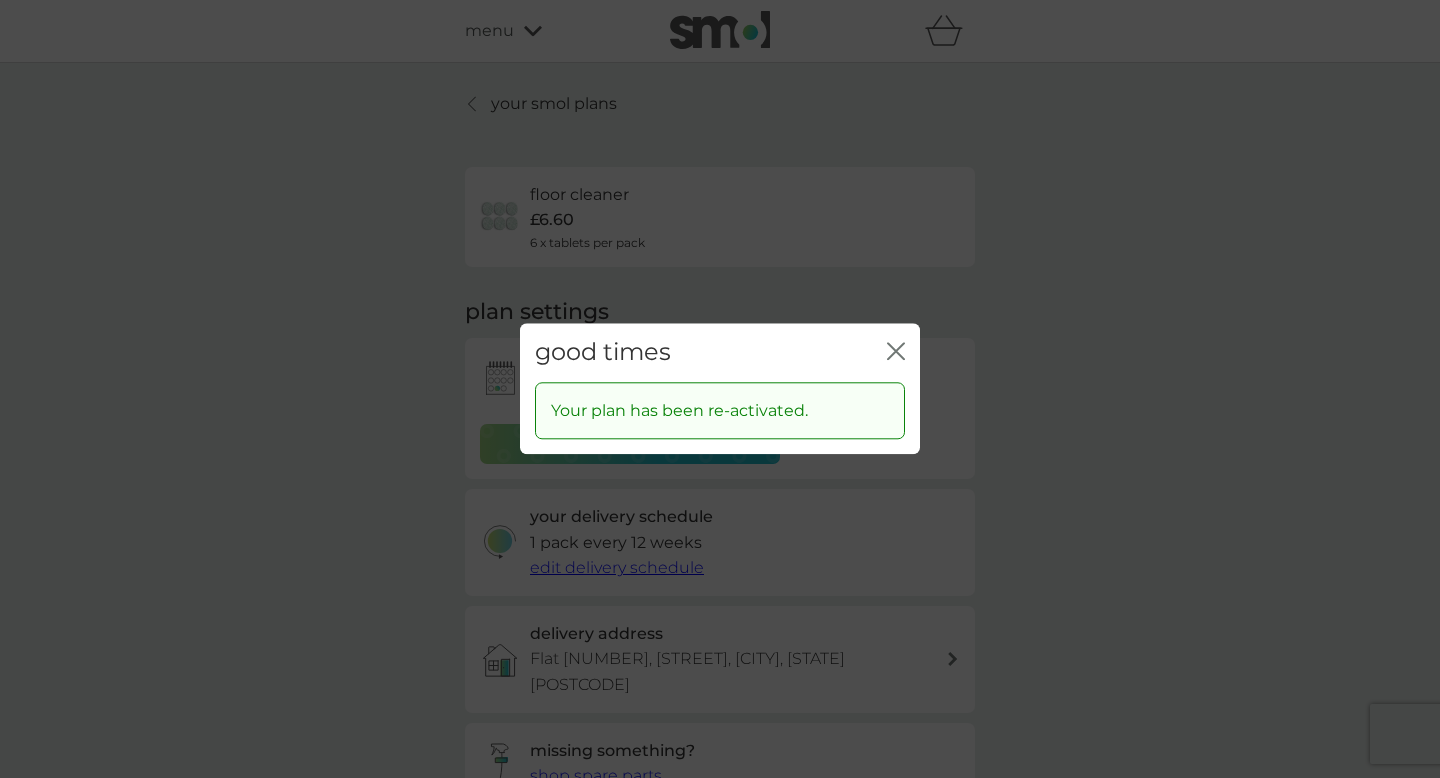 click on "good times close" at bounding box center [720, 352] 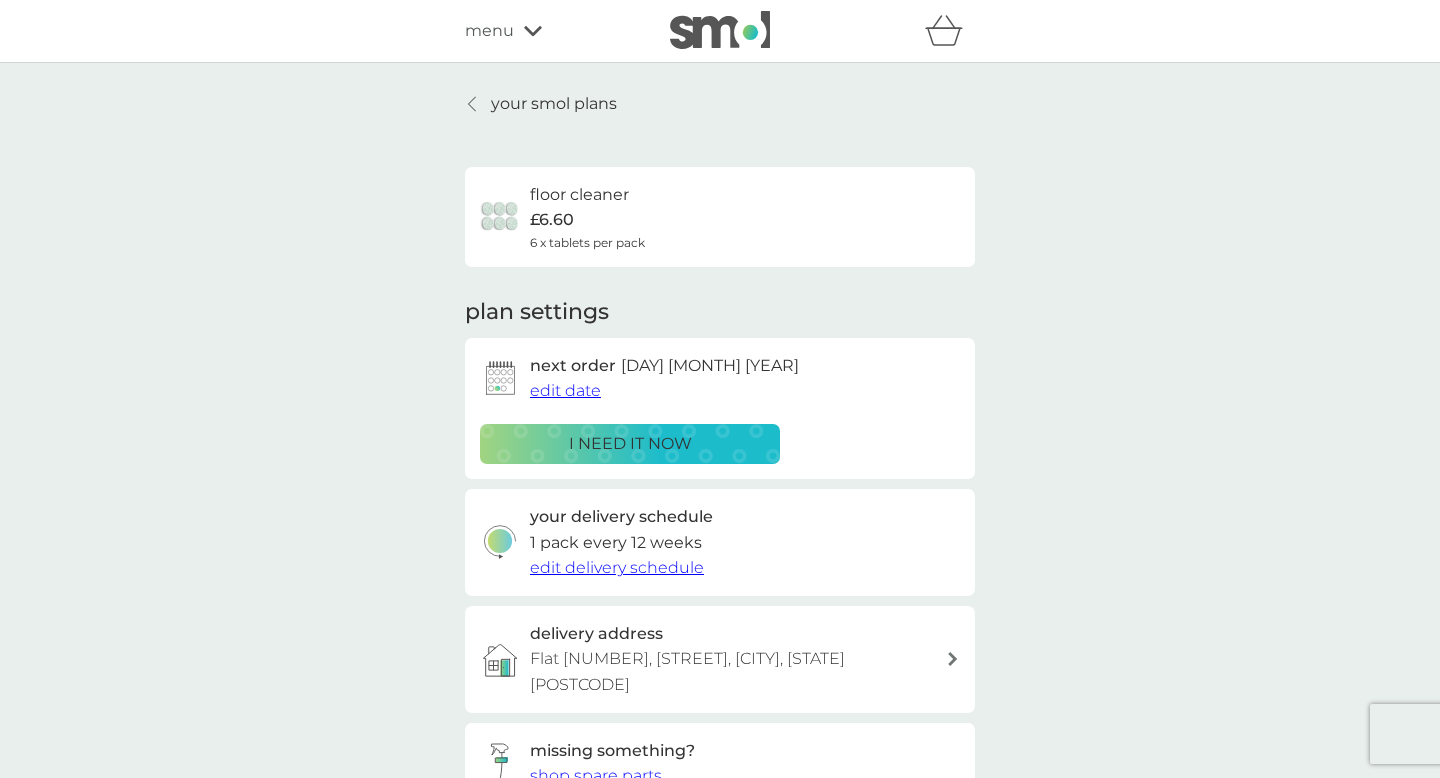 click at bounding box center (500, 217) 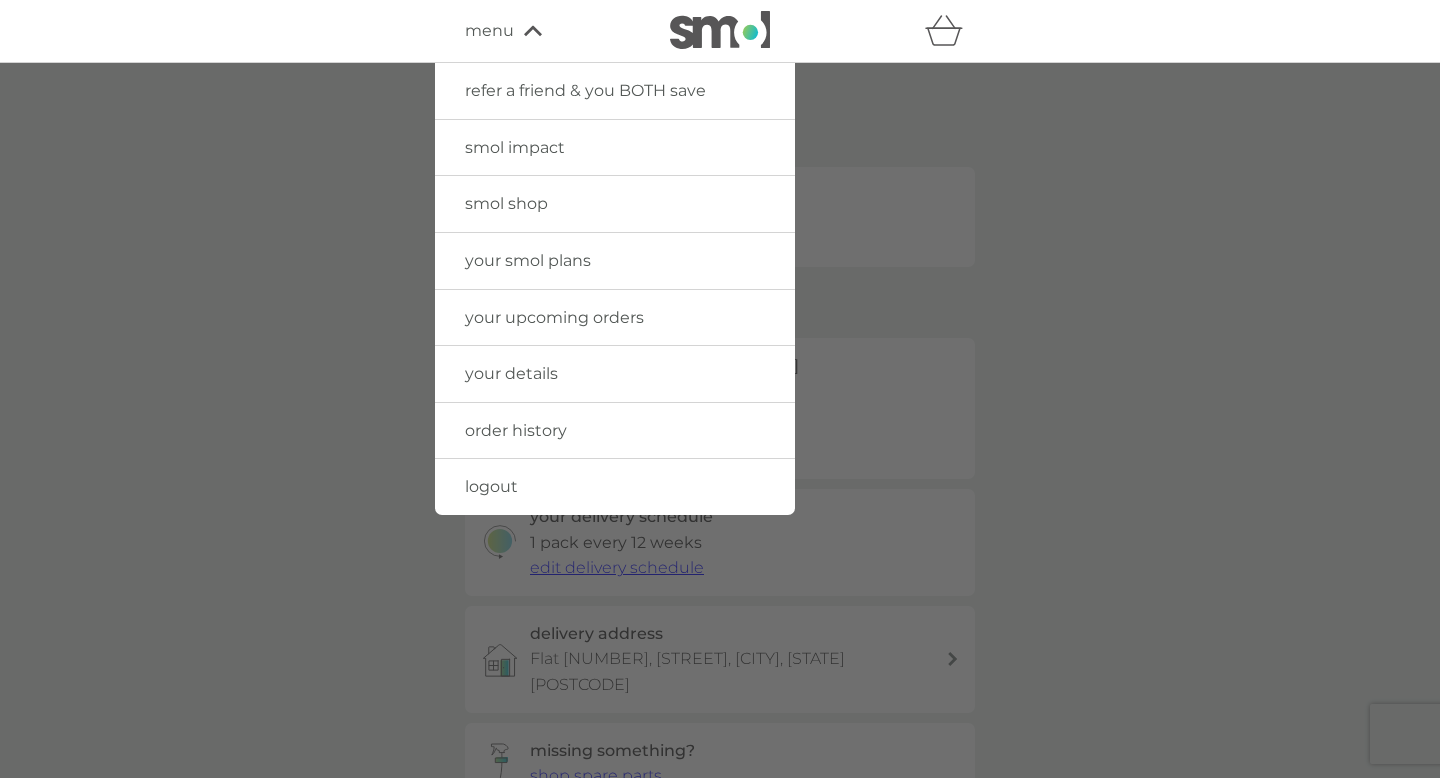 click on "smol shop" at bounding box center [506, 203] 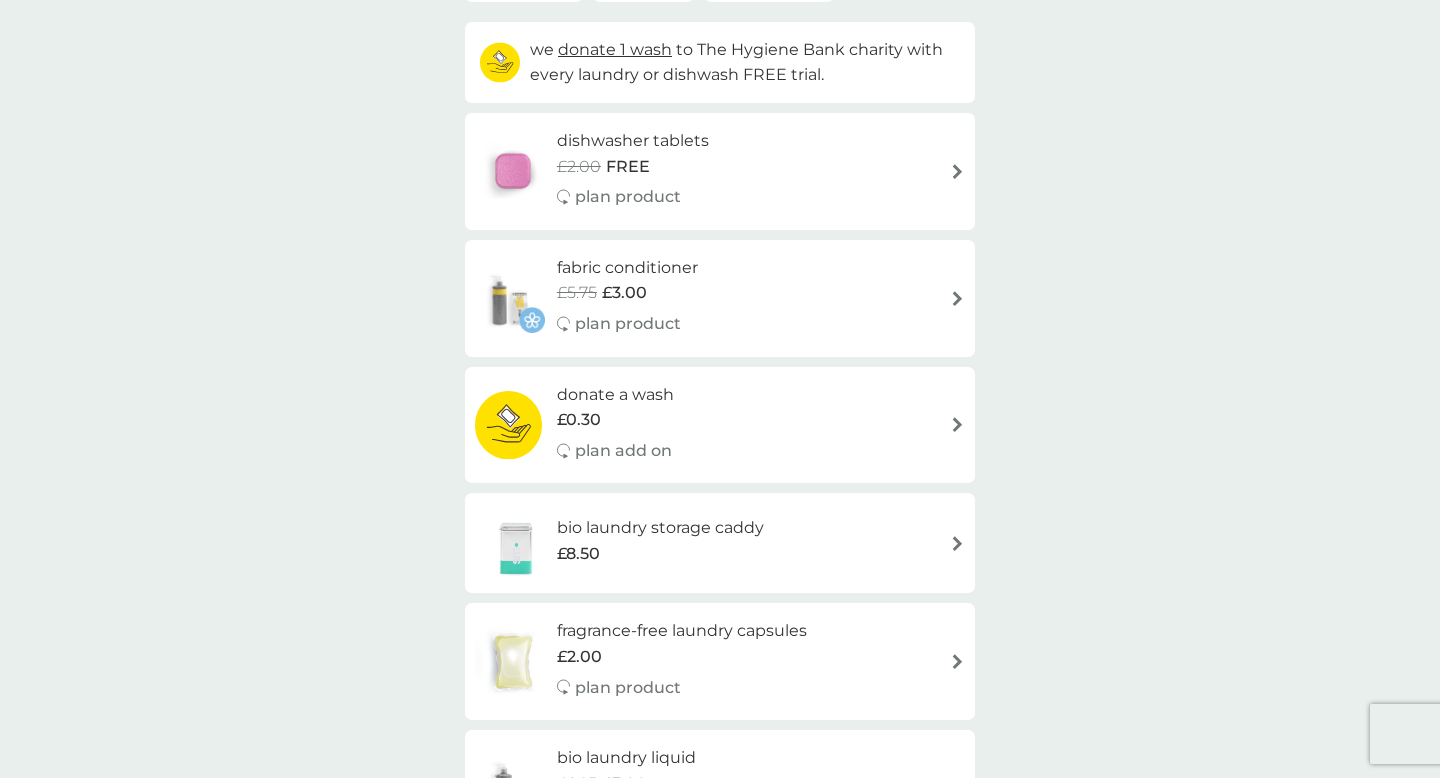 scroll, scrollTop: 0, scrollLeft: 0, axis: both 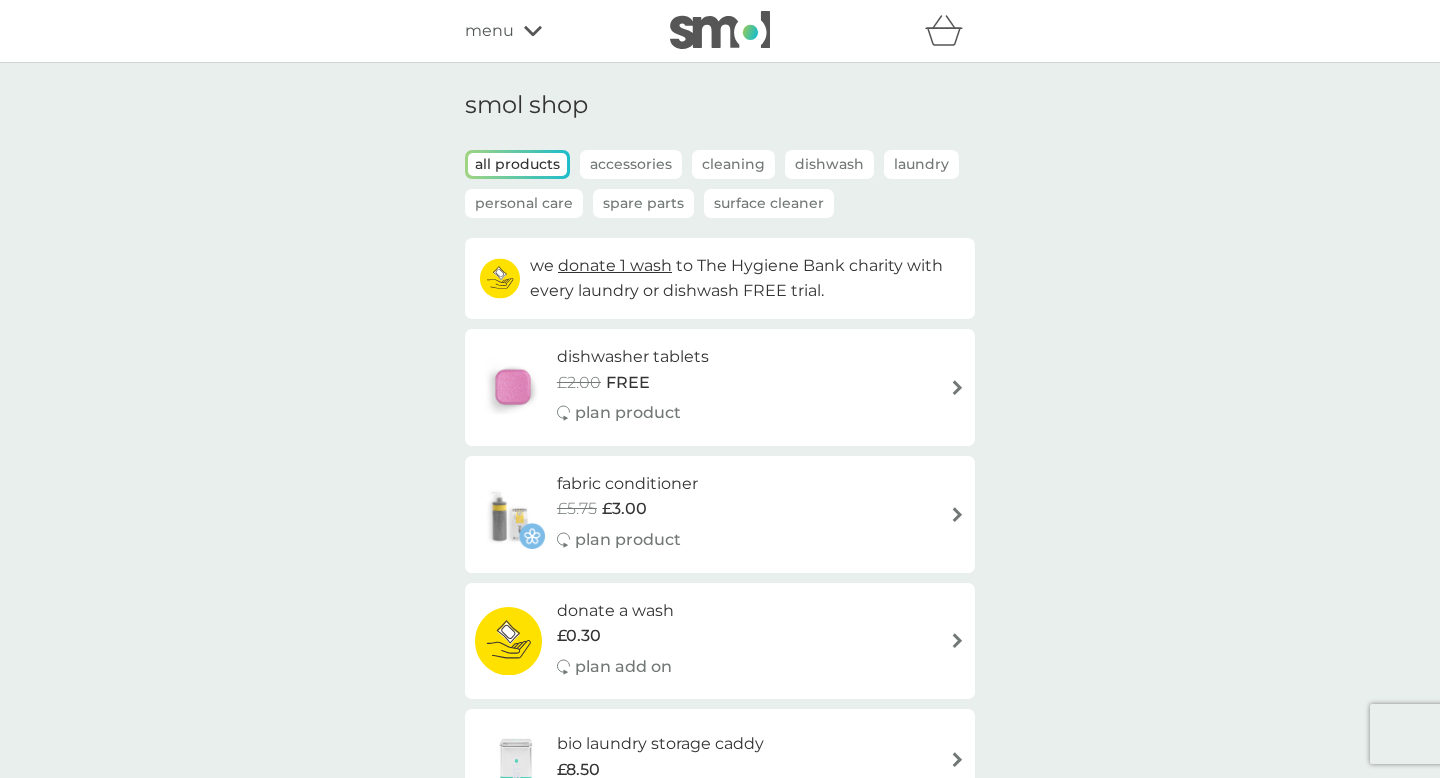click on "menu" at bounding box center [489, 31] 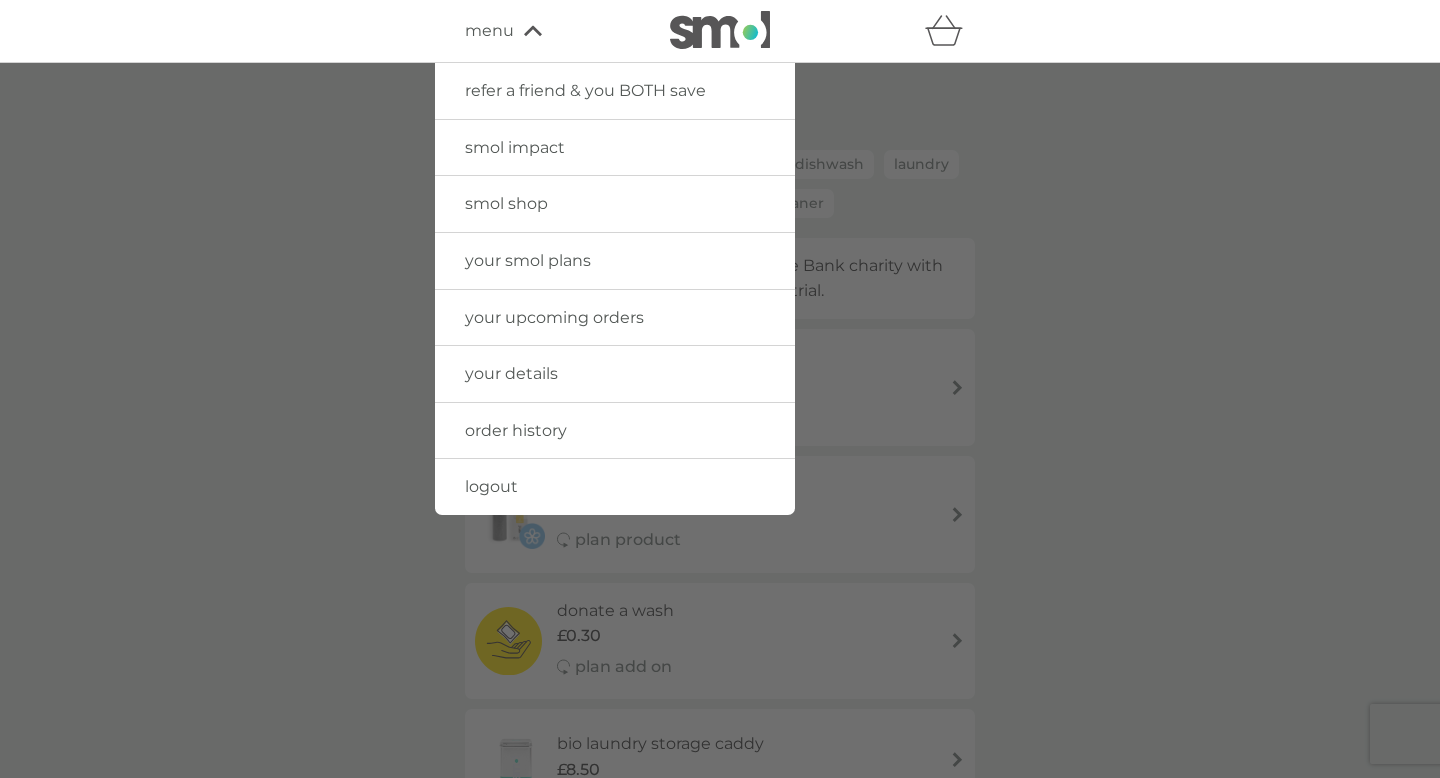 click on "your details" at bounding box center (615, 374) 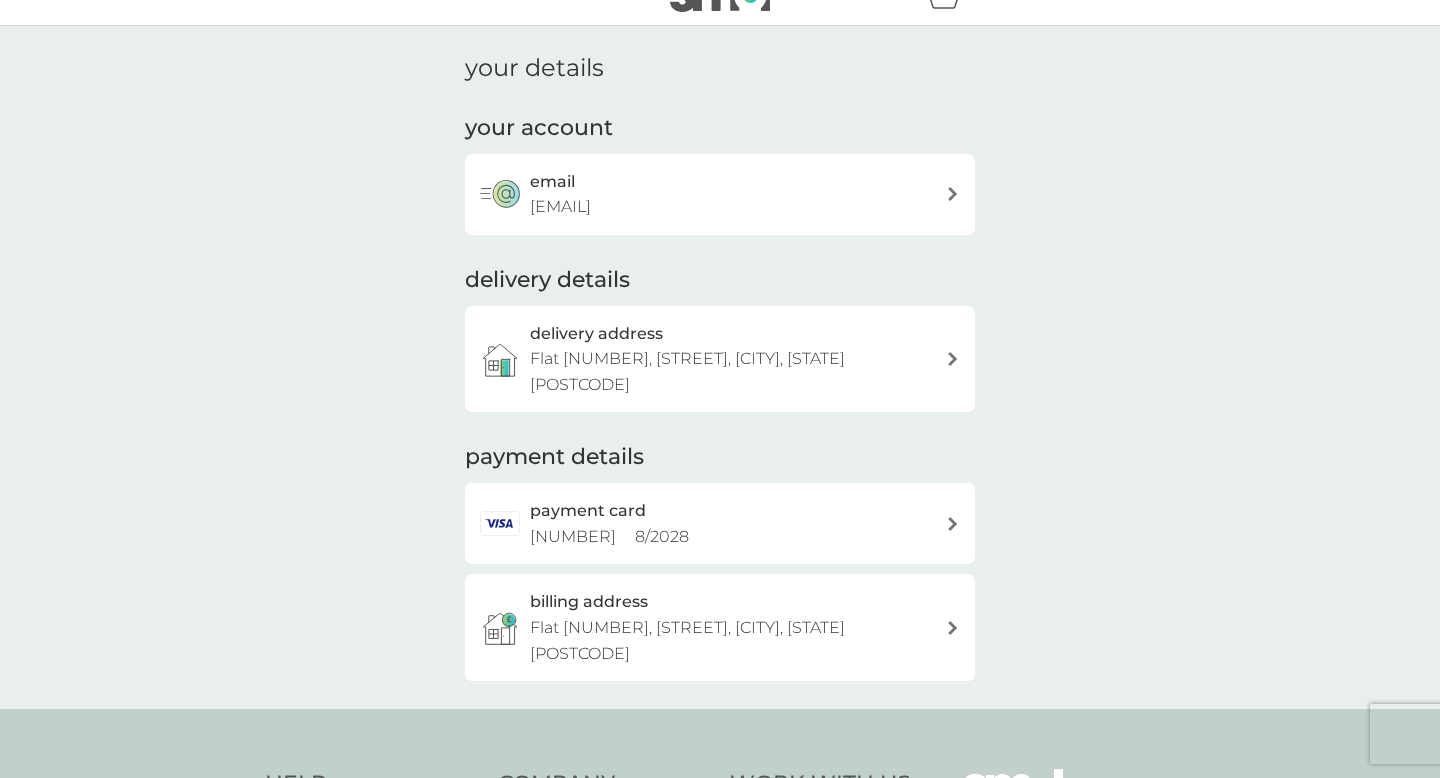 scroll, scrollTop: 19, scrollLeft: 0, axis: vertical 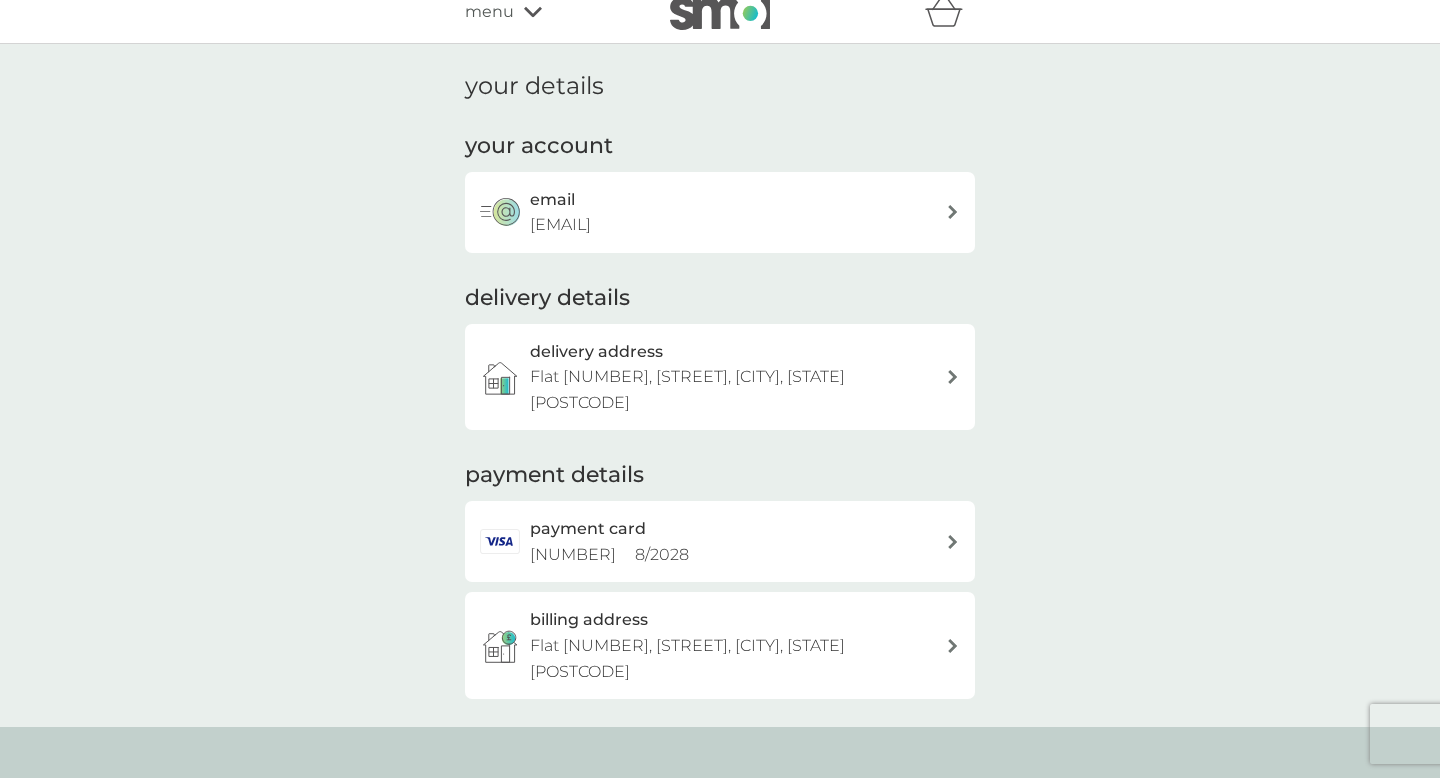 click on "menu" at bounding box center (489, 12) 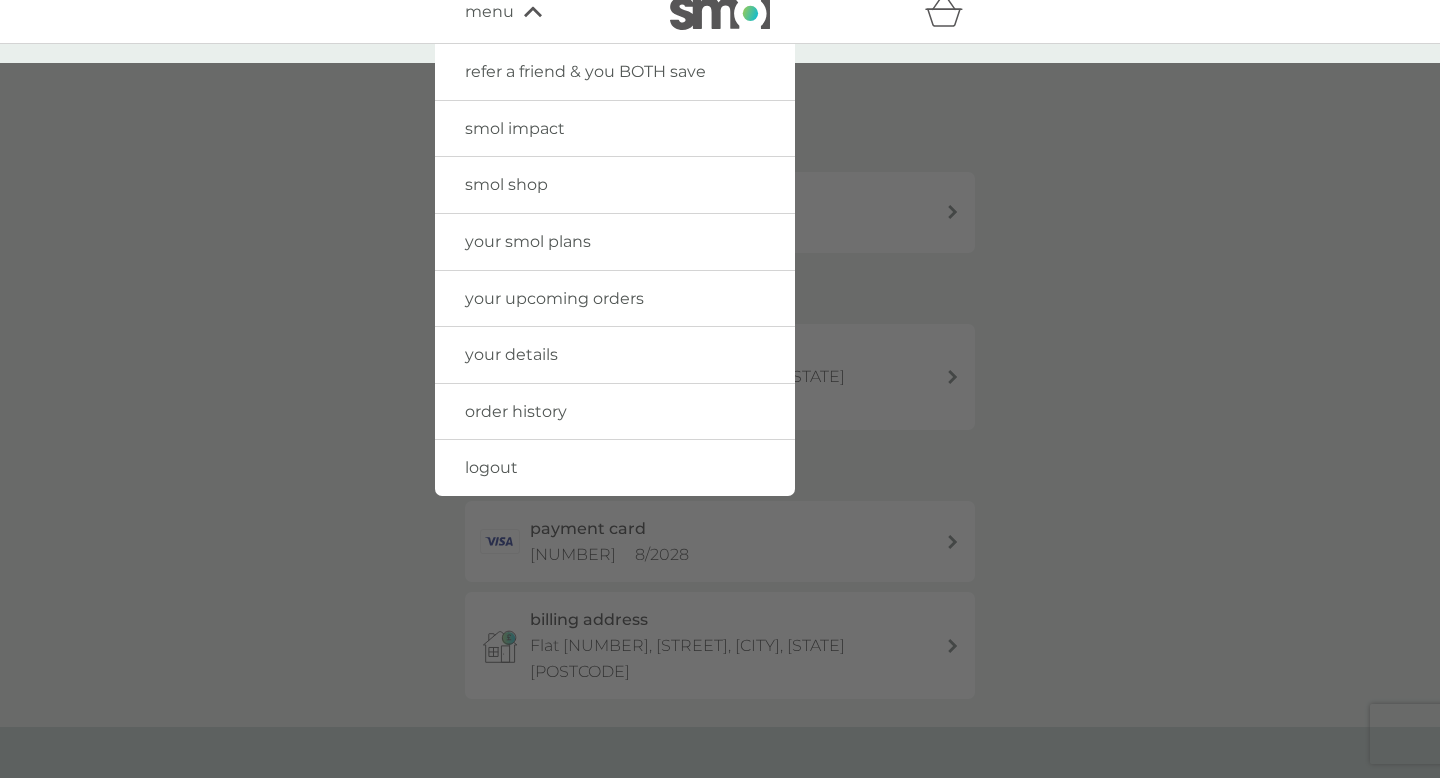 click on "your smol plans" at bounding box center (528, 241) 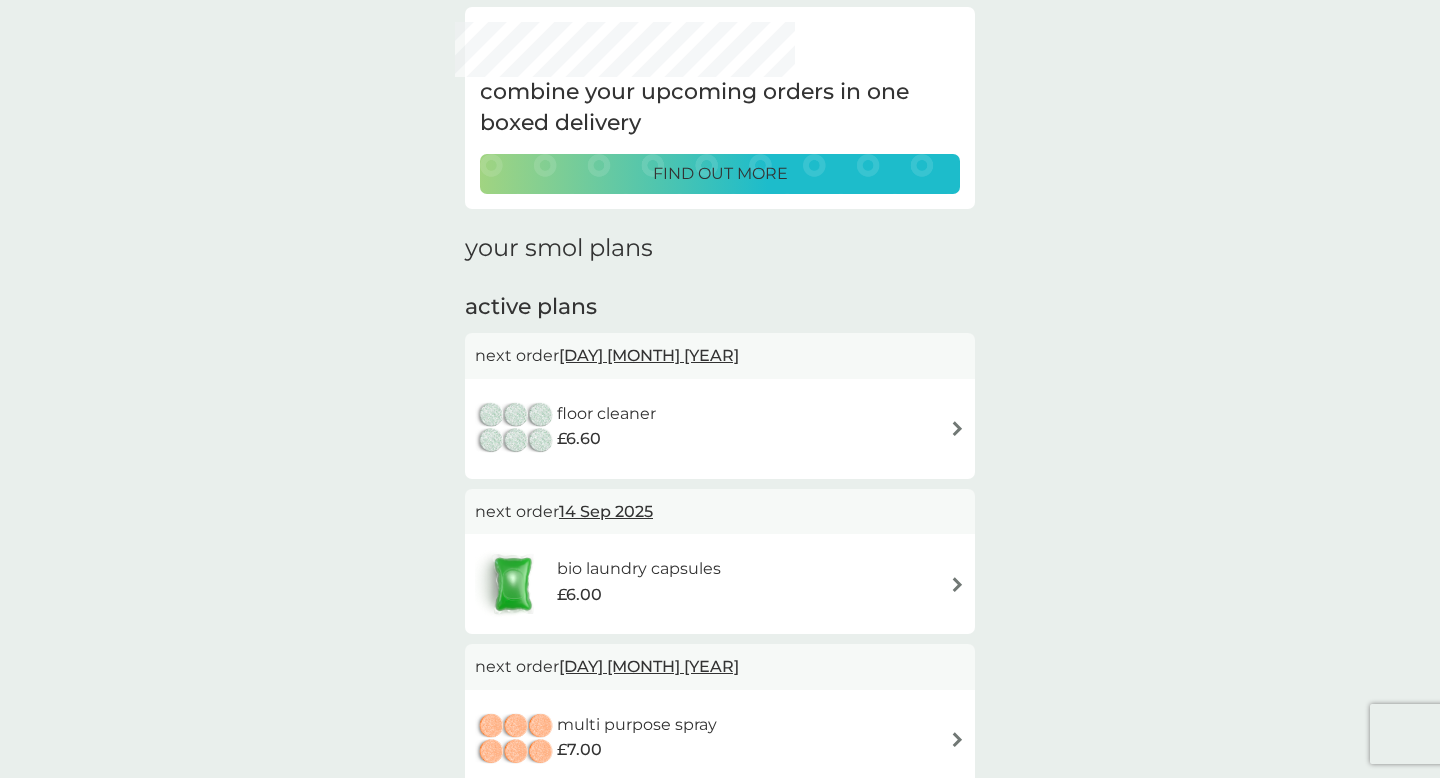 scroll, scrollTop: 124, scrollLeft: 0, axis: vertical 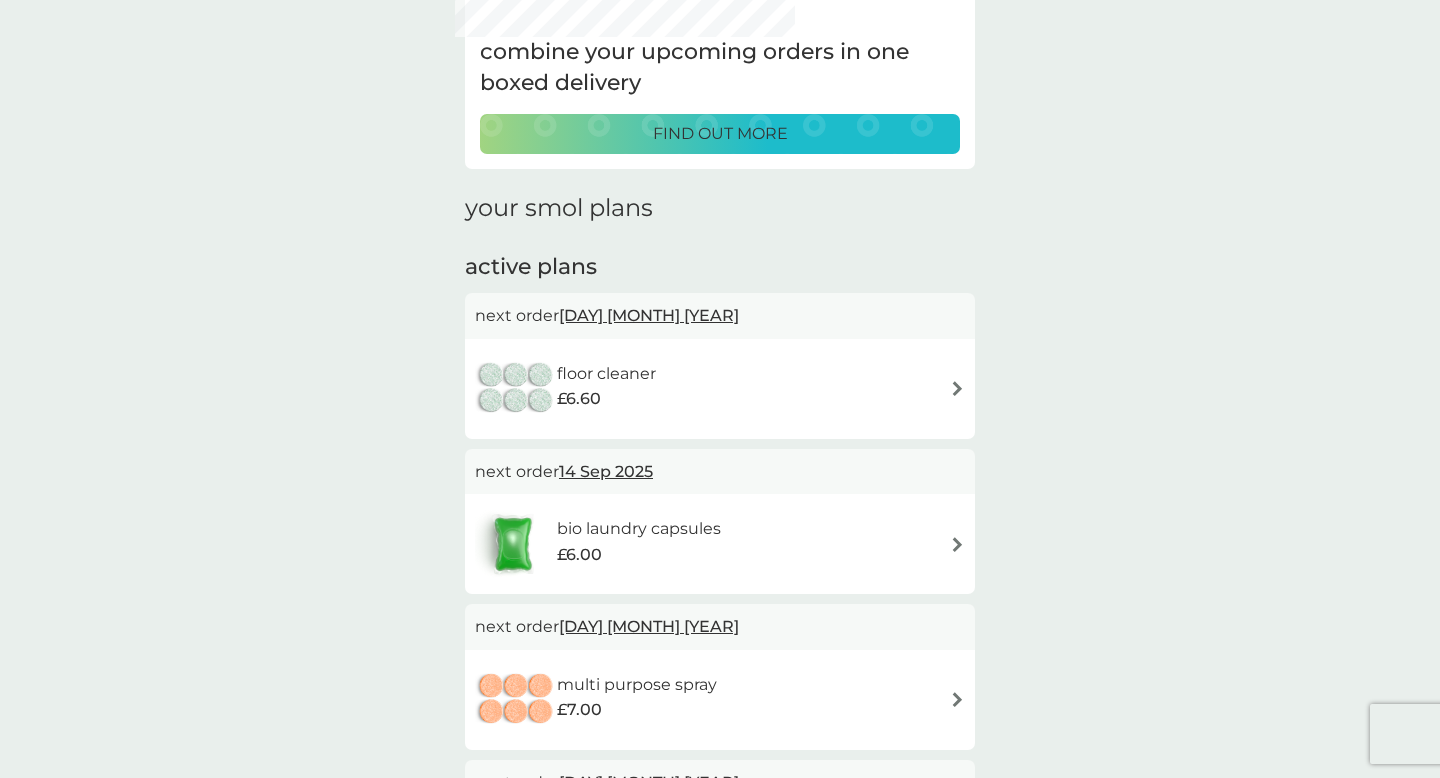 click at bounding box center [516, 389] 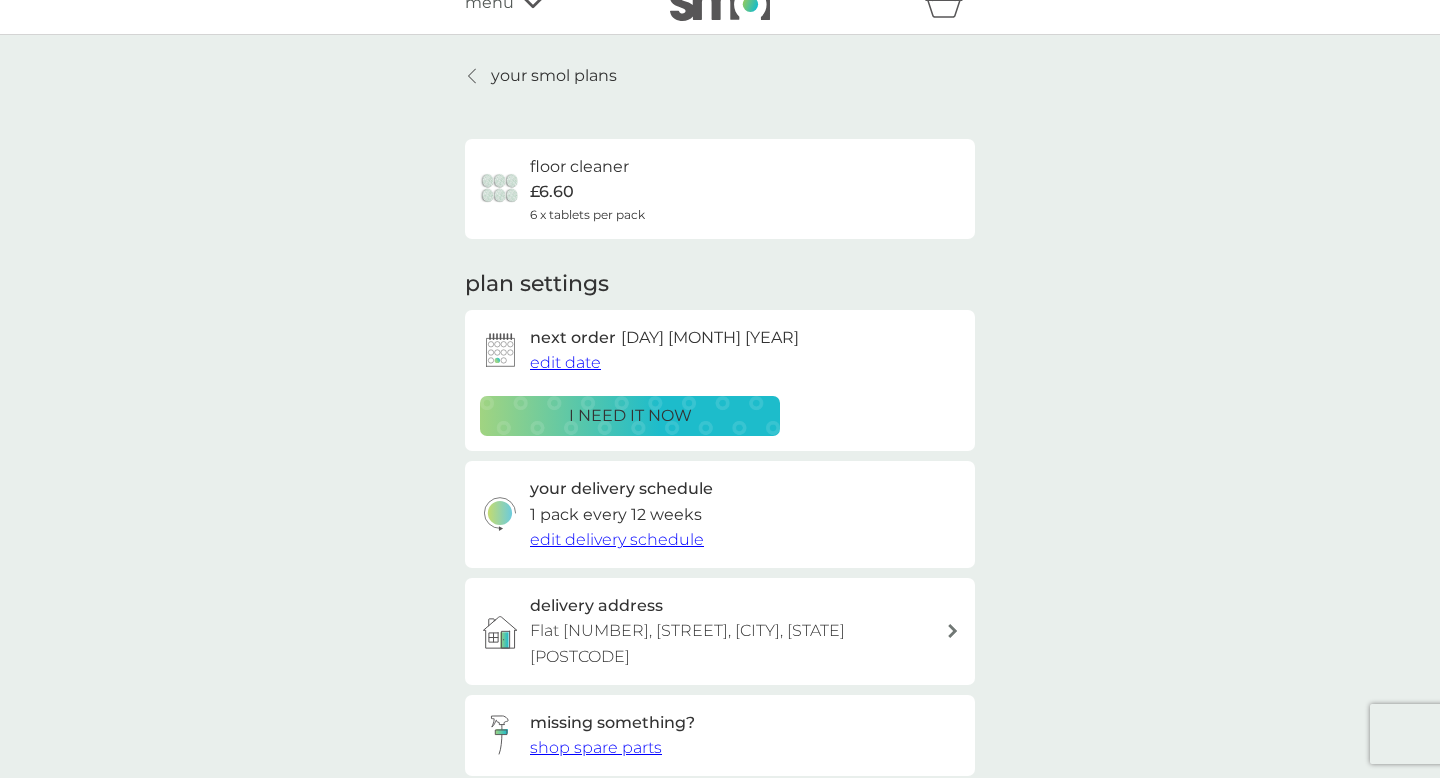 scroll, scrollTop: 0, scrollLeft: 0, axis: both 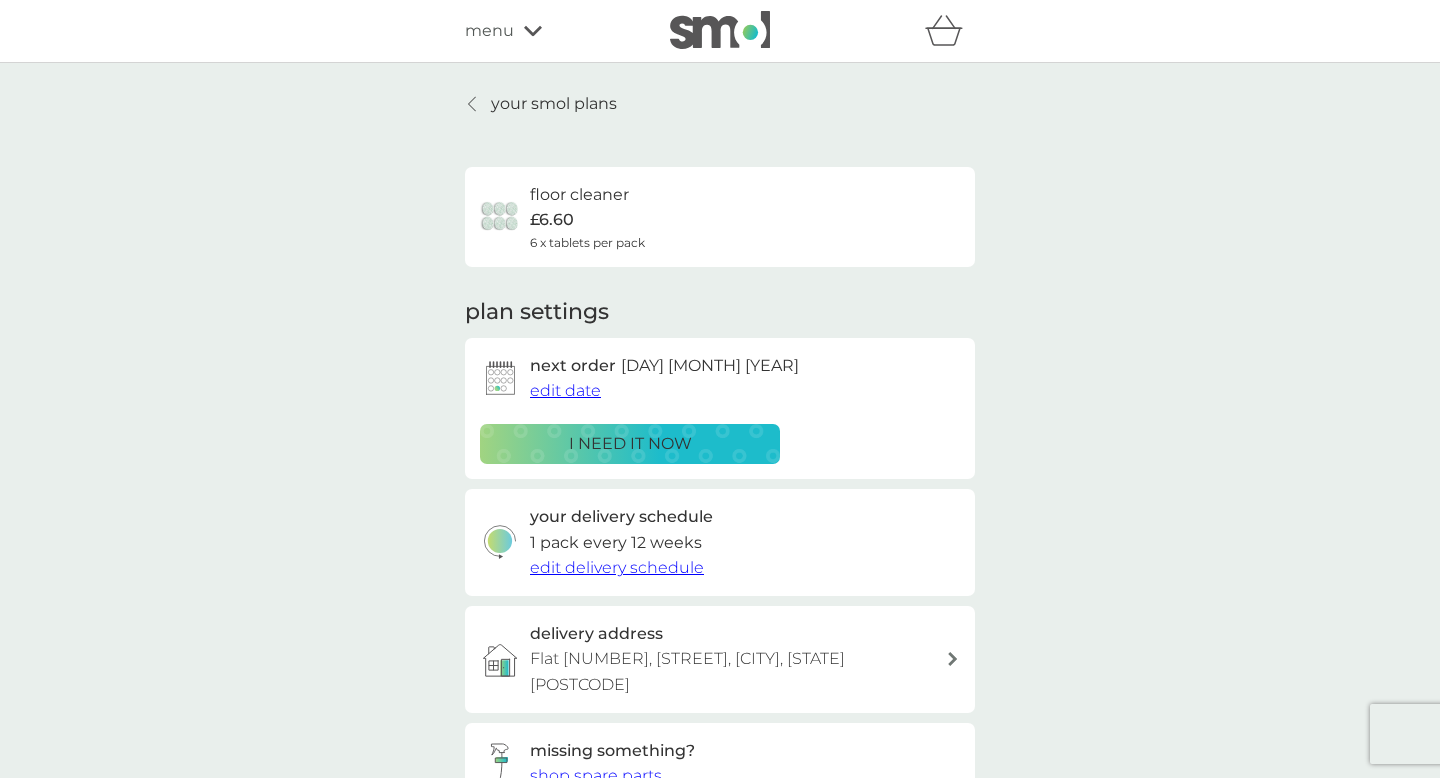 click 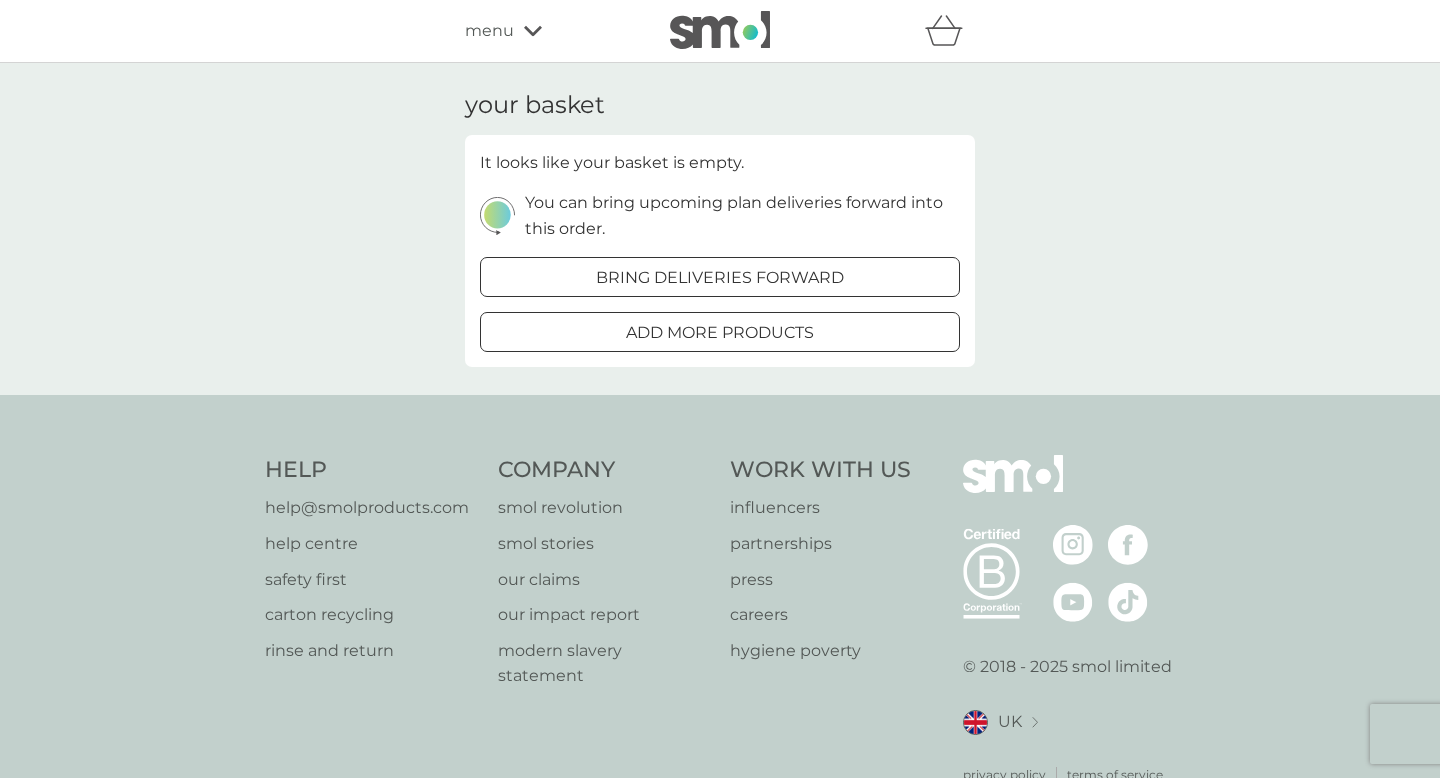 click on "menu" at bounding box center [489, 31] 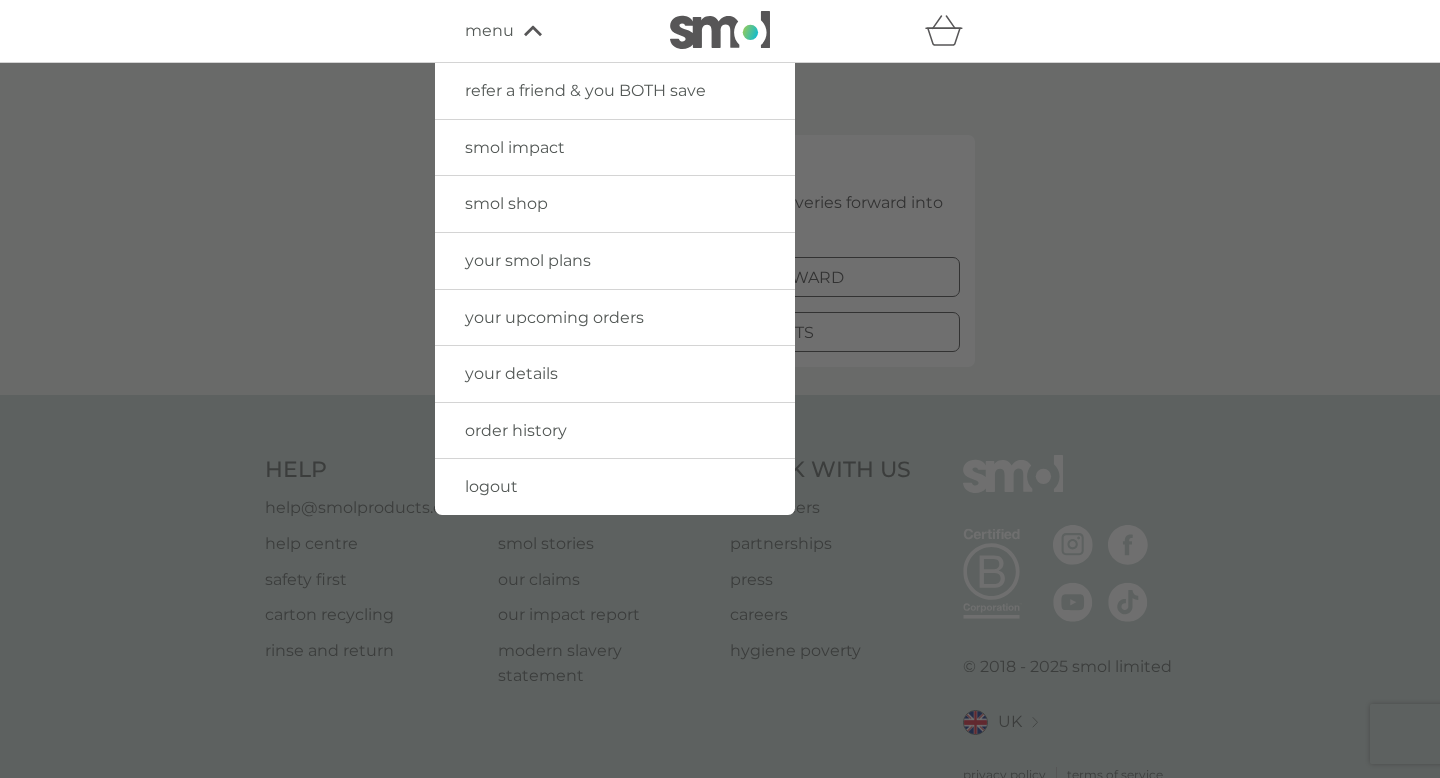 click on "logout" at bounding box center (615, 487) 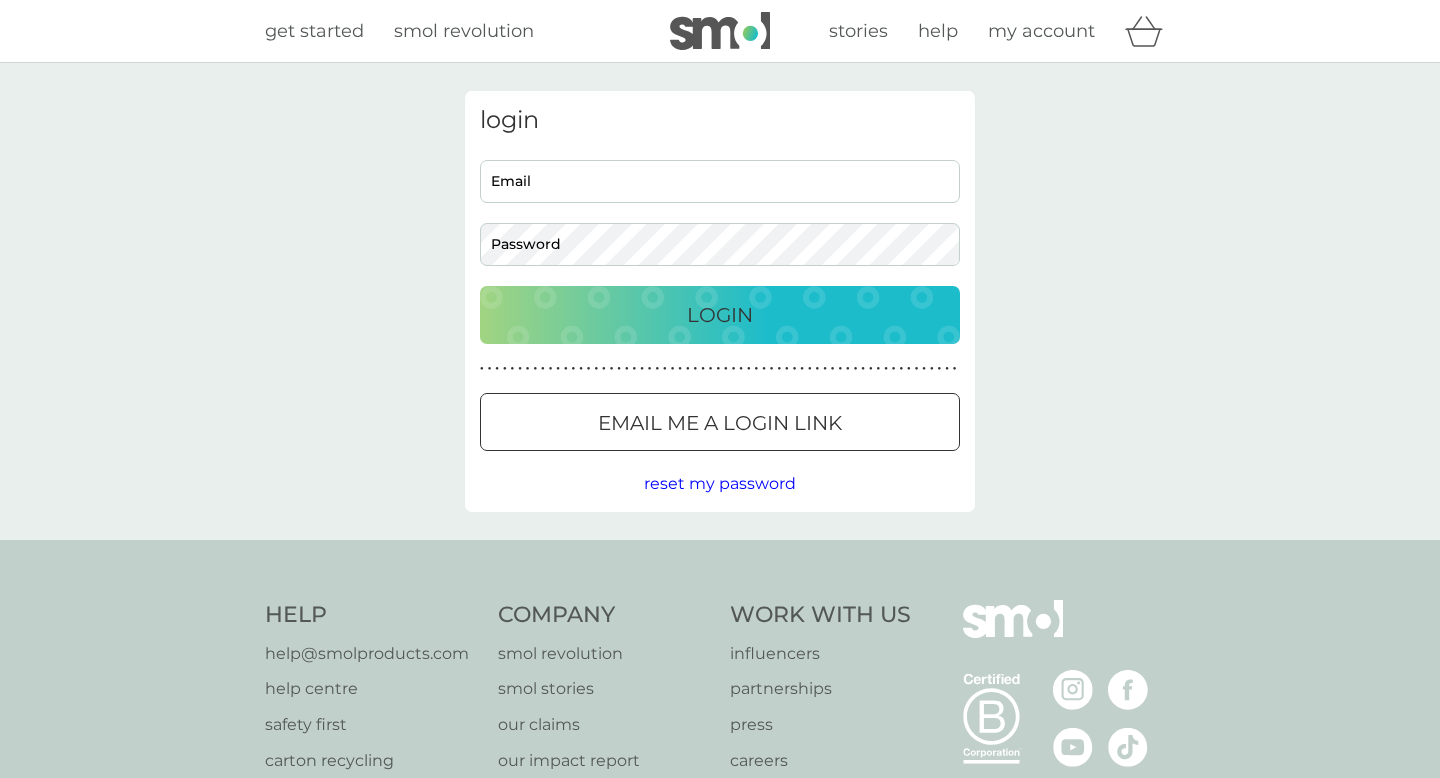scroll, scrollTop: 0, scrollLeft: 0, axis: both 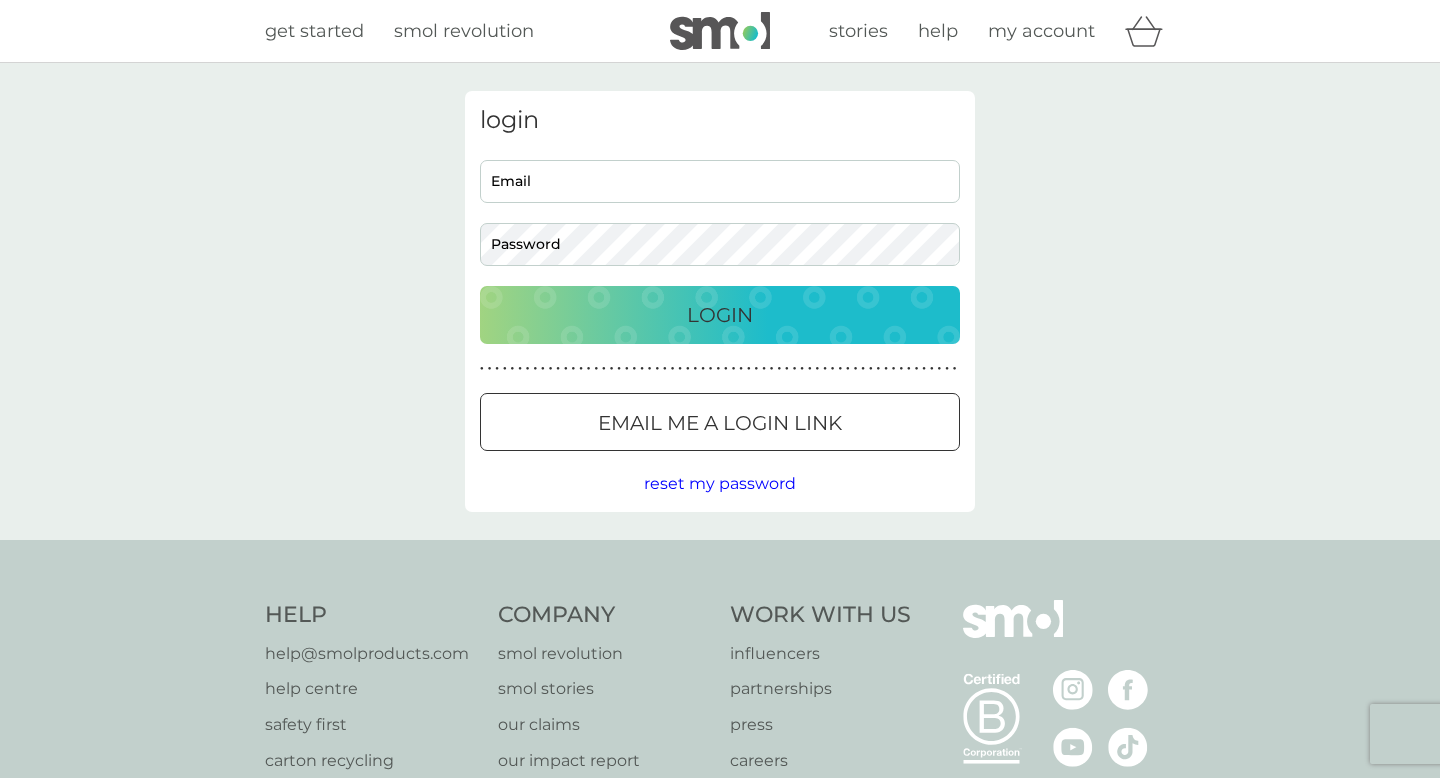 type on "[EMAIL]" 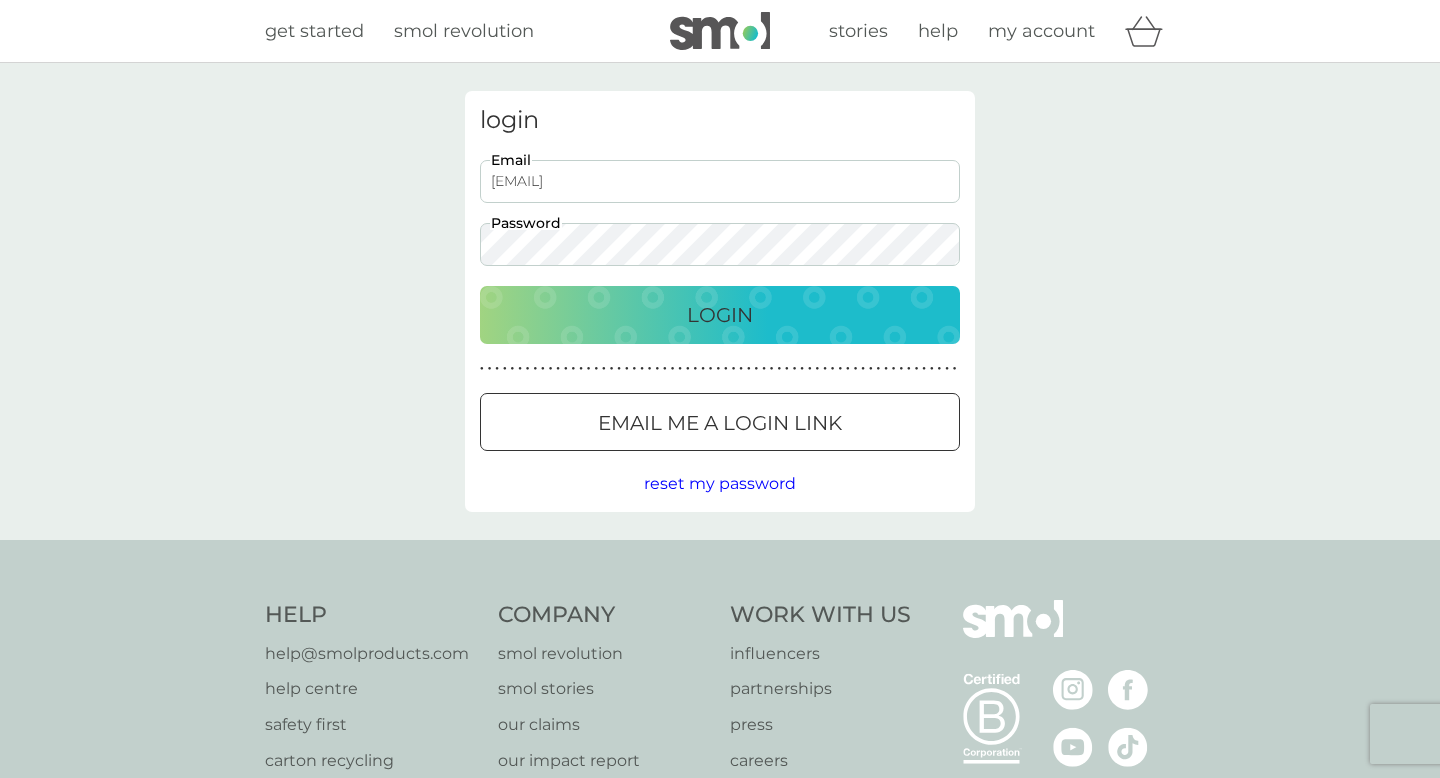 click at bounding box center (720, 31) 